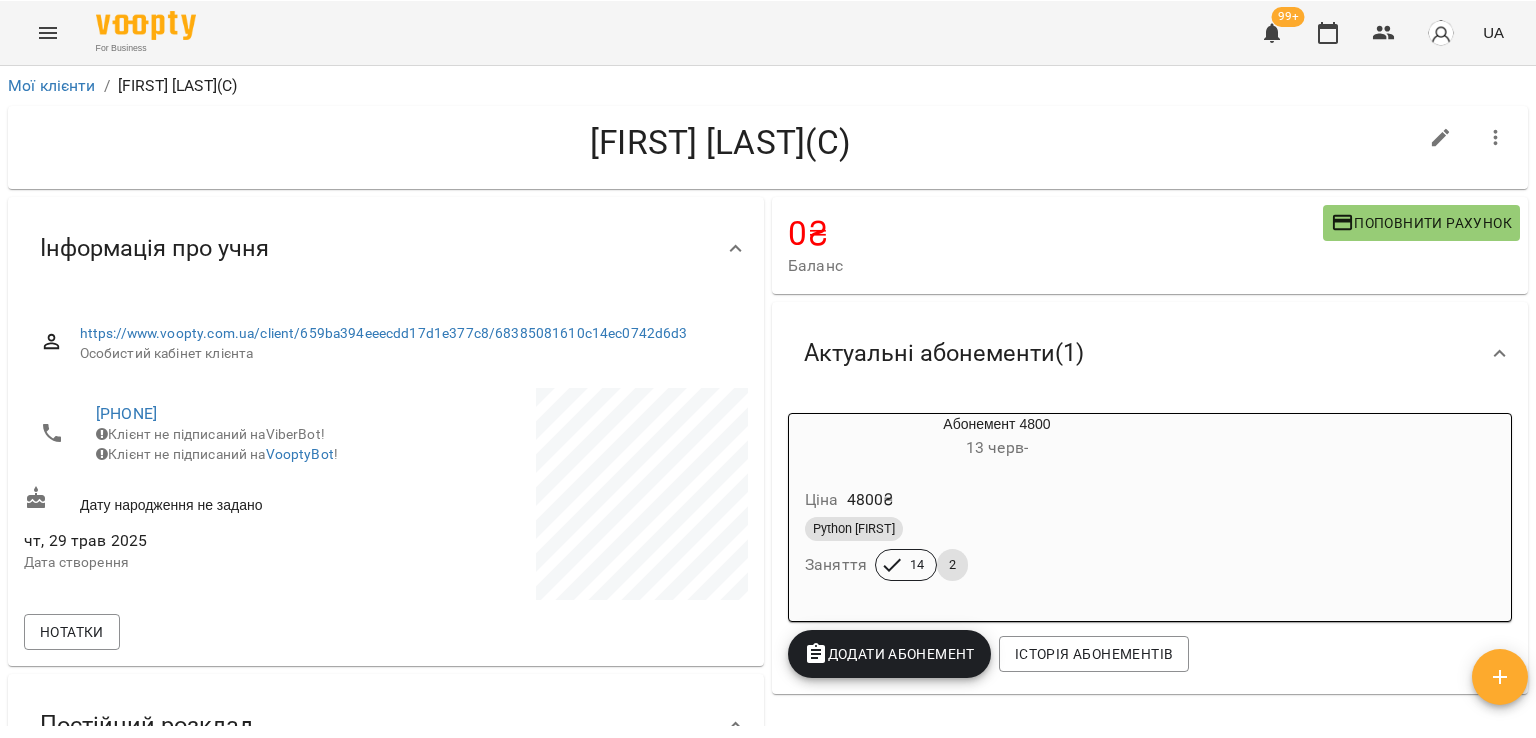 scroll, scrollTop: 0, scrollLeft: 0, axis: both 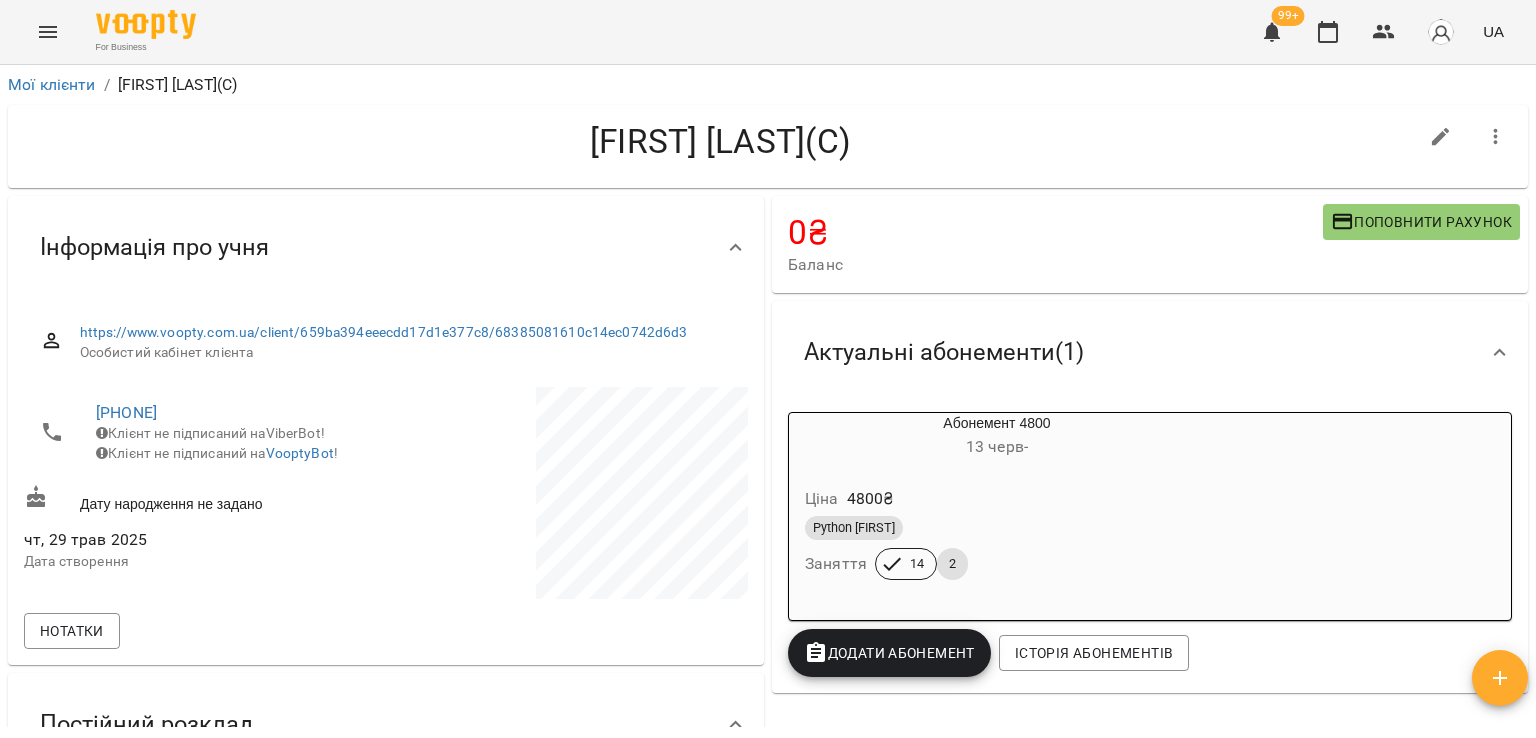 click 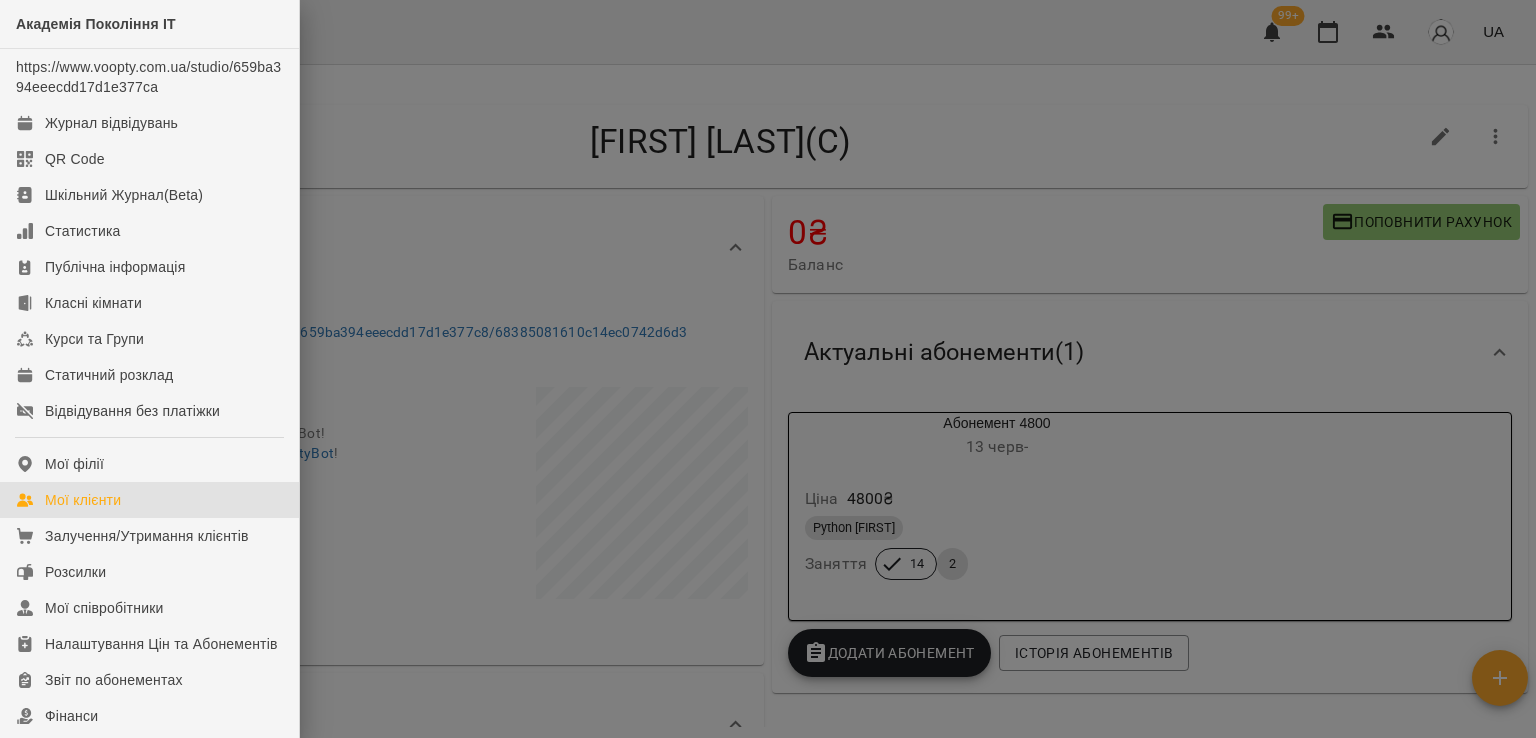 click on "Мої клієнти" at bounding box center [149, 500] 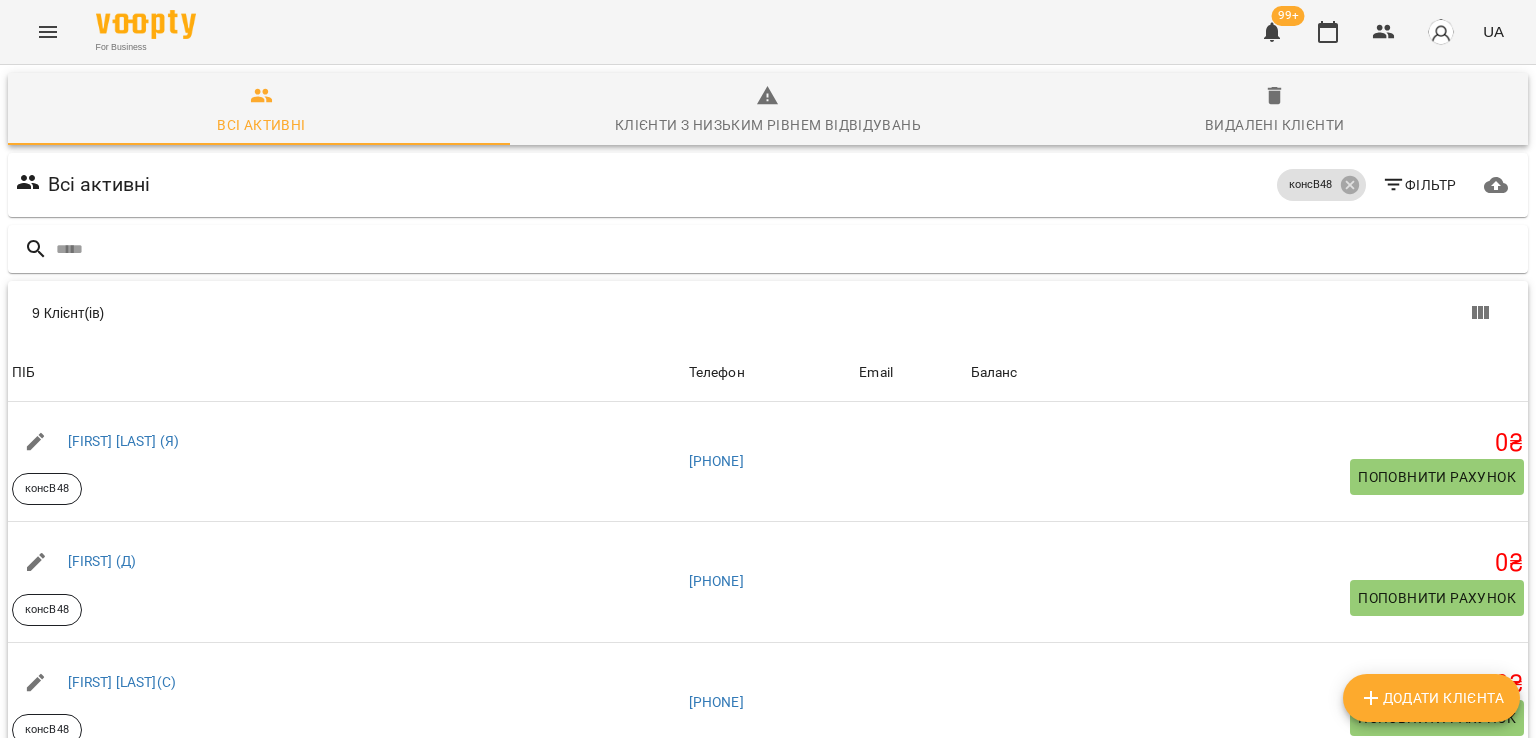 click on "Додати клієнта" at bounding box center (1431, 698) 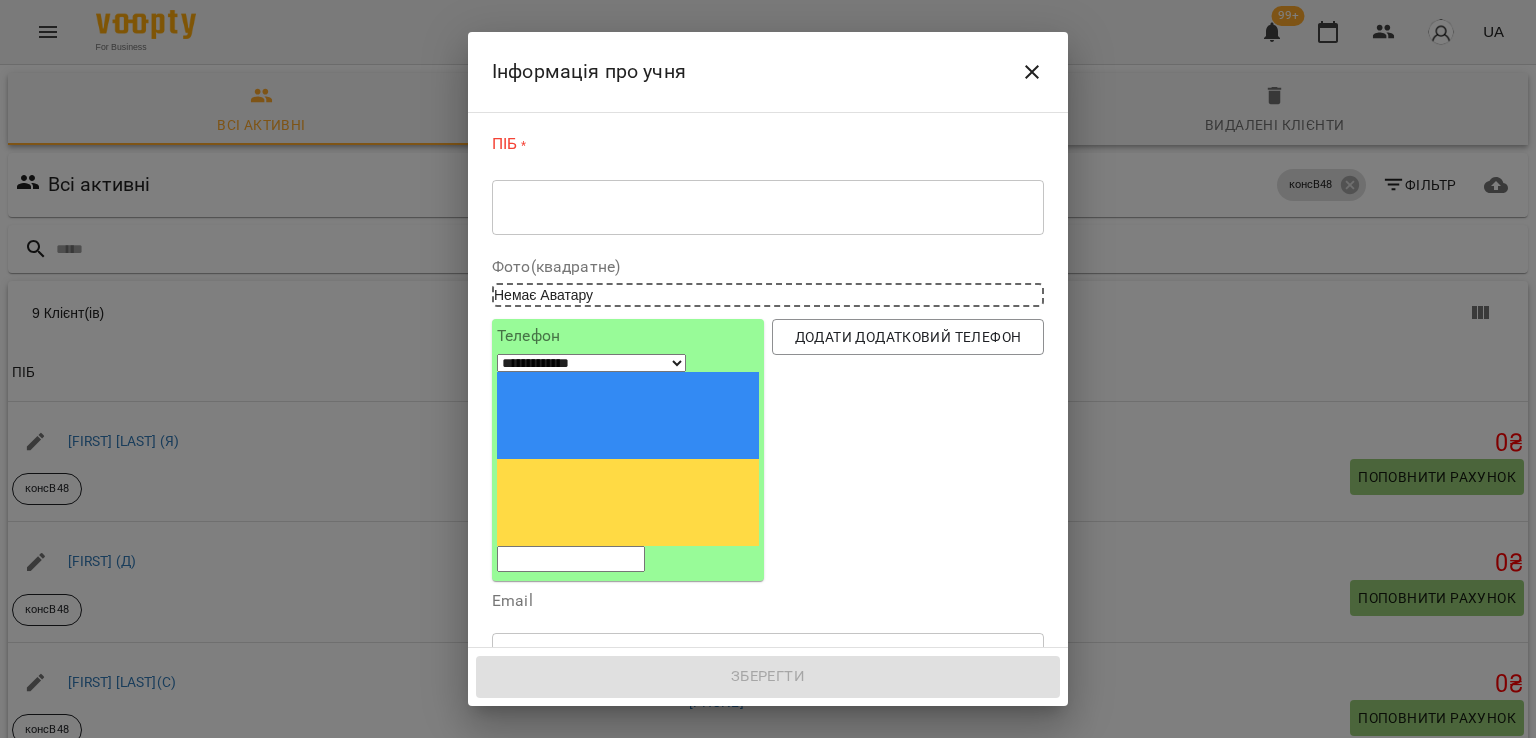 click at bounding box center [571, 559] 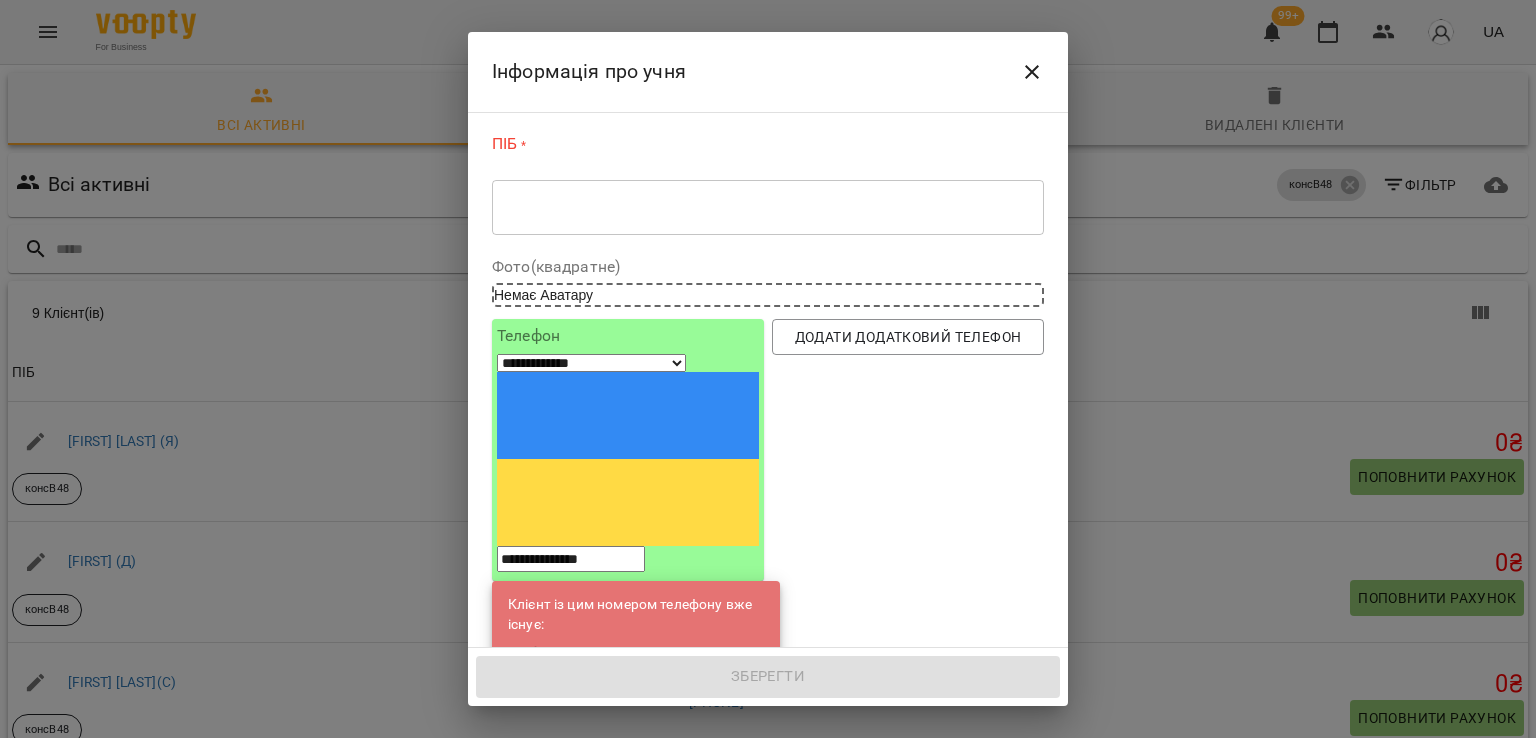 type on "**********" 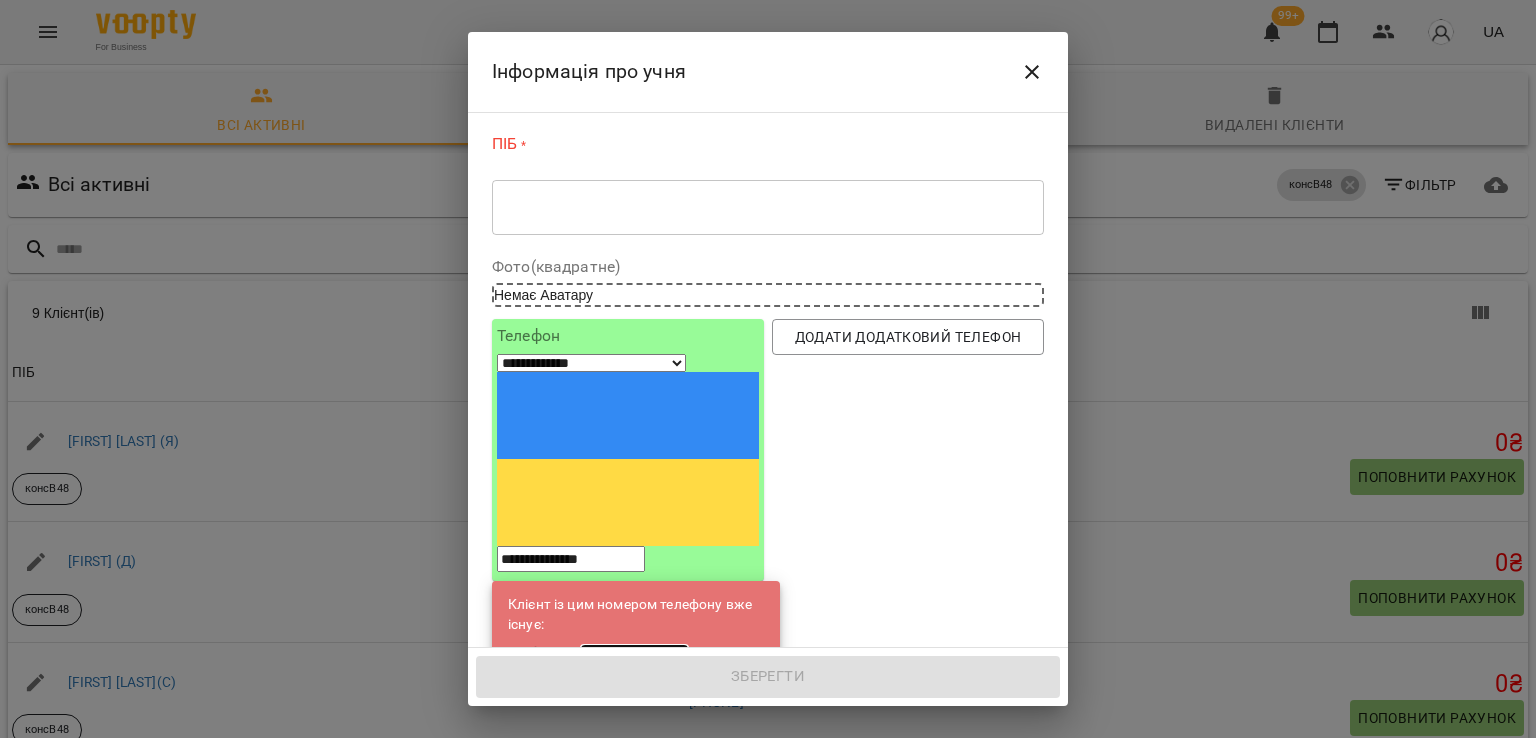 click on "[FIRST] [LAST](С)" at bounding box center [634, 654] 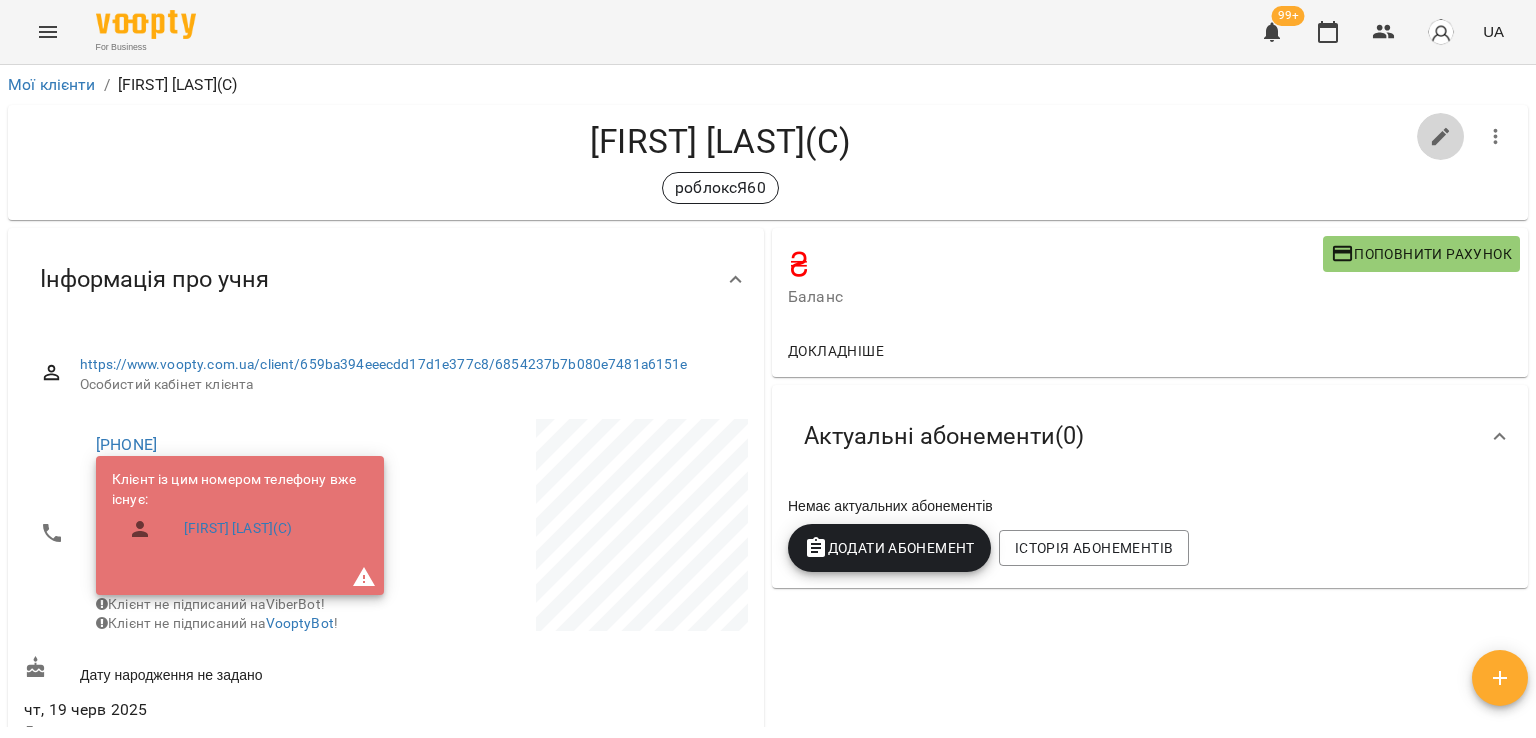 click at bounding box center [1441, 137] 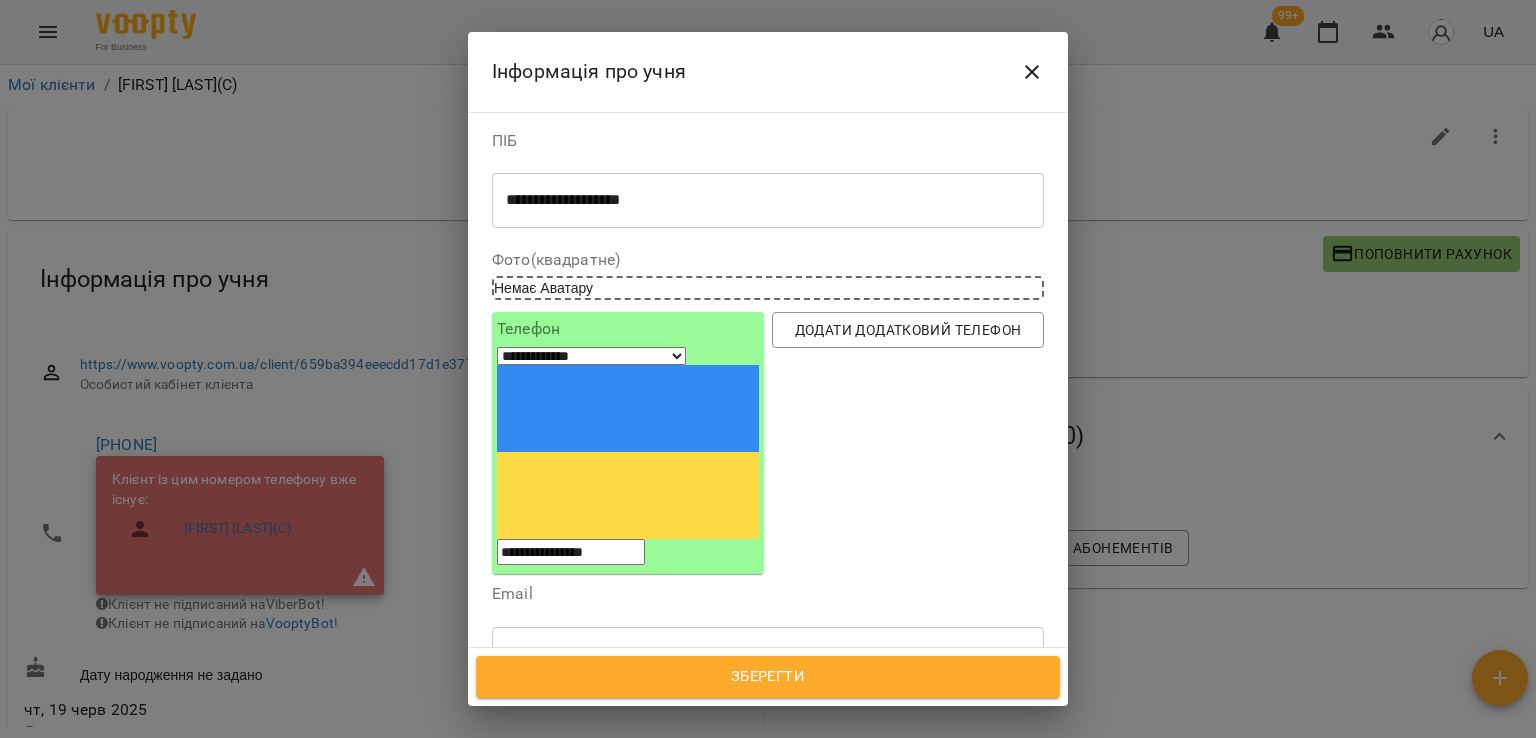 click 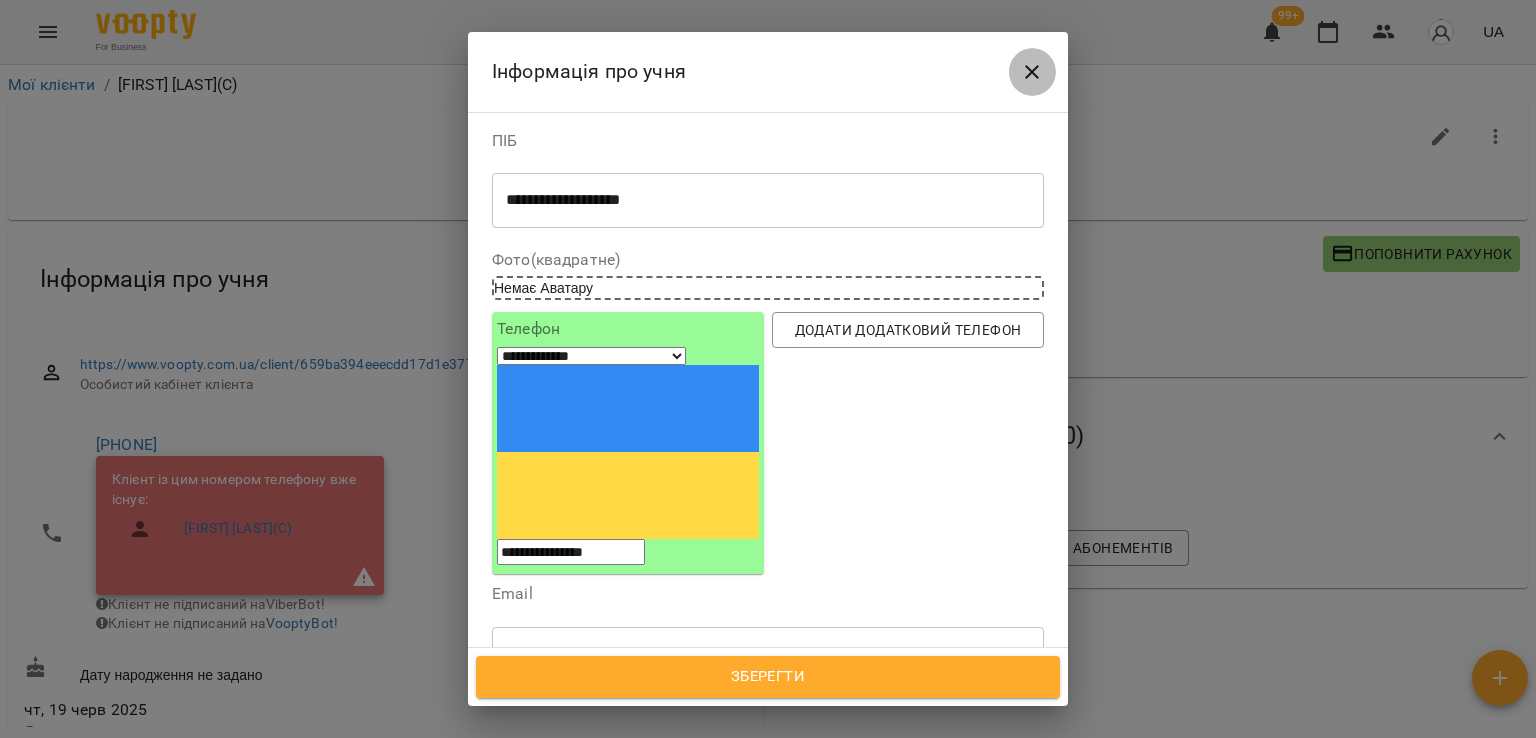click 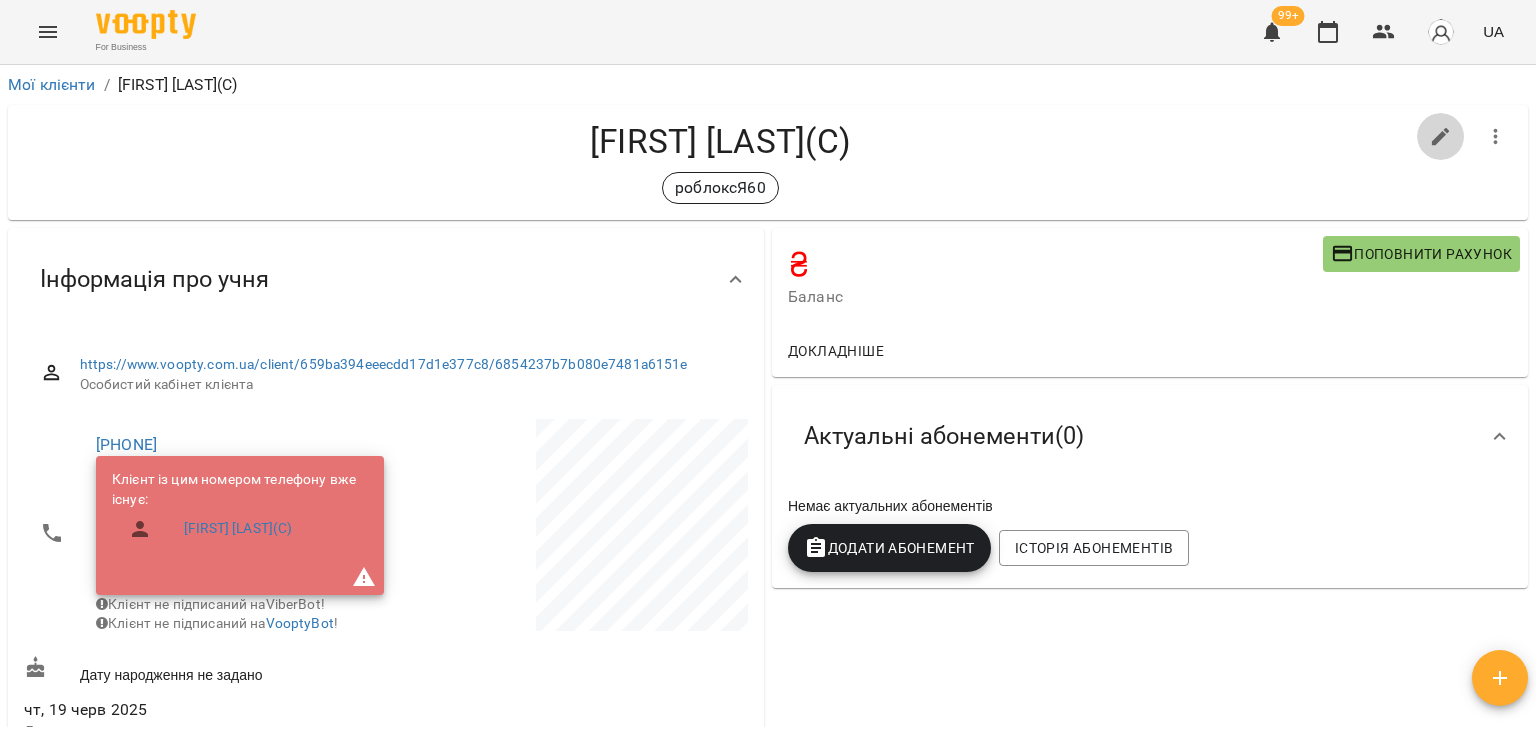 click 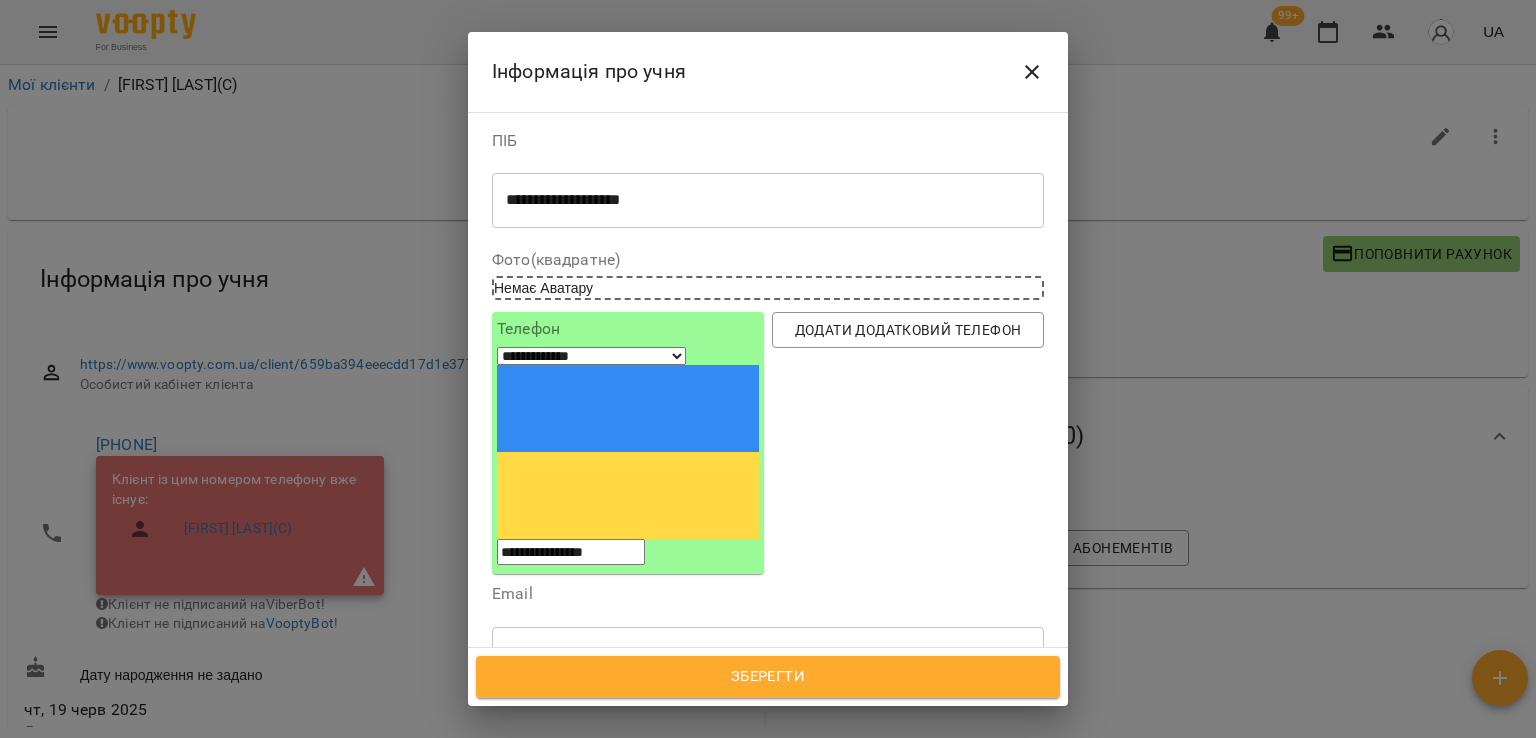 click 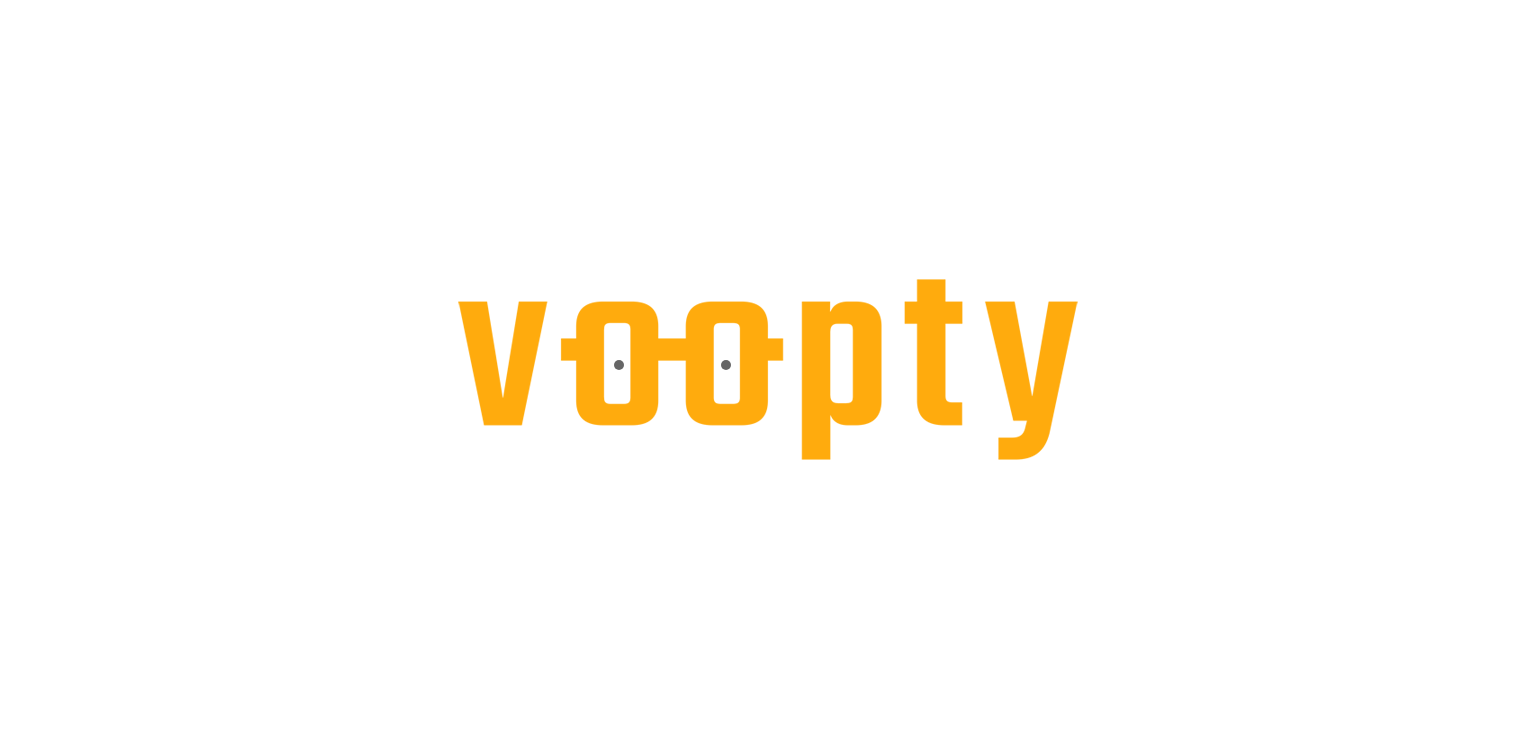 scroll, scrollTop: 0, scrollLeft: 0, axis: both 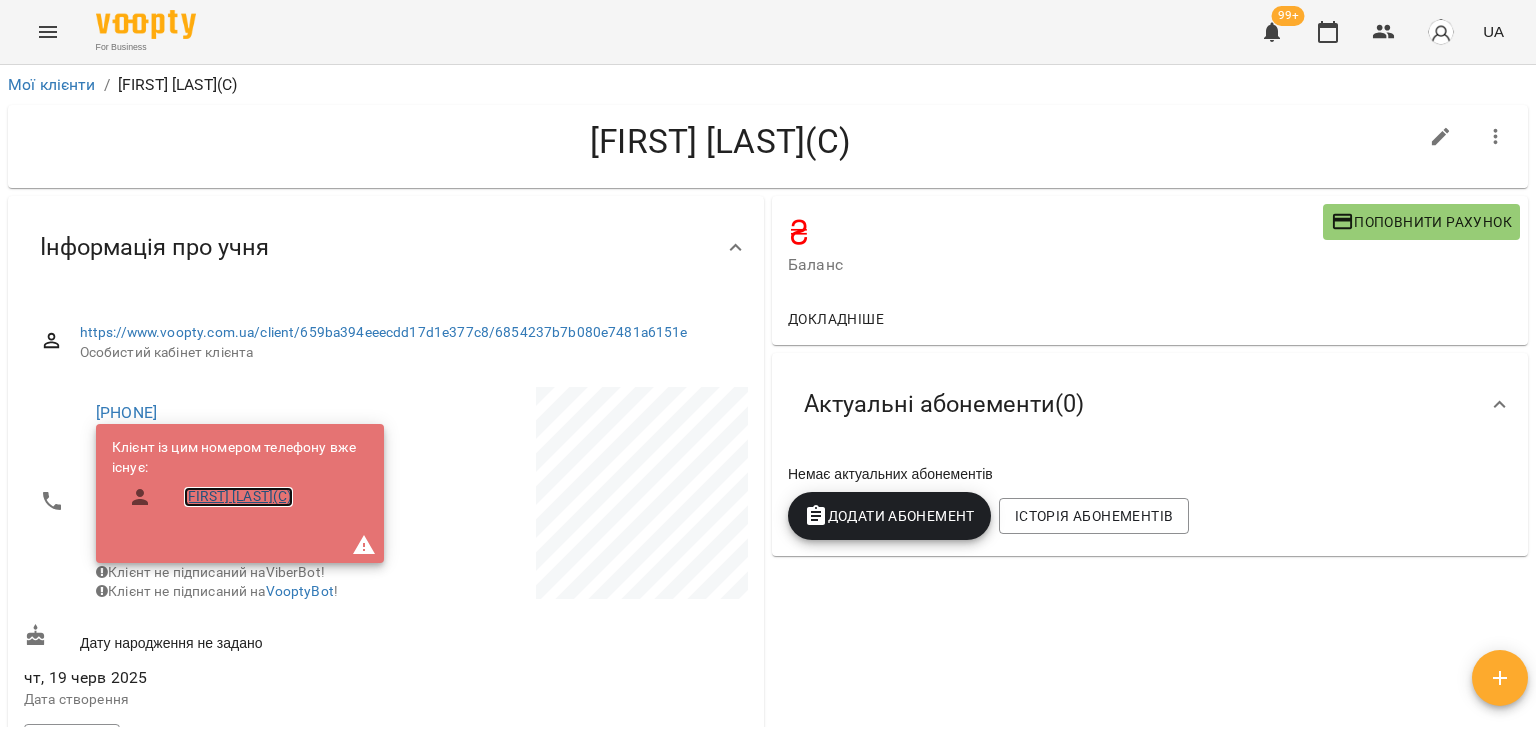 click on "[FIRST] [LAST](С)" at bounding box center (238, 497) 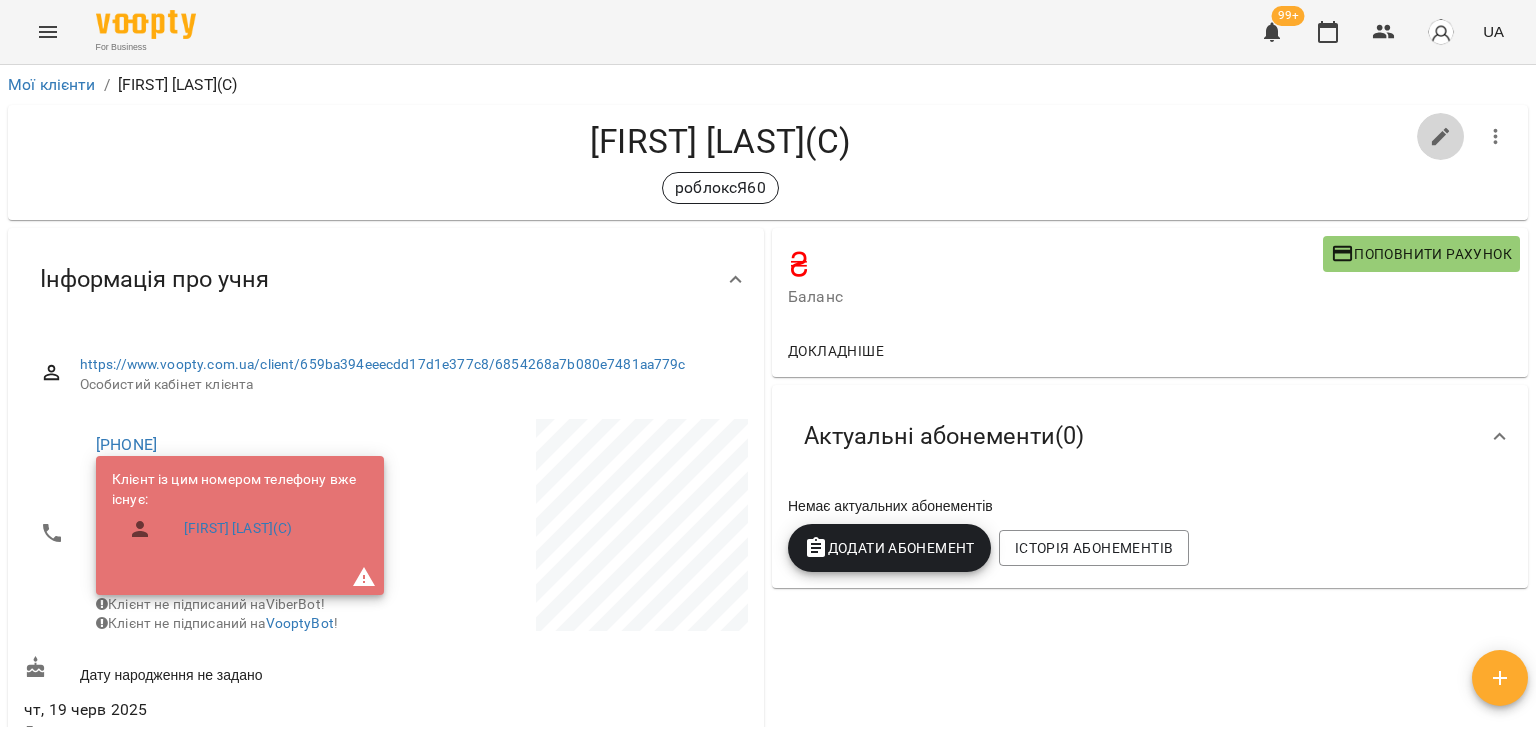 click 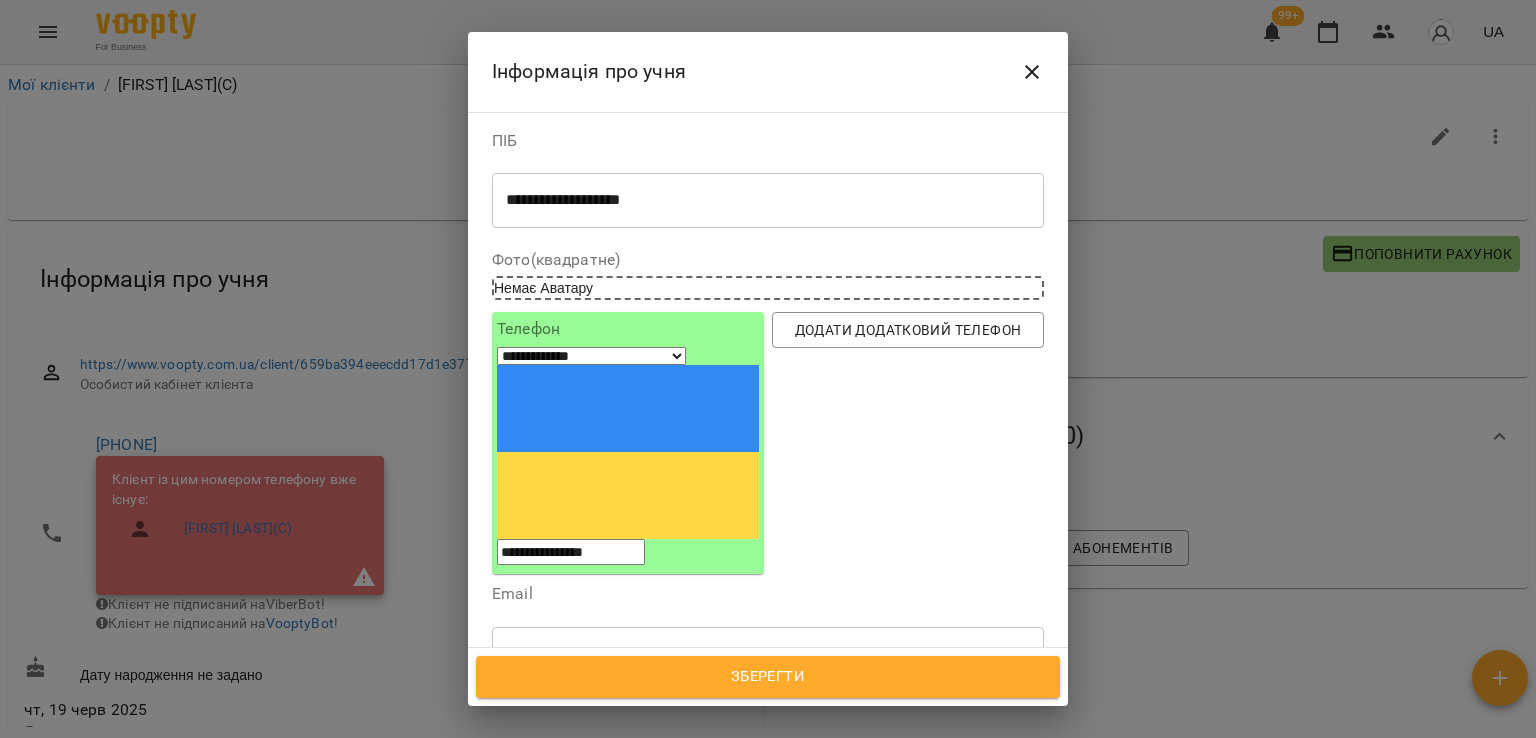 drag, startPoint x: 604, startPoint y: 583, endPoint x: 665, endPoint y: 601, distance: 63.600315 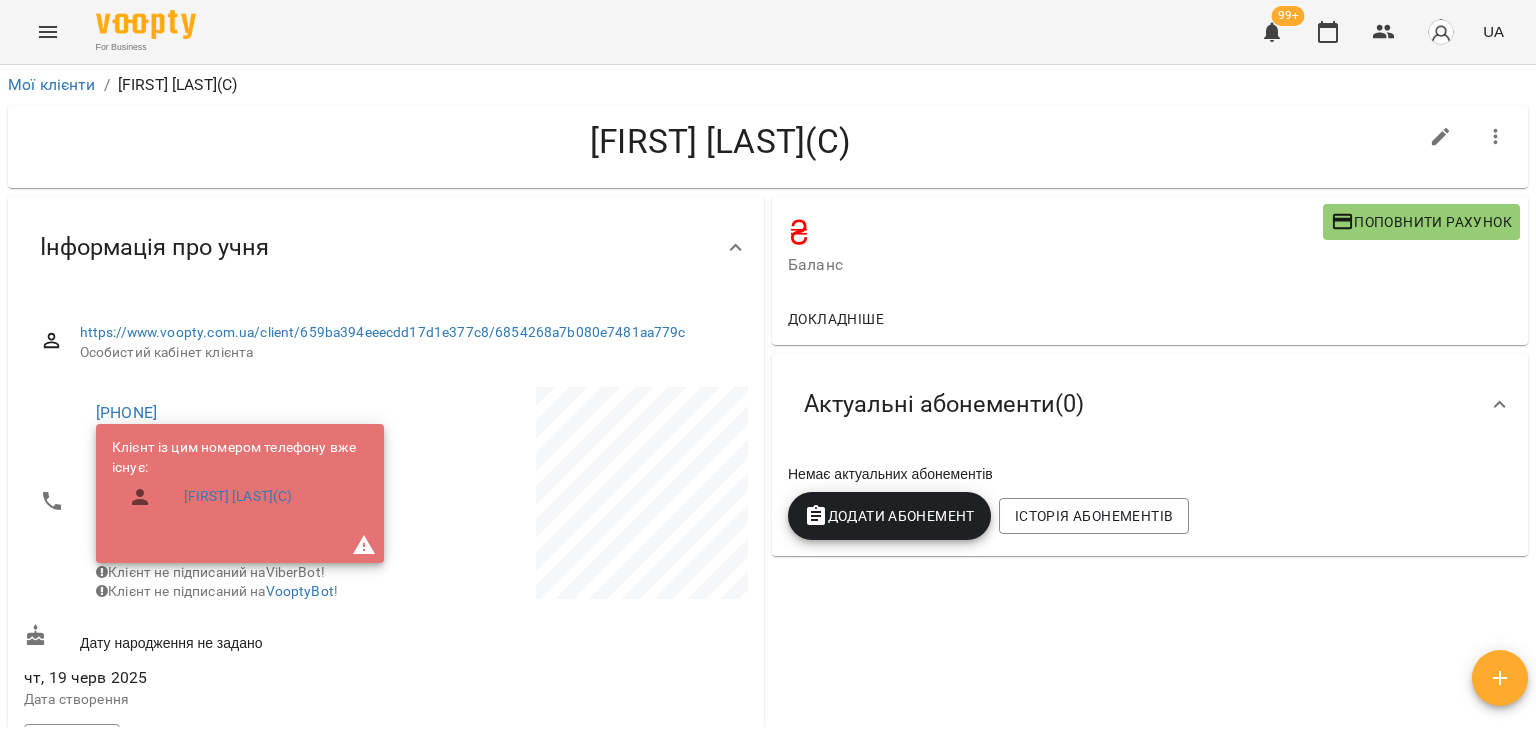 scroll, scrollTop: 0, scrollLeft: 0, axis: both 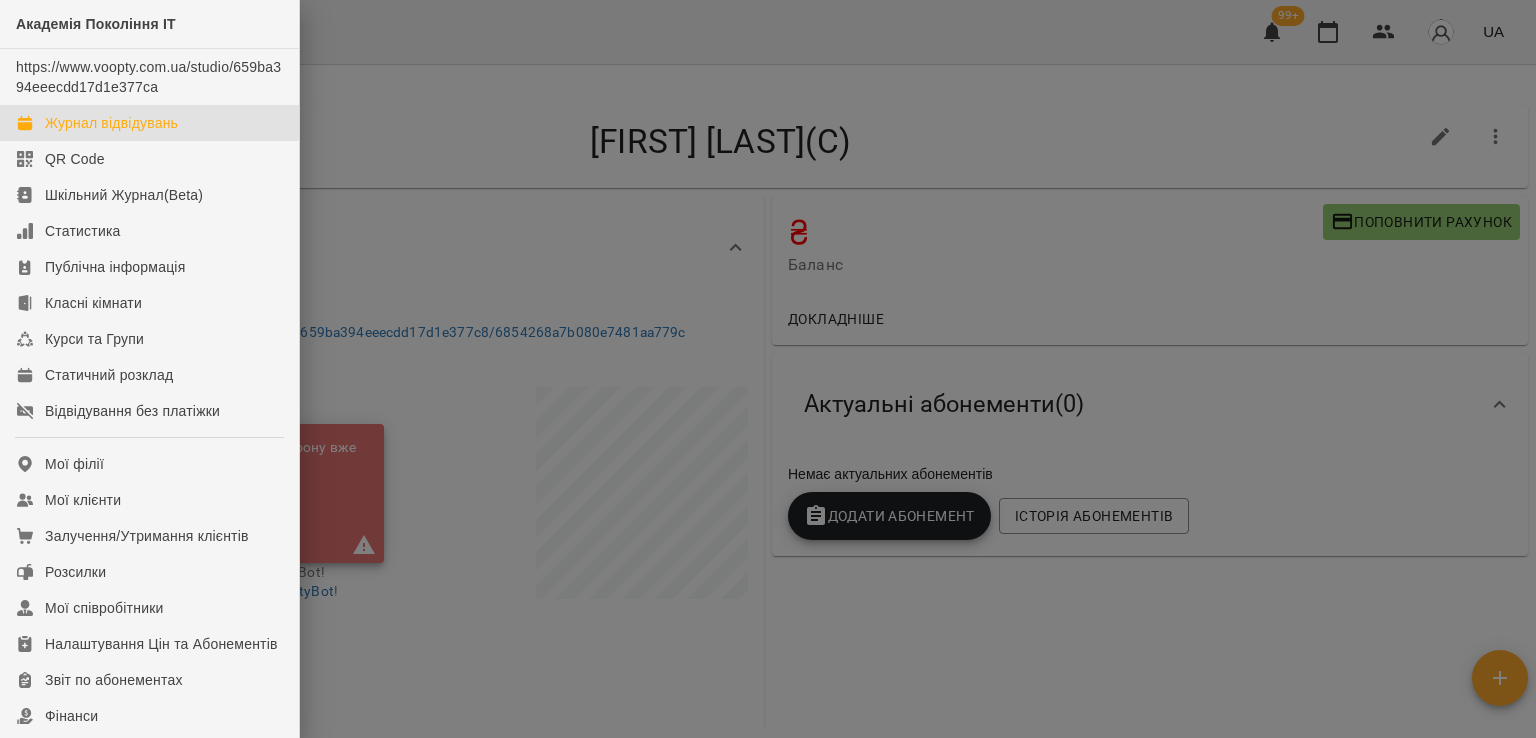 click on "Журнал відвідувань" at bounding box center (111, 123) 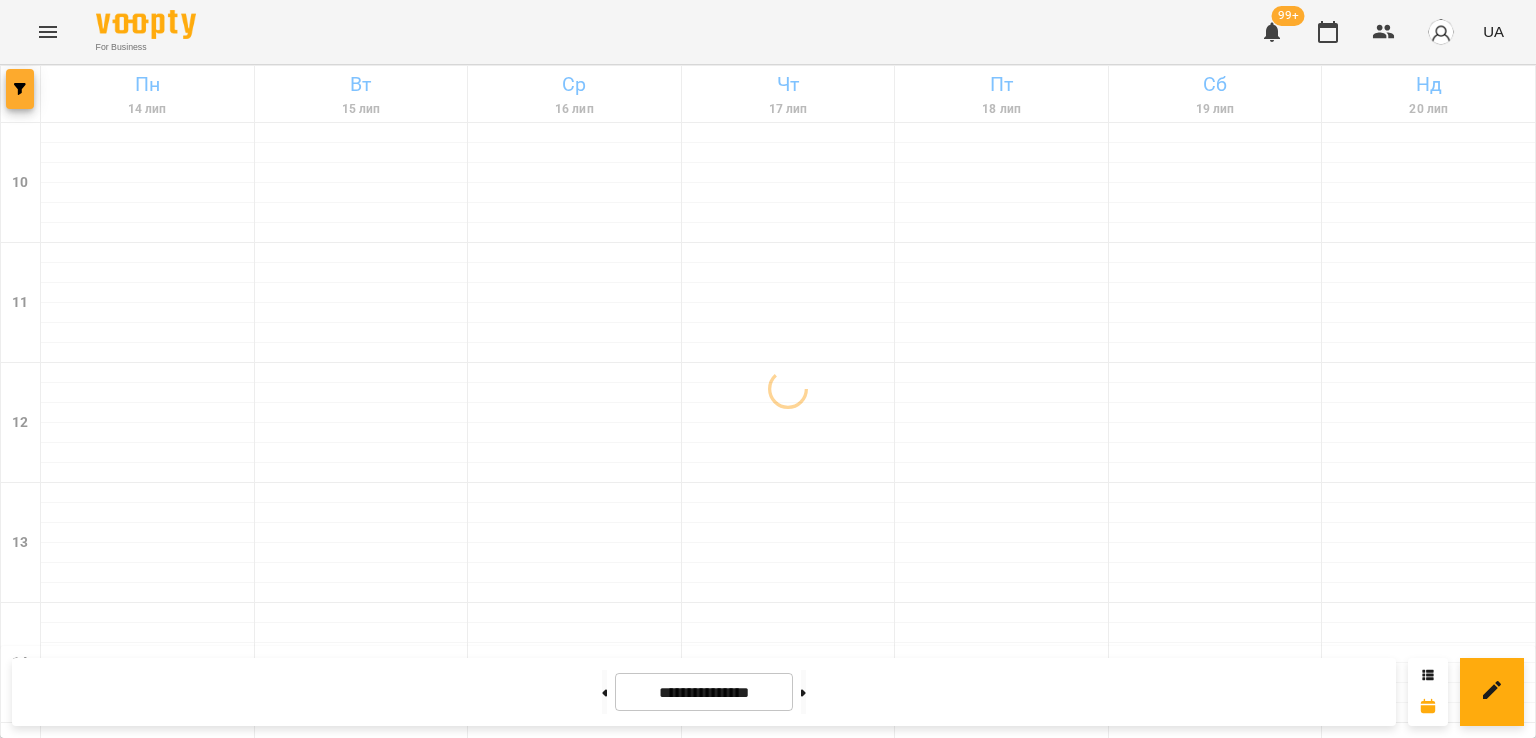 click at bounding box center (20, 89) 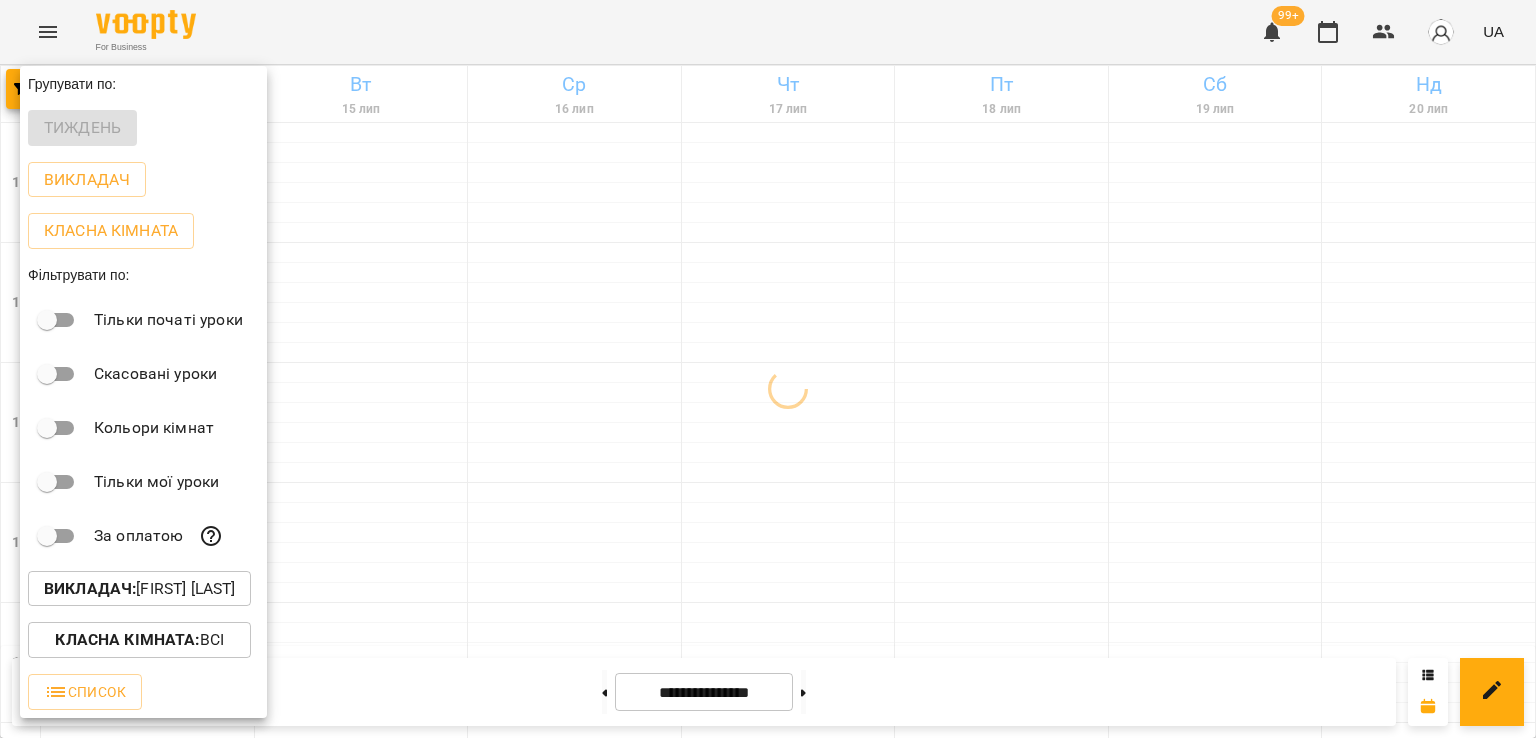 click on "Викладач :  [FIRST] [LAST]" at bounding box center [139, 589] 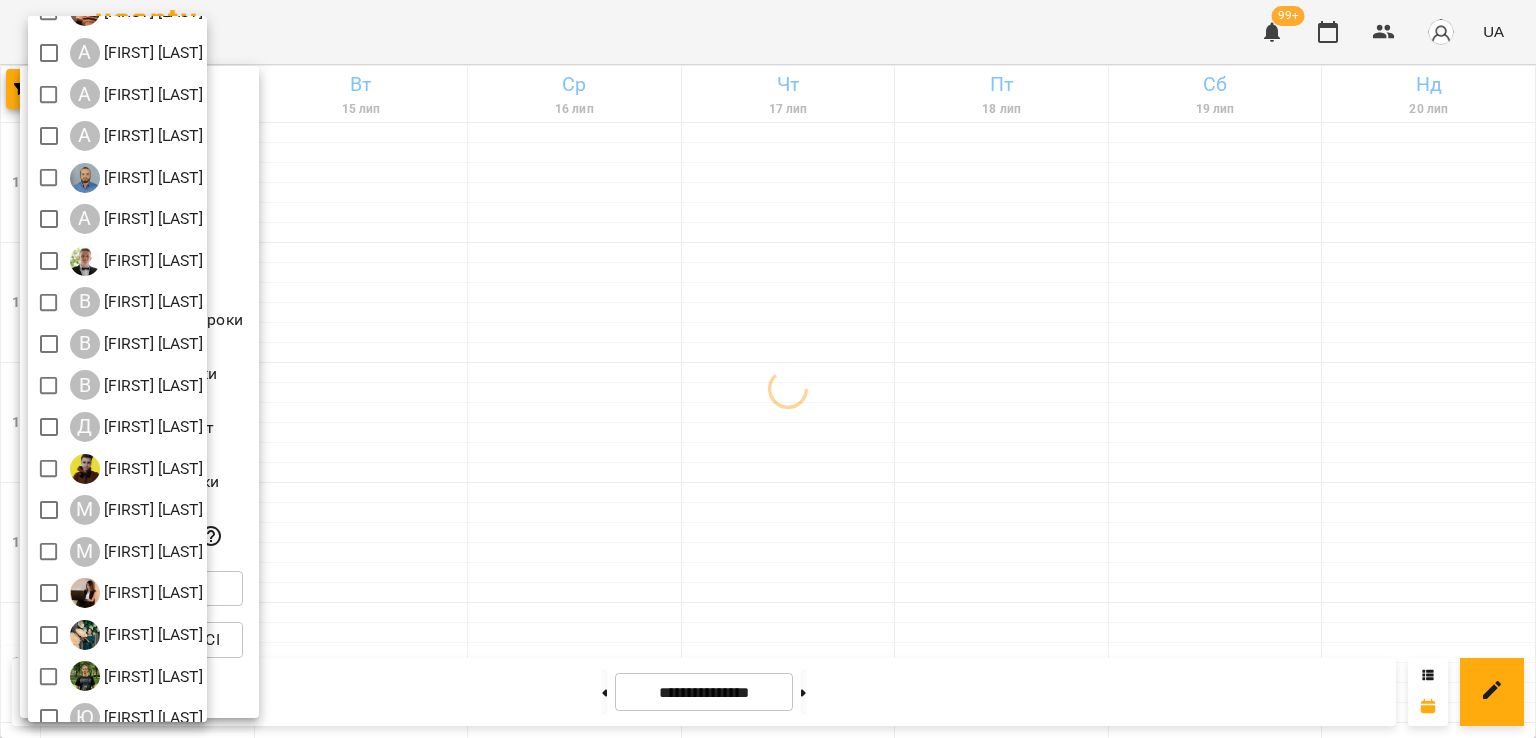scroll, scrollTop: 129, scrollLeft: 0, axis: vertical 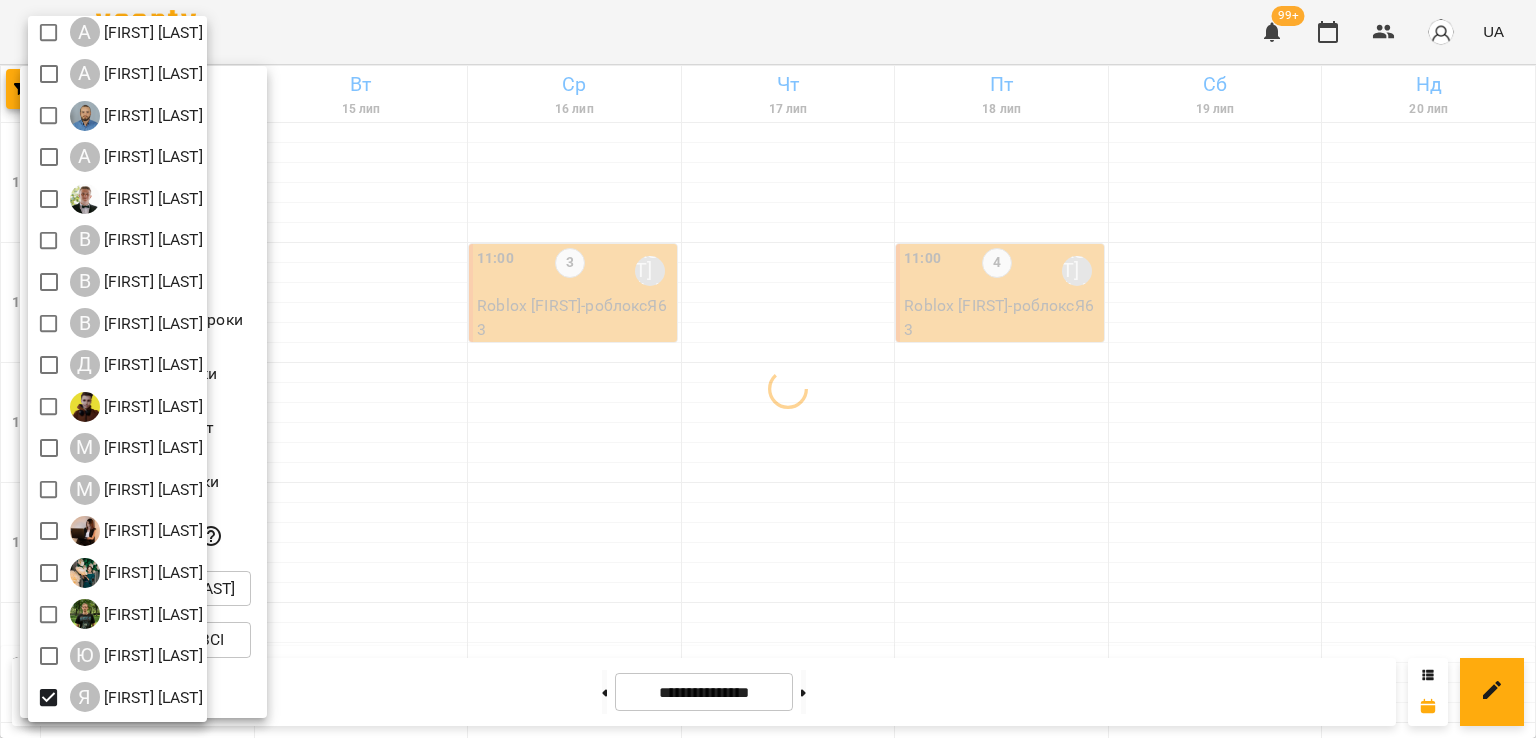click at bounding box center [768, 369] 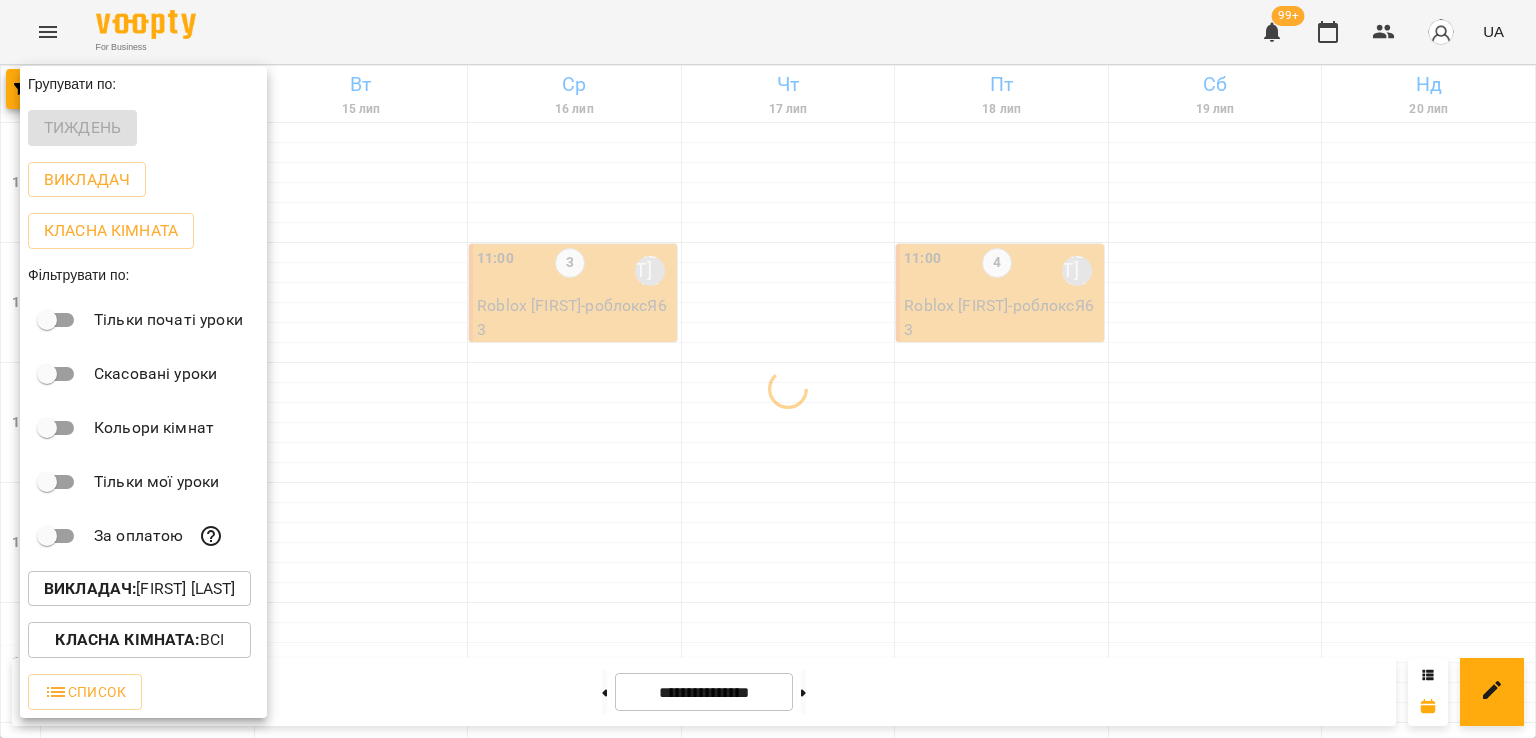 click at bounding box center (768, 369) 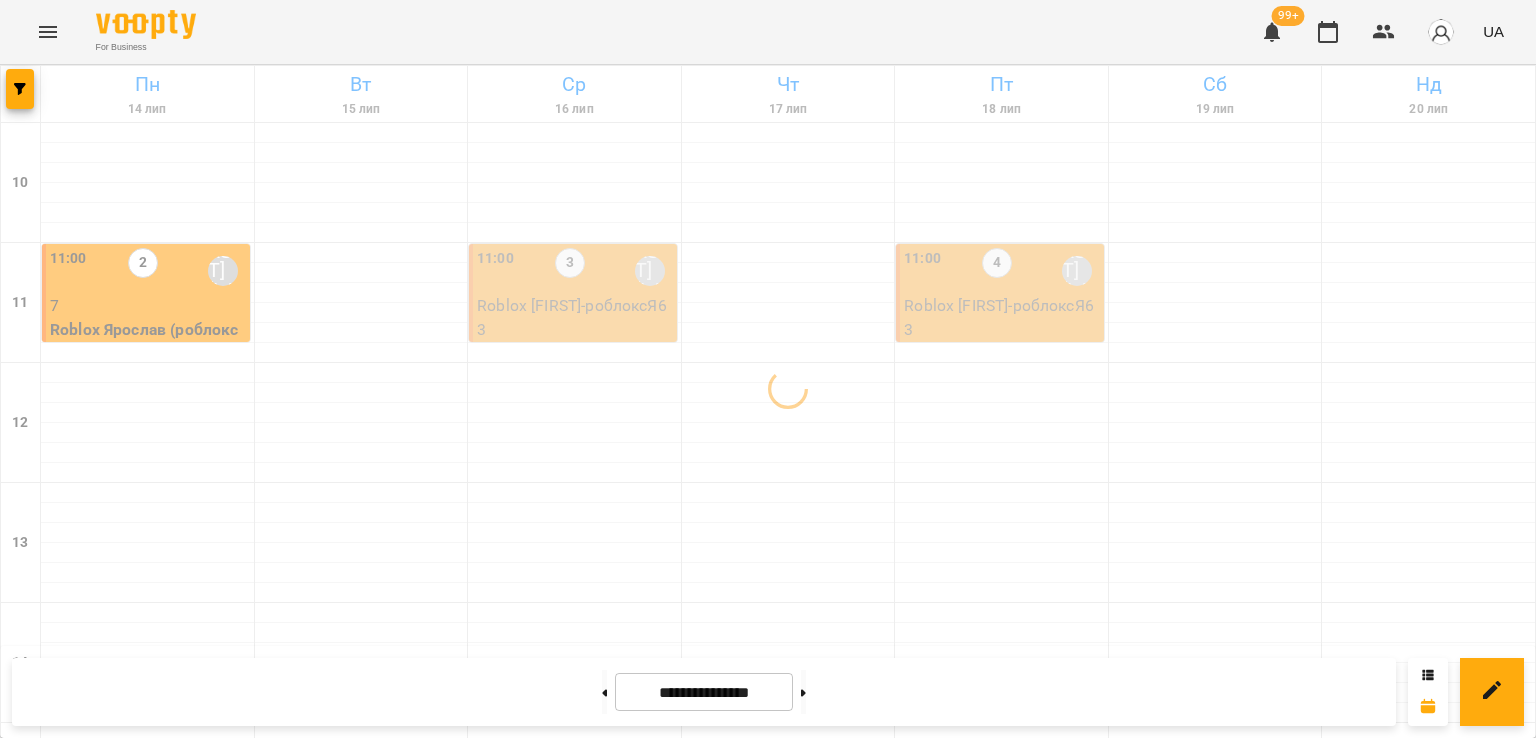 scroll, scrollTop: 935, scrollLeft: 0, axis: vertical 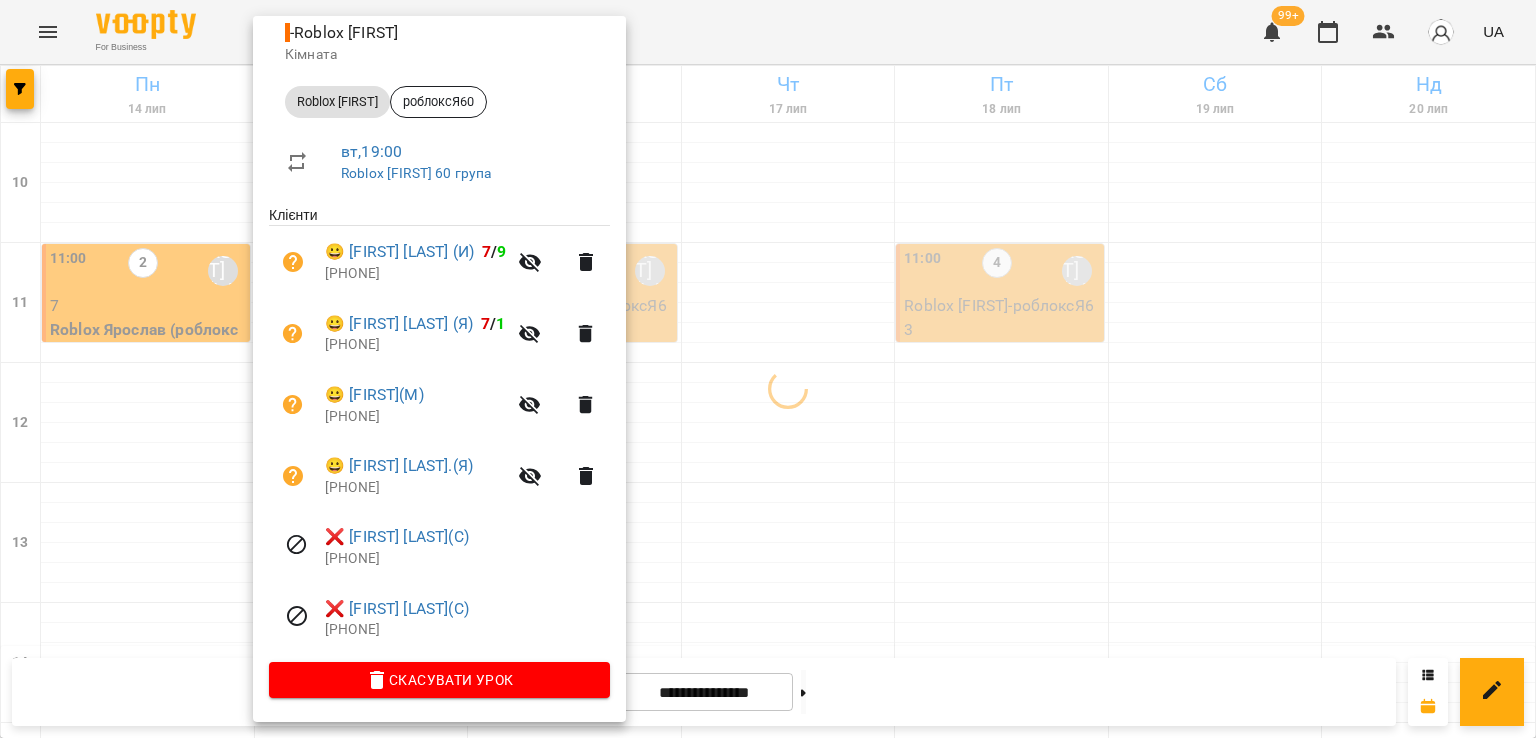 click at bounding box center (768, 369) 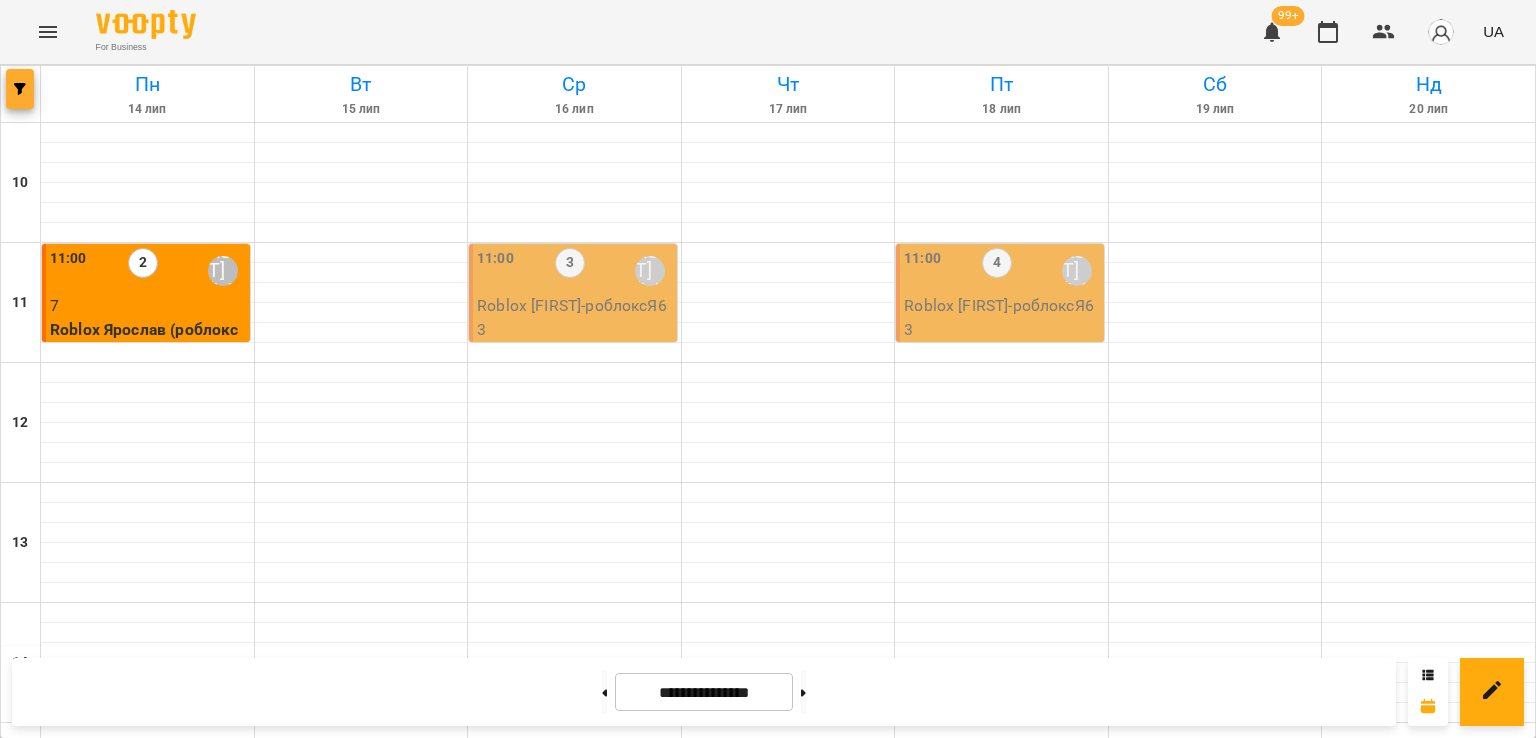 click 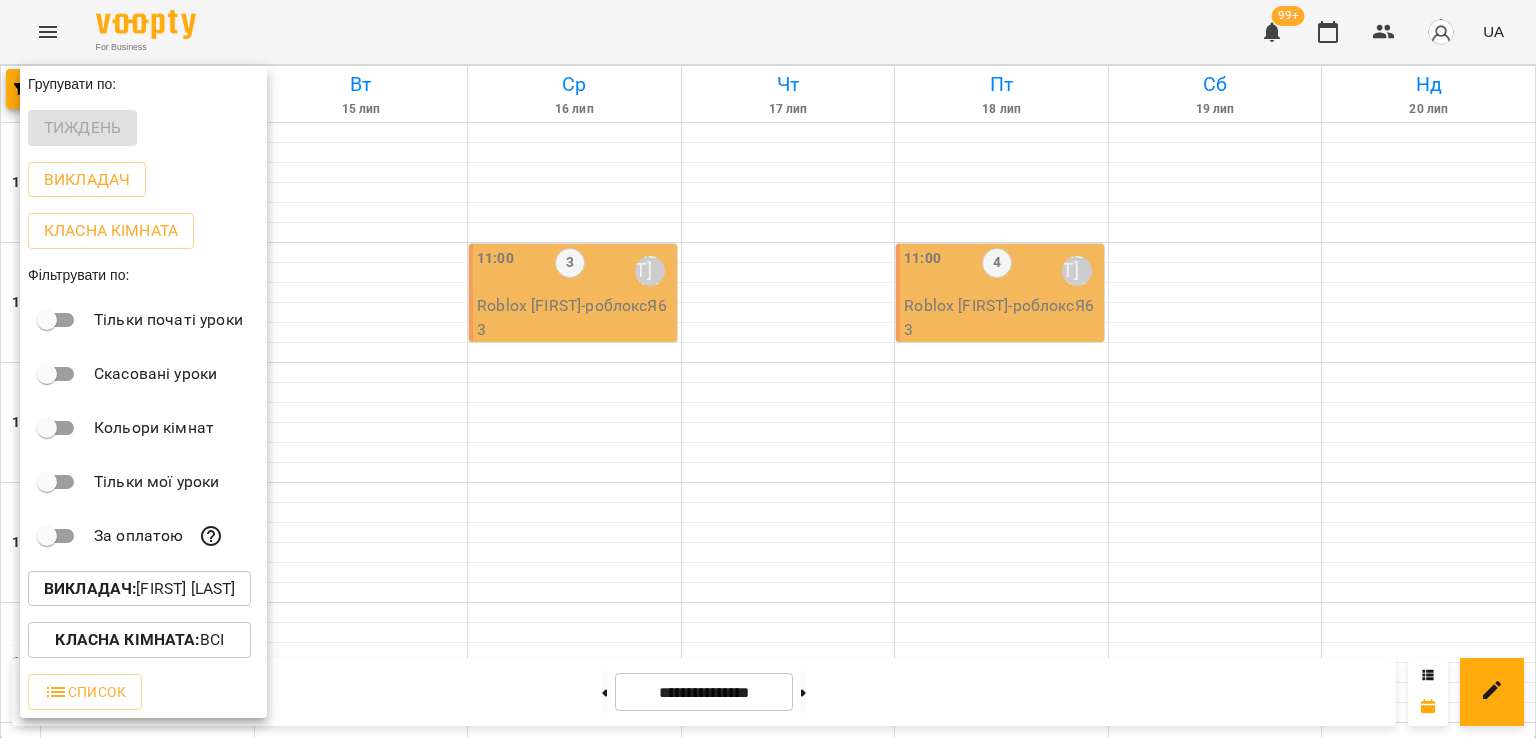 click on "Викладач : [NAME]" at bounding box center [139, 589] 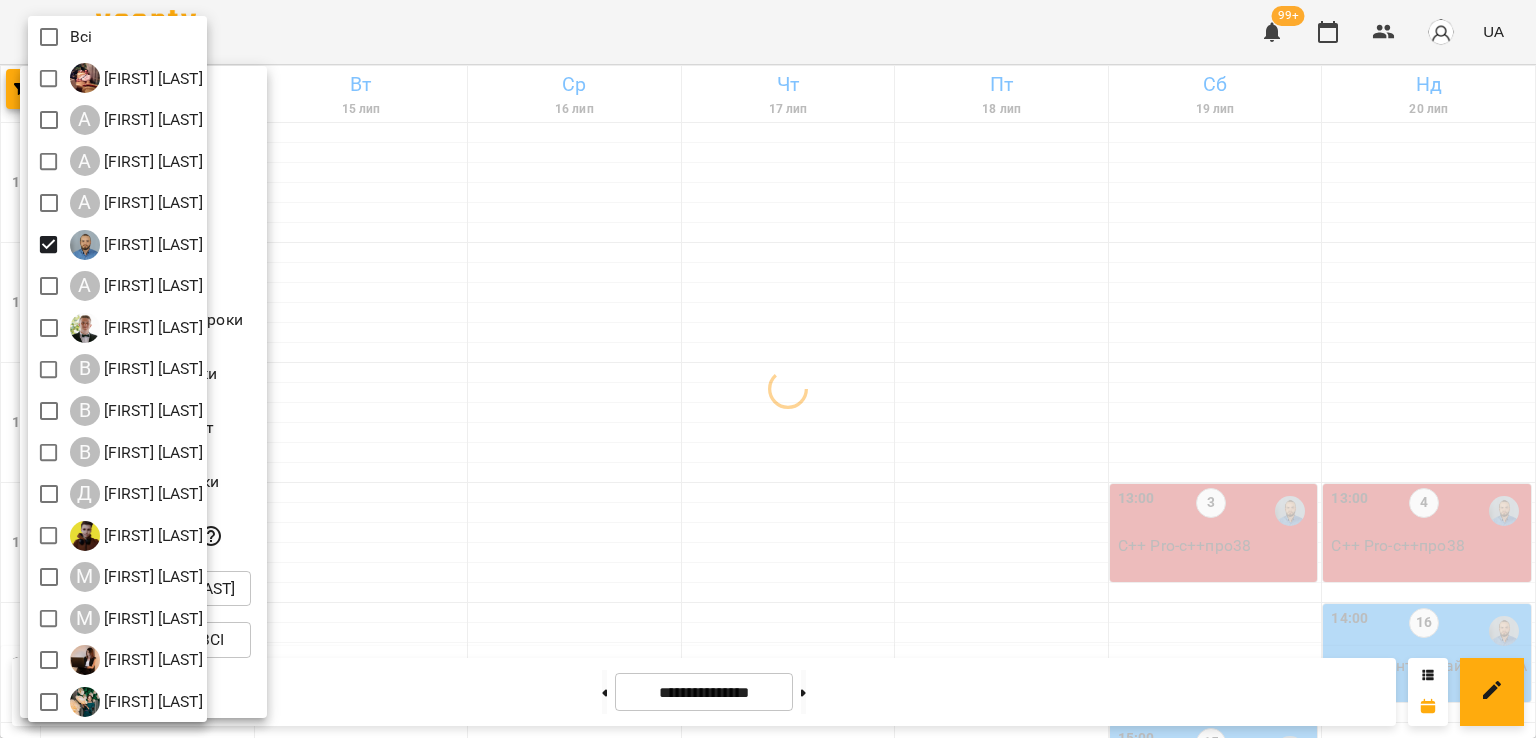 click at bounding box center [768, 369] 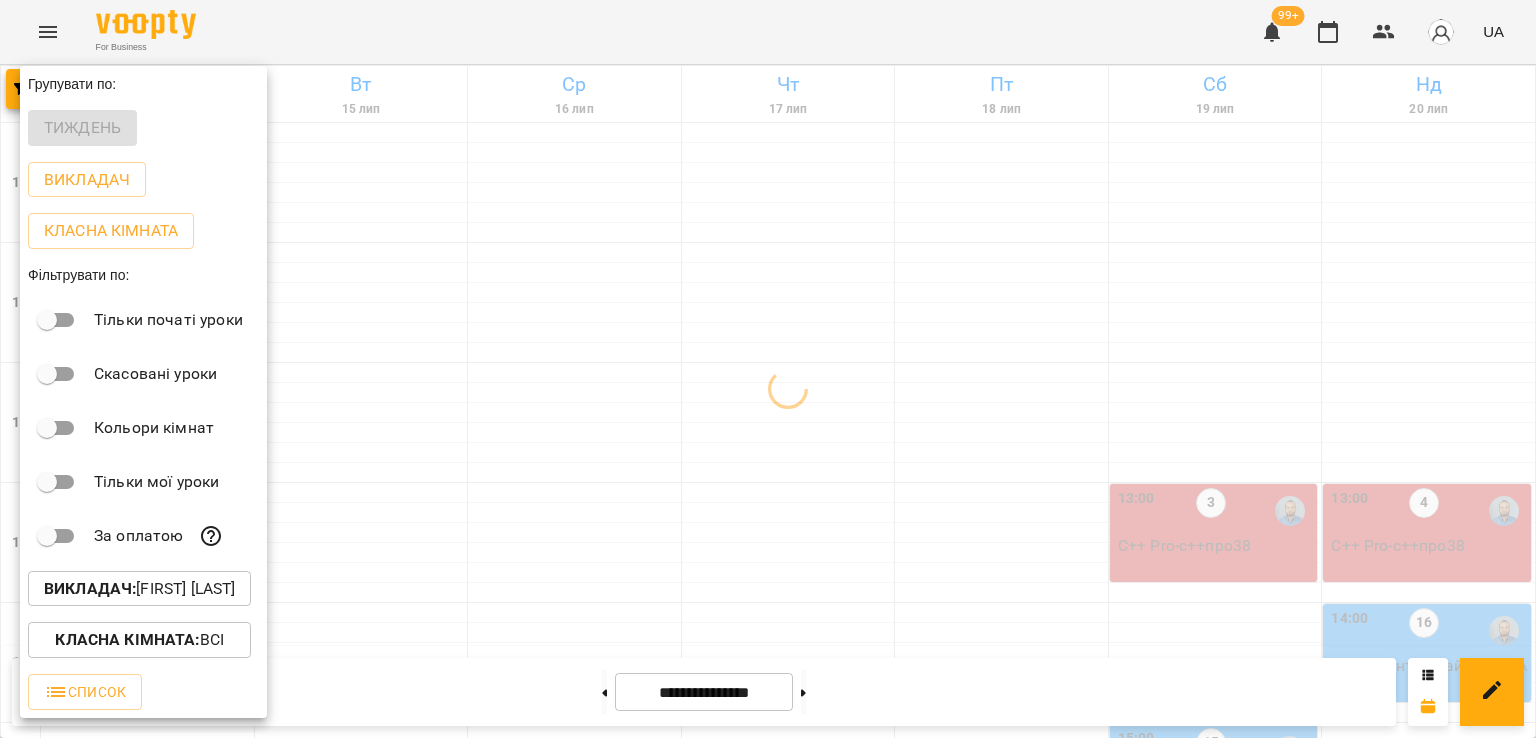 click at bounding box center [768, 369] 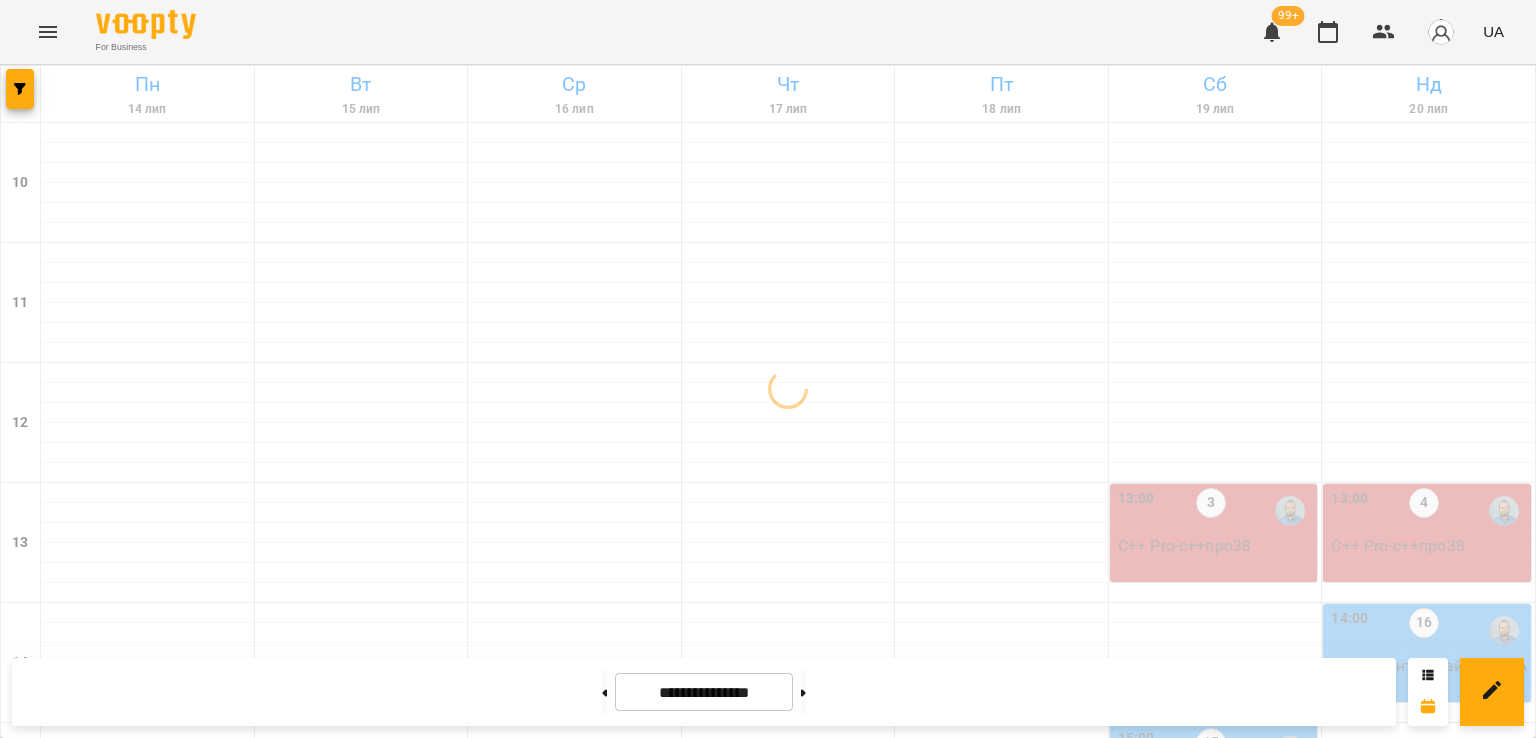 click on "Python [FIRST] - пайтонмідл[FIRST]54" at bounding box center (1002, 1157) 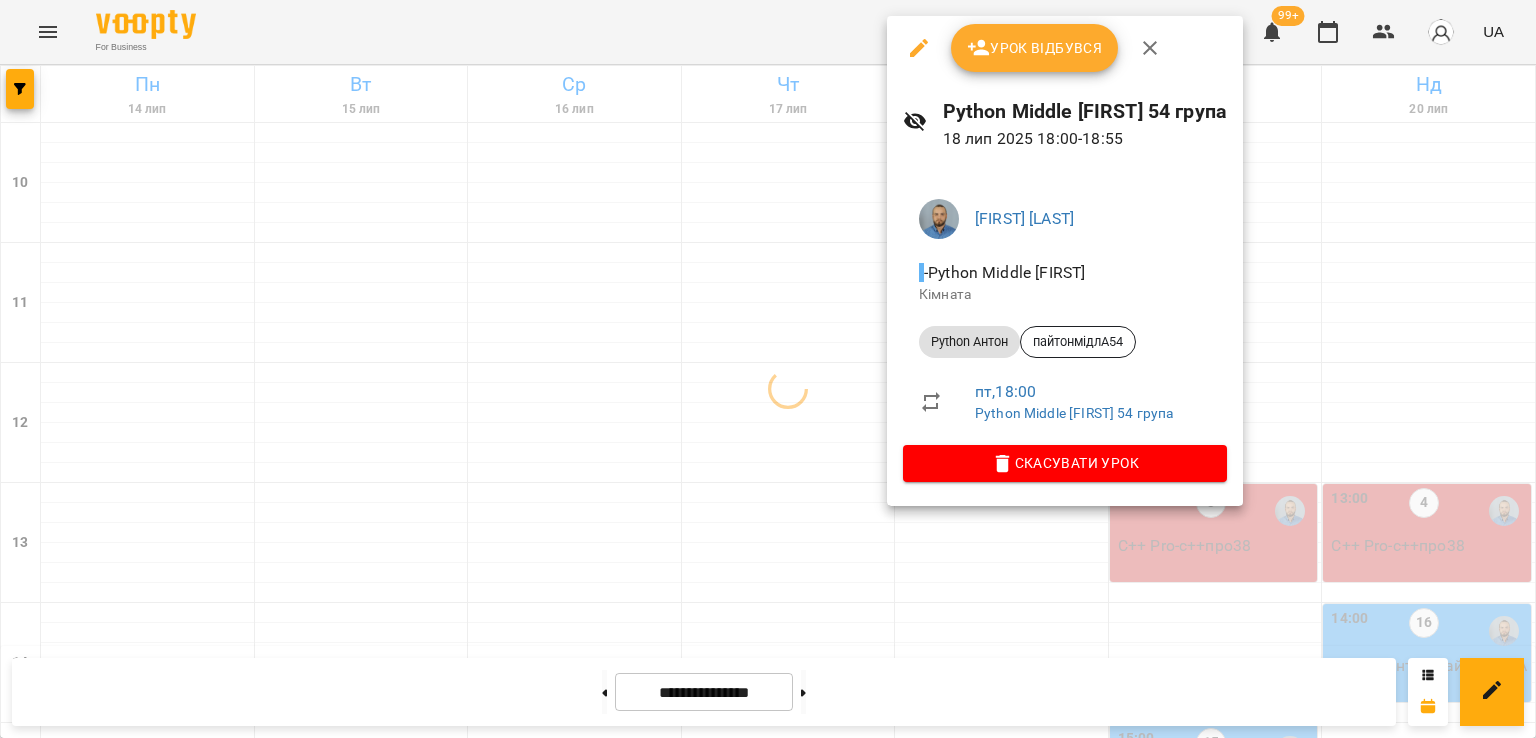 drag, startPoint x: 679, startPoint y: 225, endPoint x: 622, endPoint y: 223, distance: 57.035076 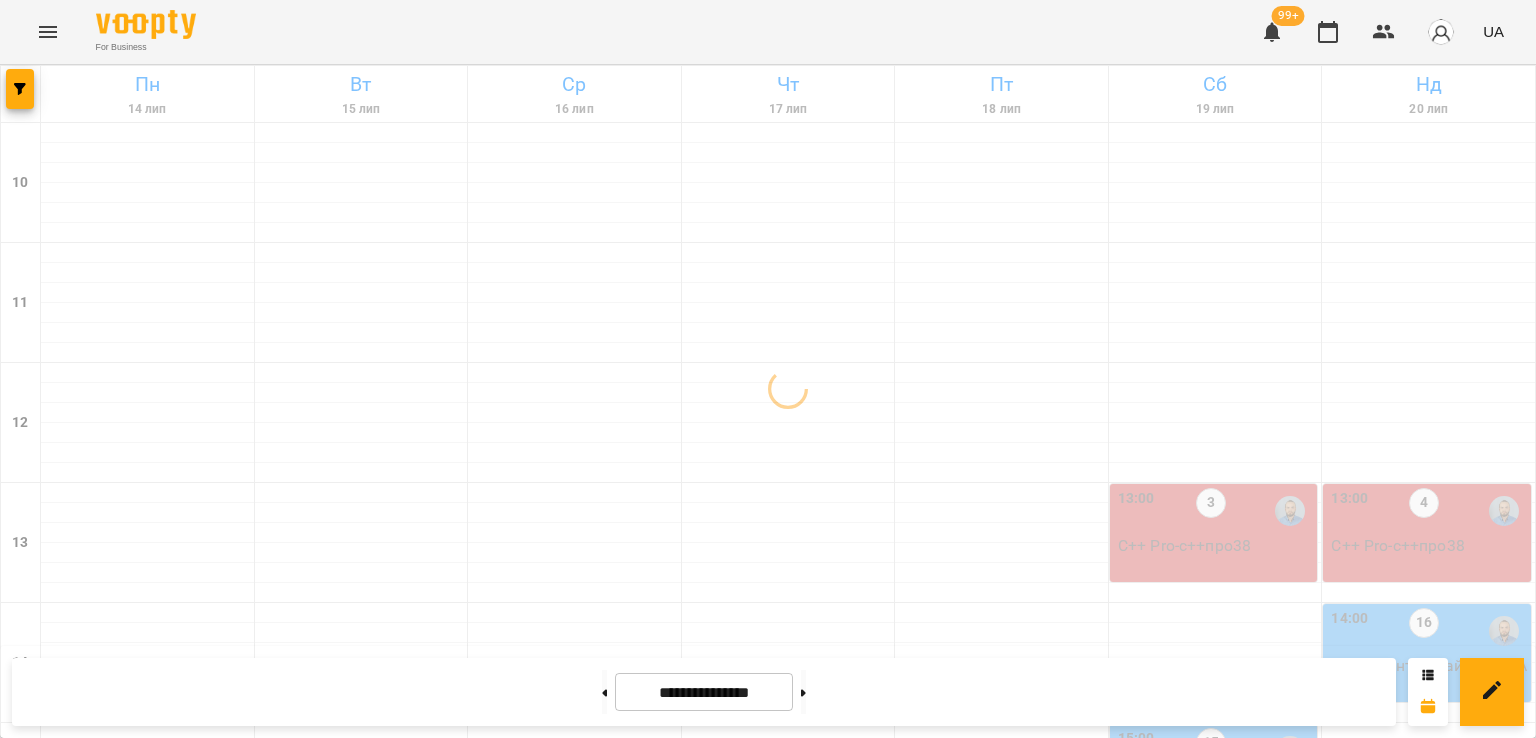click on "Python [FIRST] - пайтонмідл[FIRST]54" at bounding box center (575, 1157) 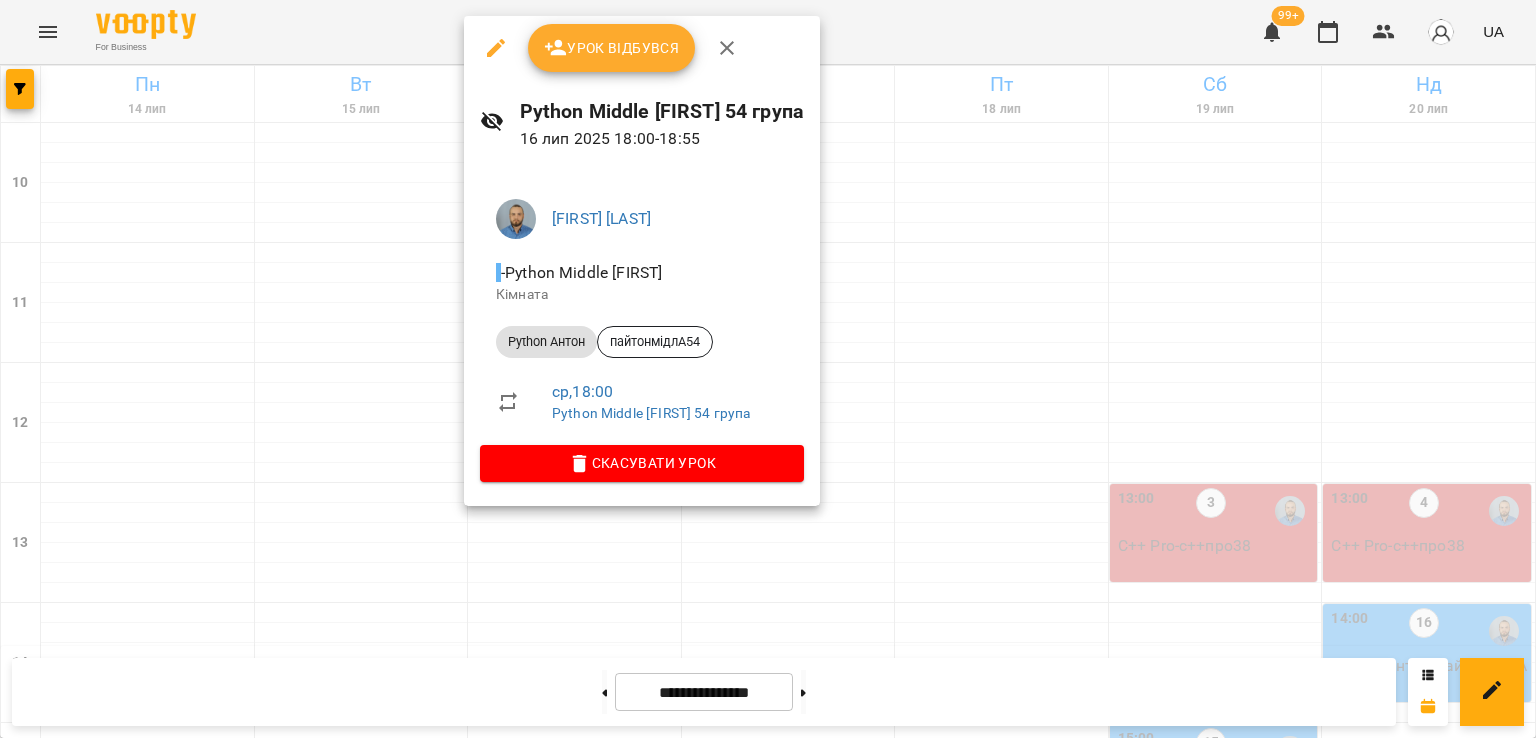 click at bounding box center (768, 369) 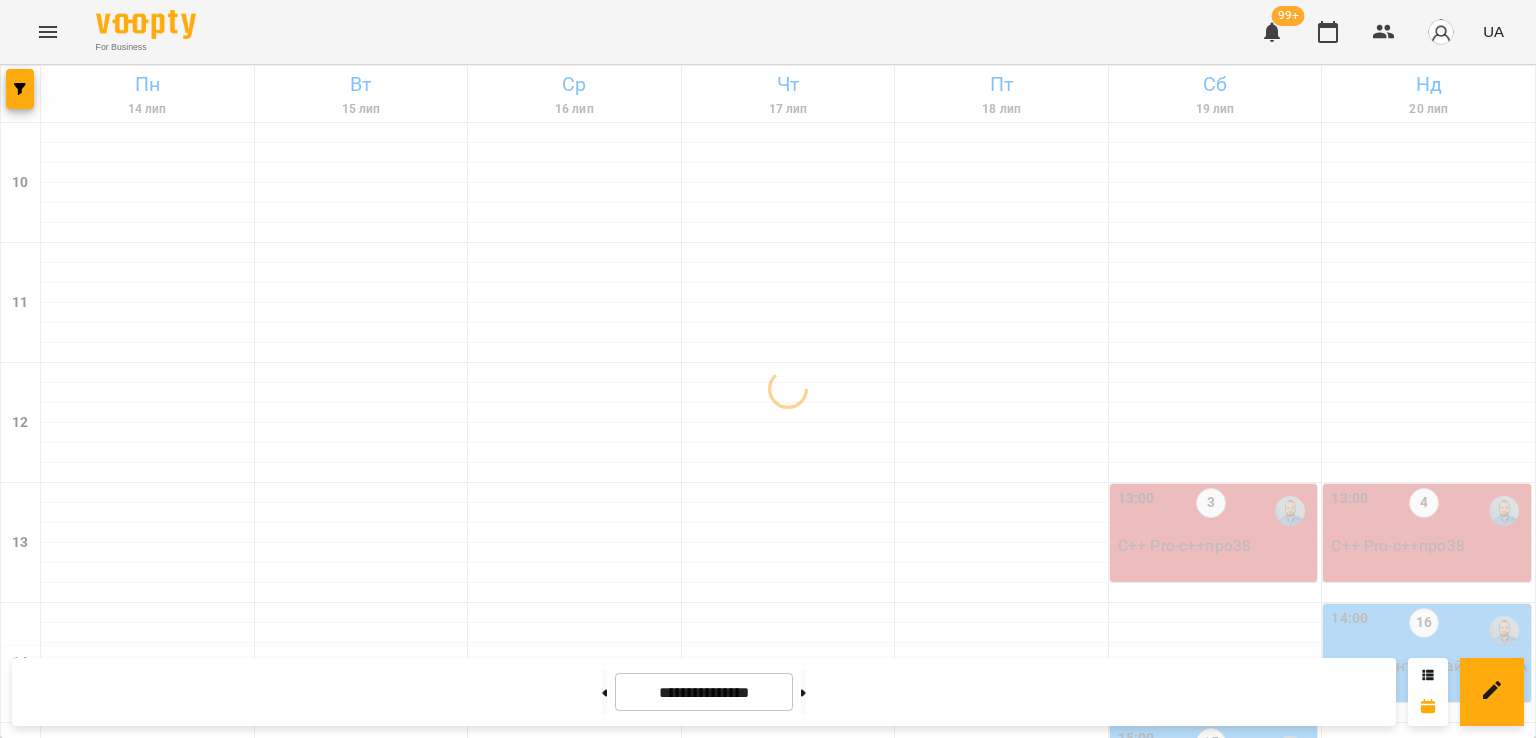 click on "5" at bounding box center (148, 1146) 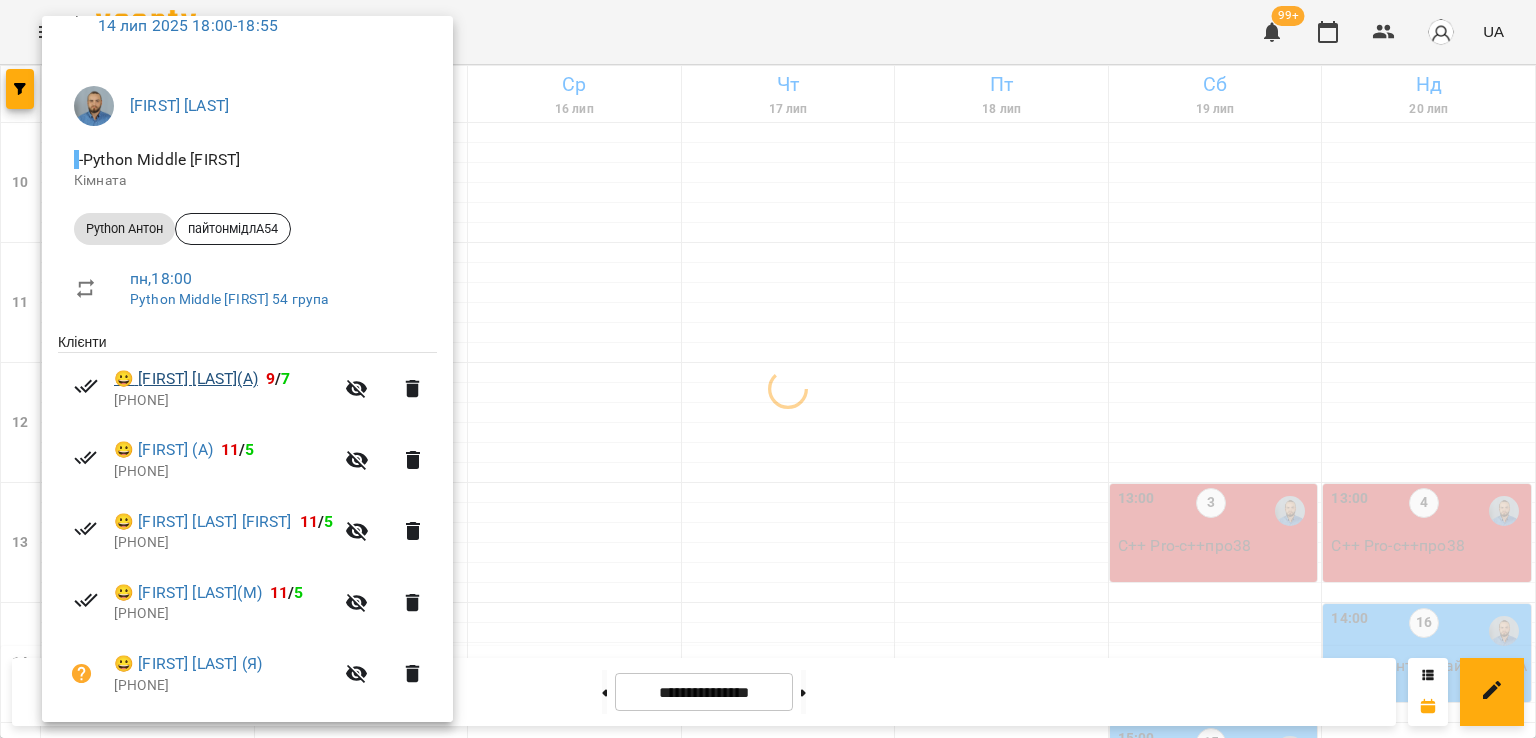 scroll, scrollTop: 242, scrollLeft: 0, axis: vertical 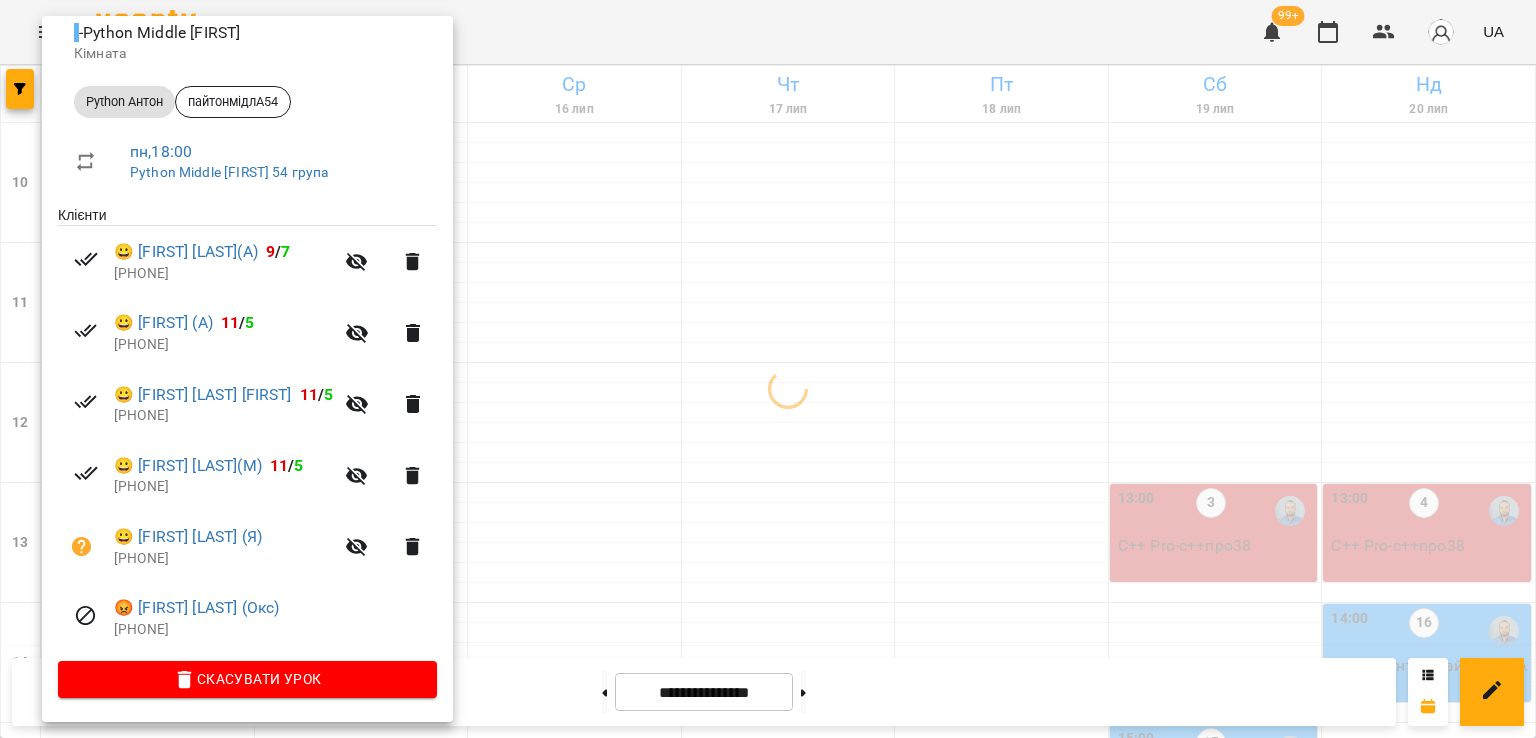 click at bounding box center (768, 369) 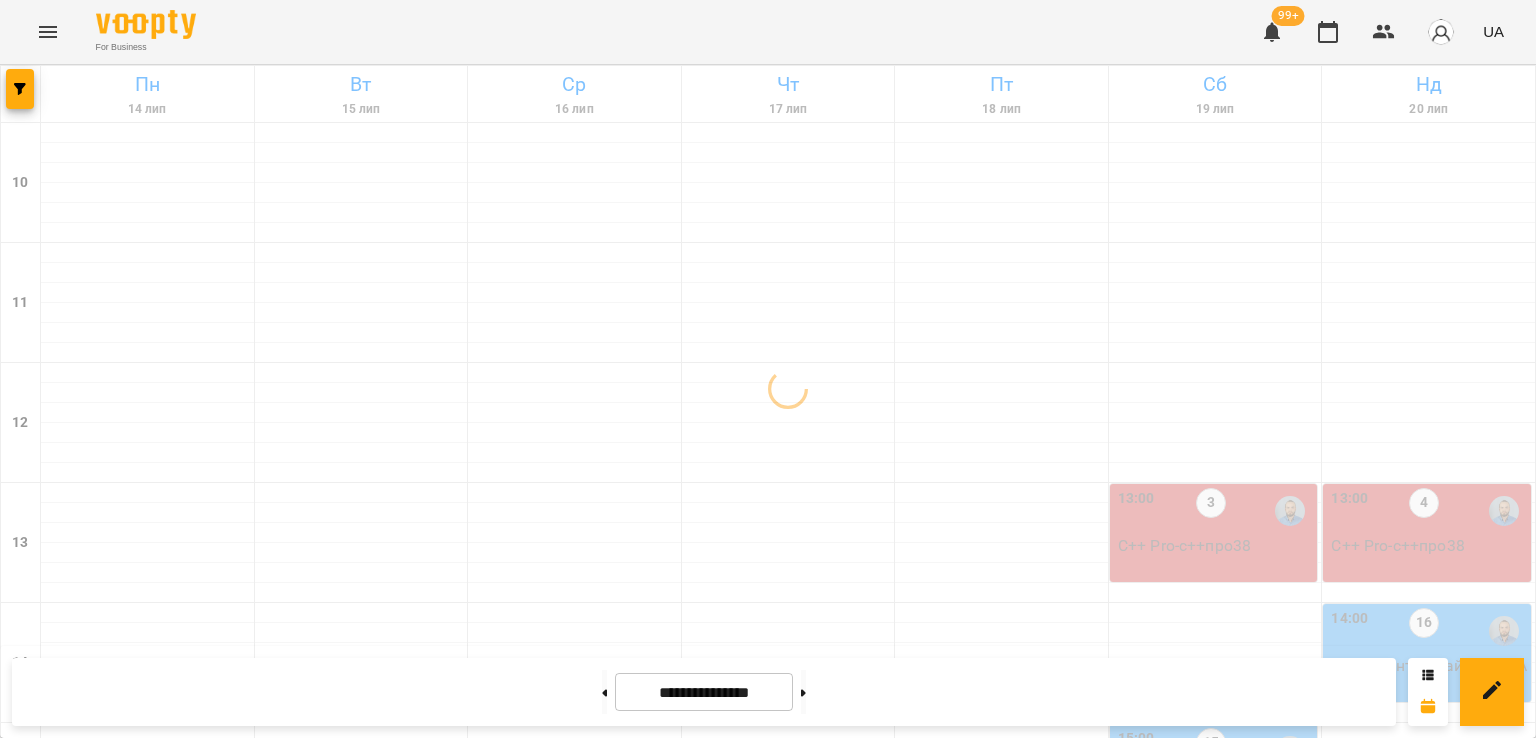 scroll, scrollTop: 735, scrollLeft: 0, axis: vertical 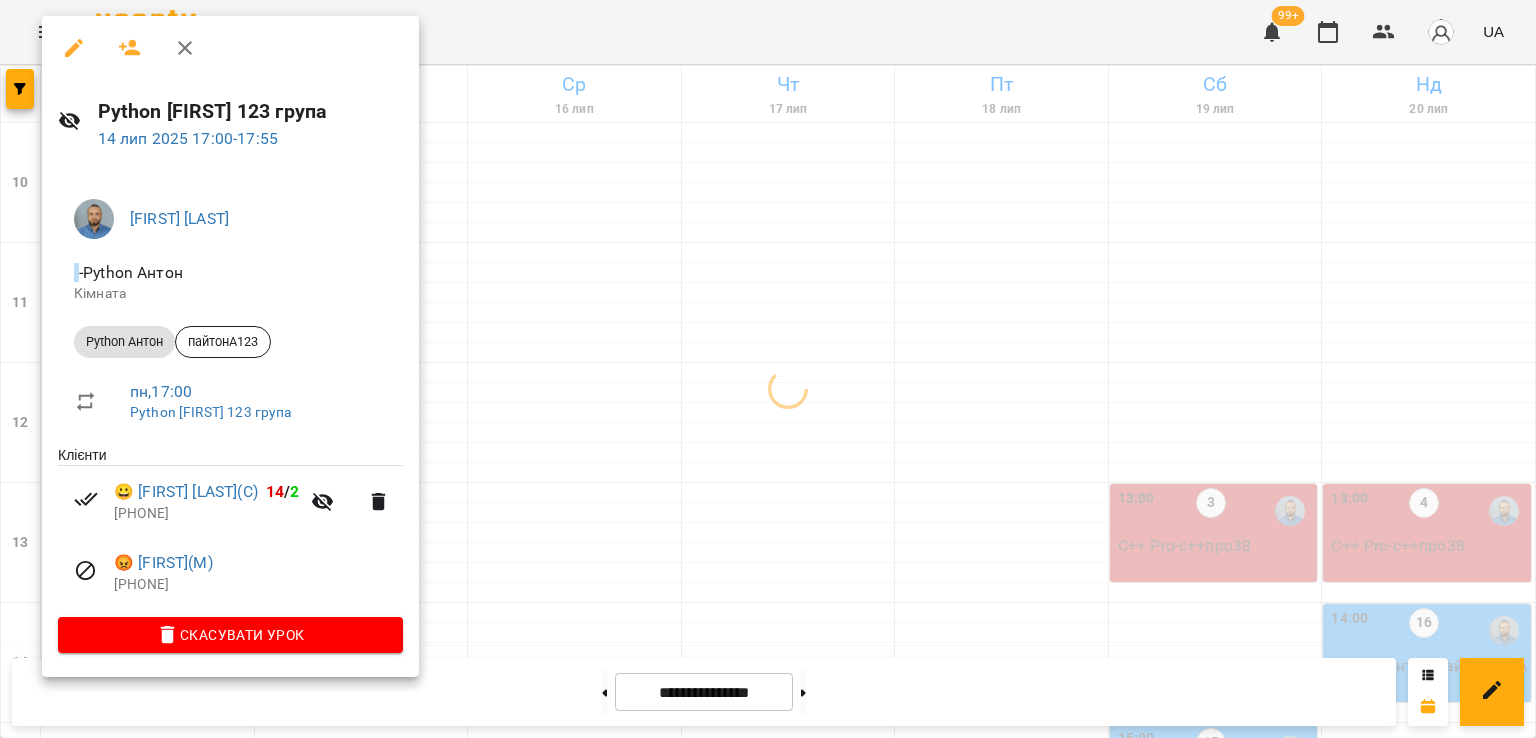 click at bounding box center [768, 369] 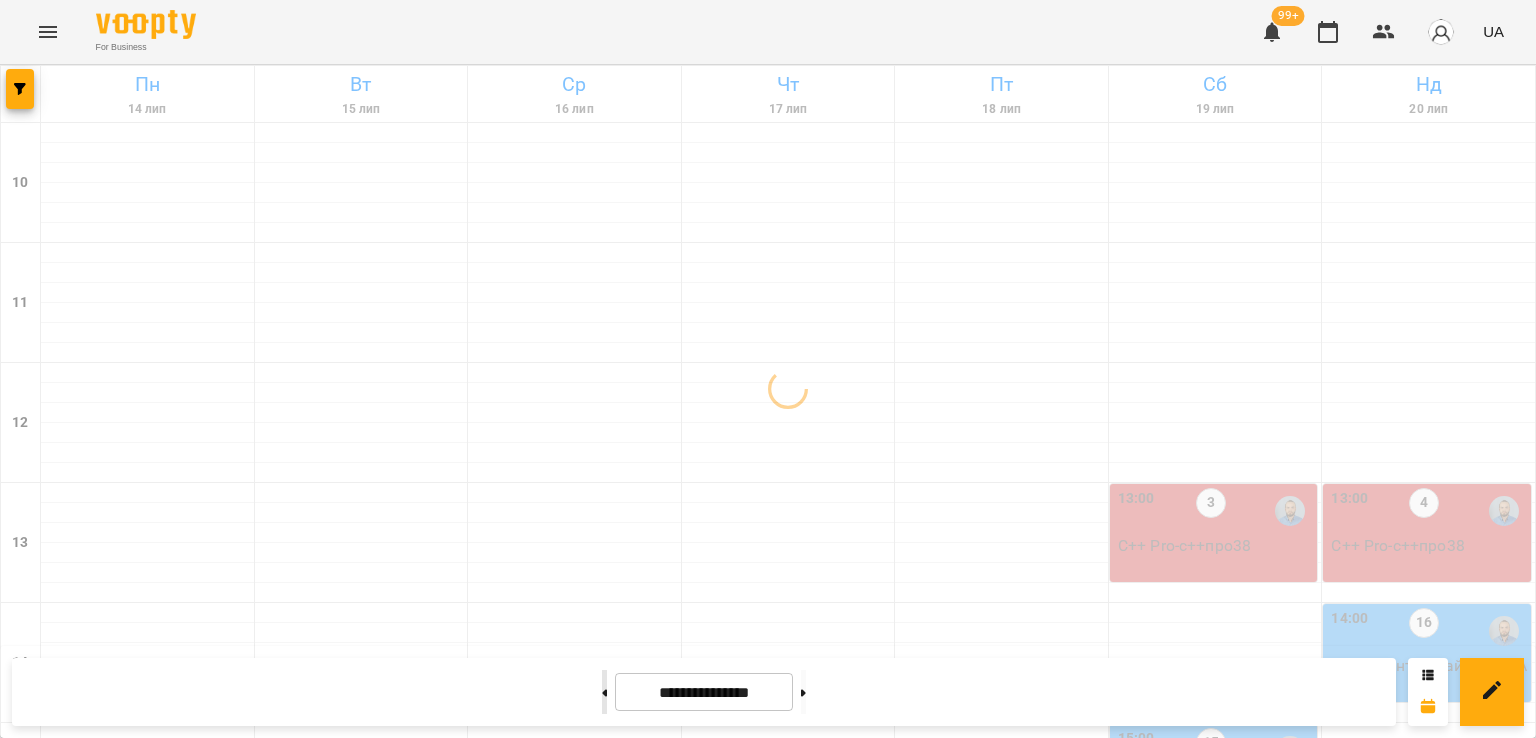 click at bounding box center [604, 692] 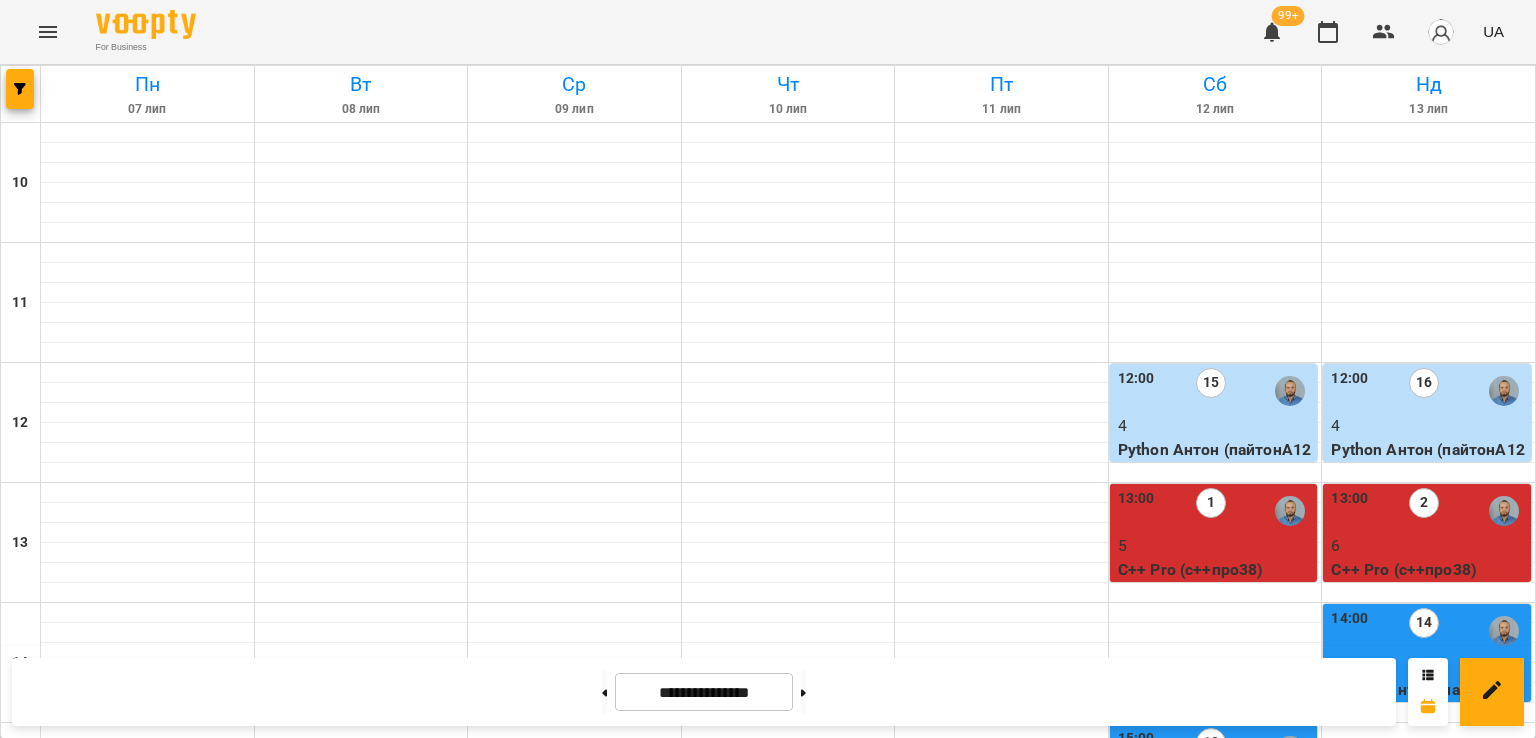 click on "2" at bounding box center (1002, 1026) 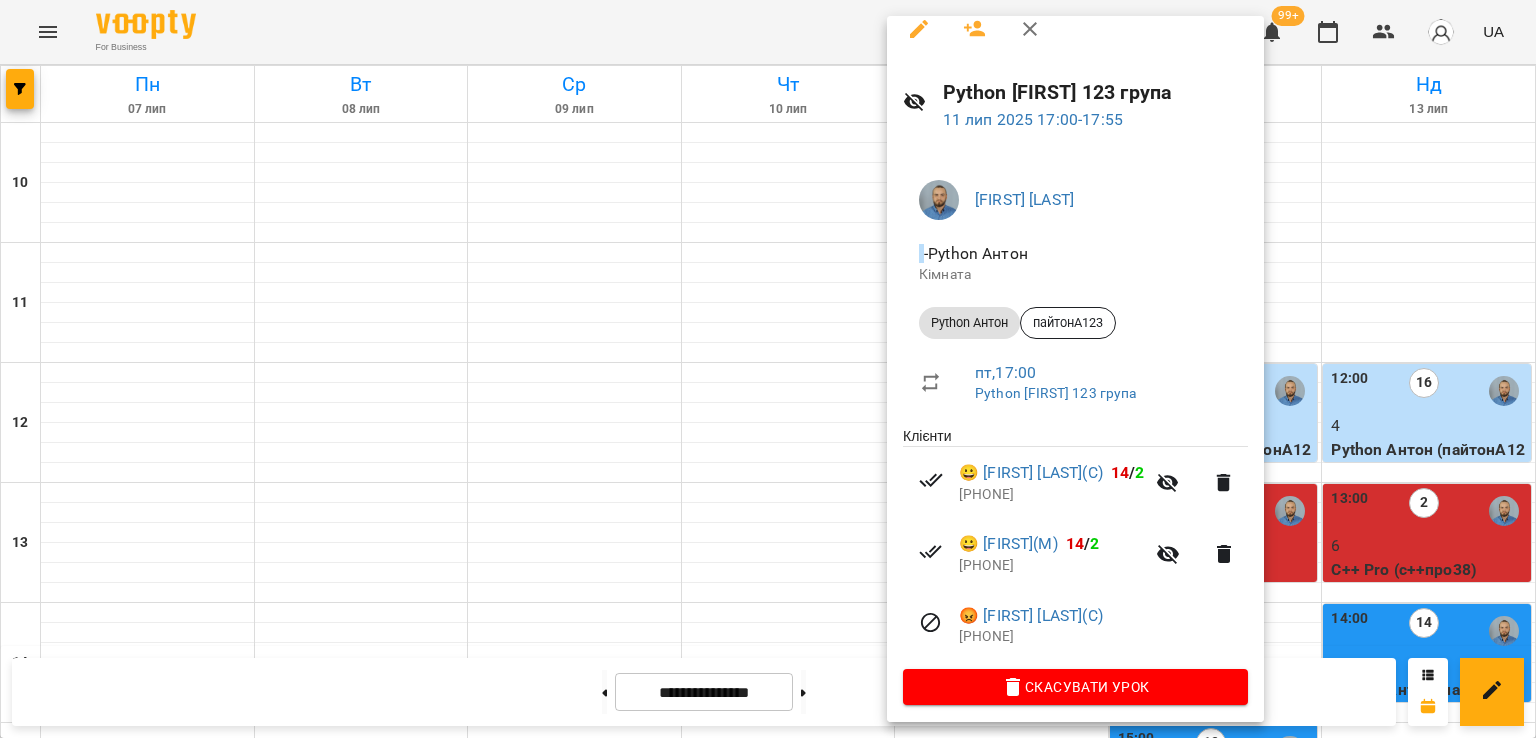 scroll, scrollTop: 28, scrollLeft: 0, axis: vertical 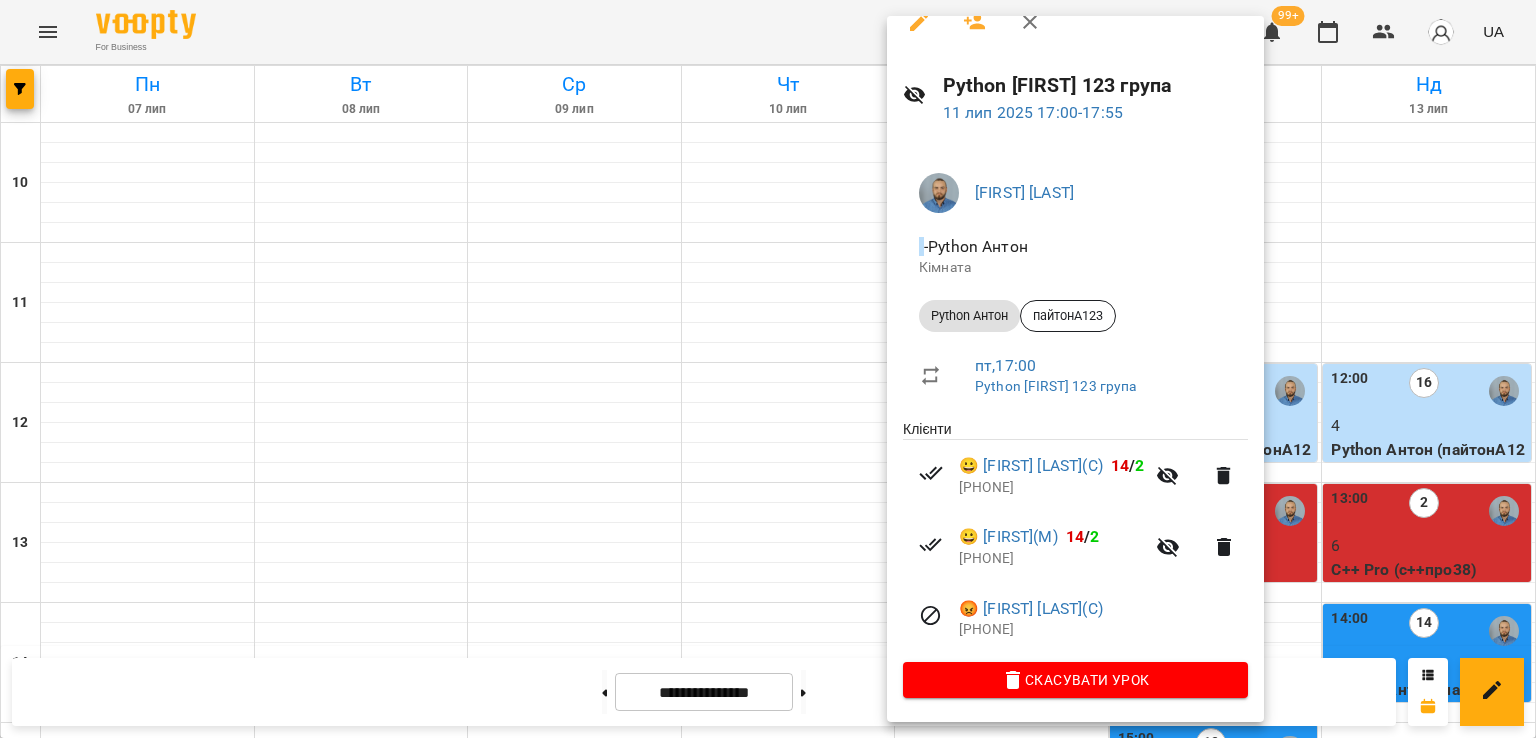 click at bounding box center (768, 369) 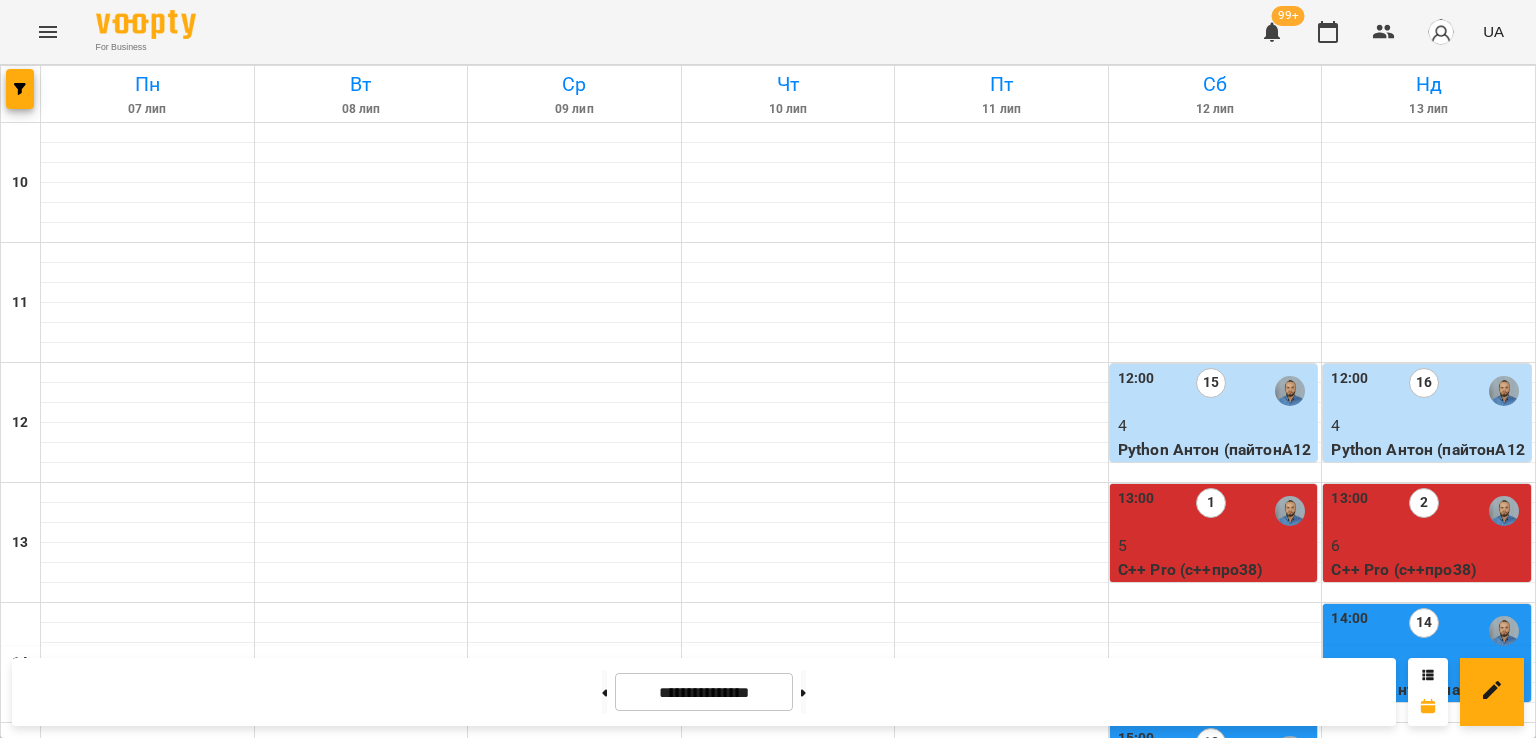 click on "2" at bounding box center (1002, 1026) 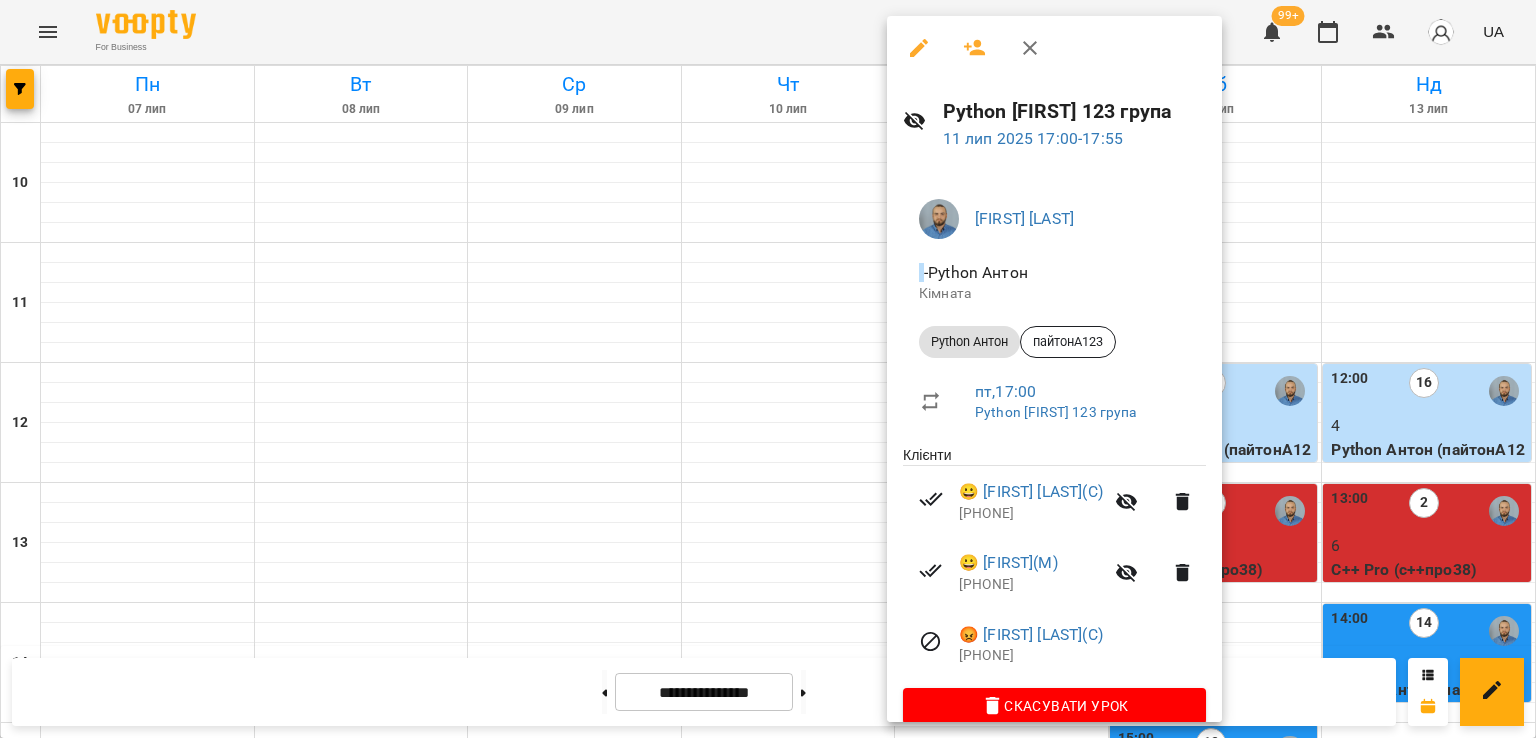 click at bounding box center (768, 369) 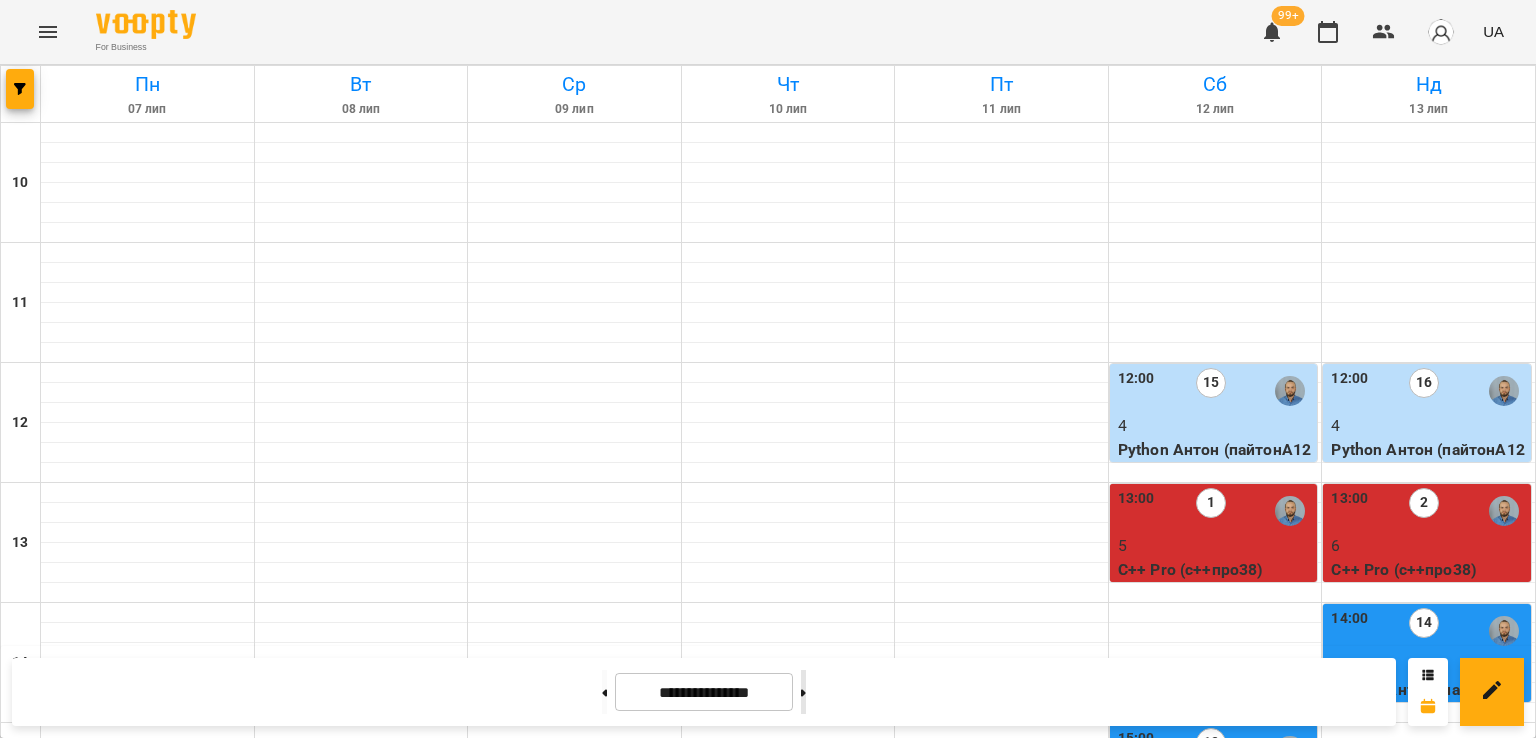 click at bounding box center (803, 692) 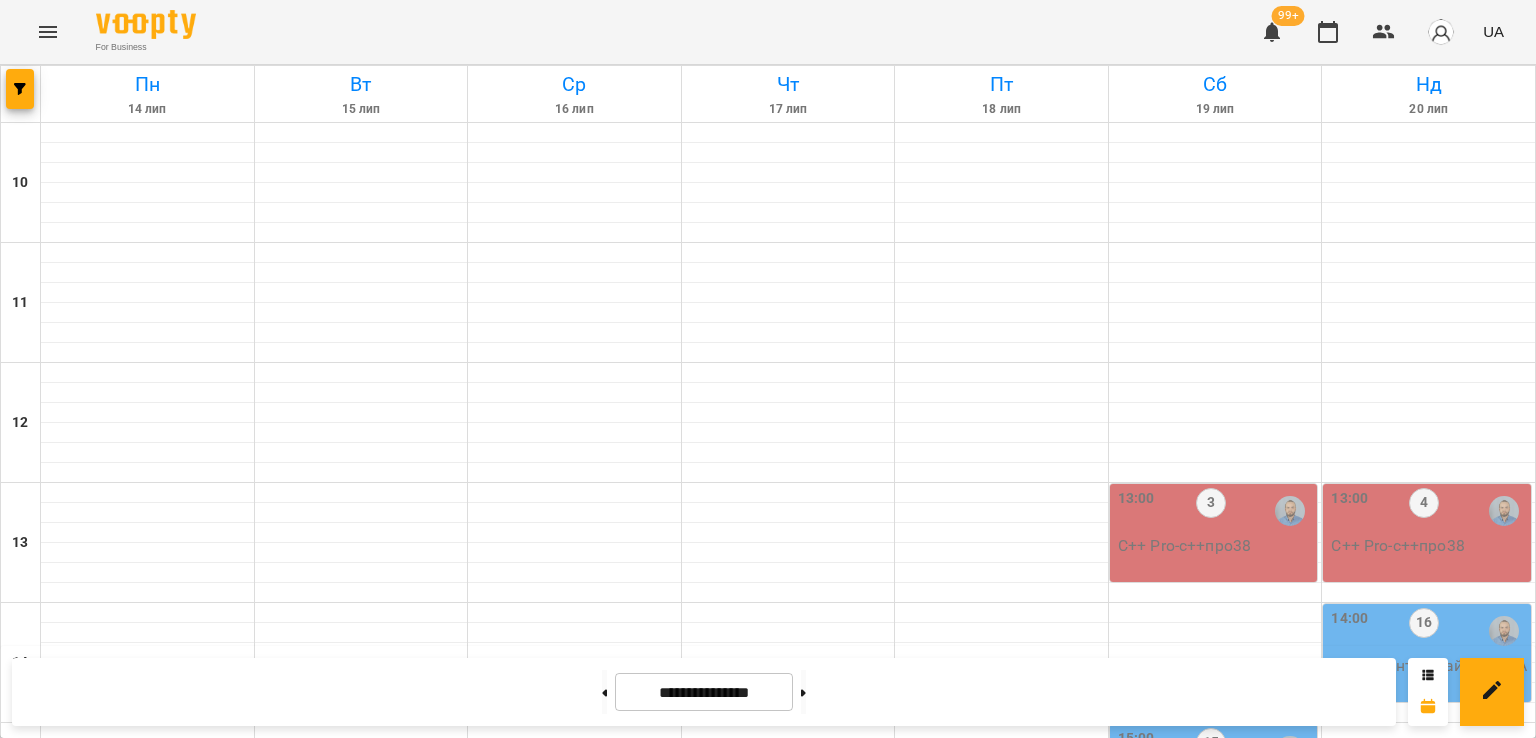 scroll, scrollTop: 635, scrollLeft: 0, axis: vertical 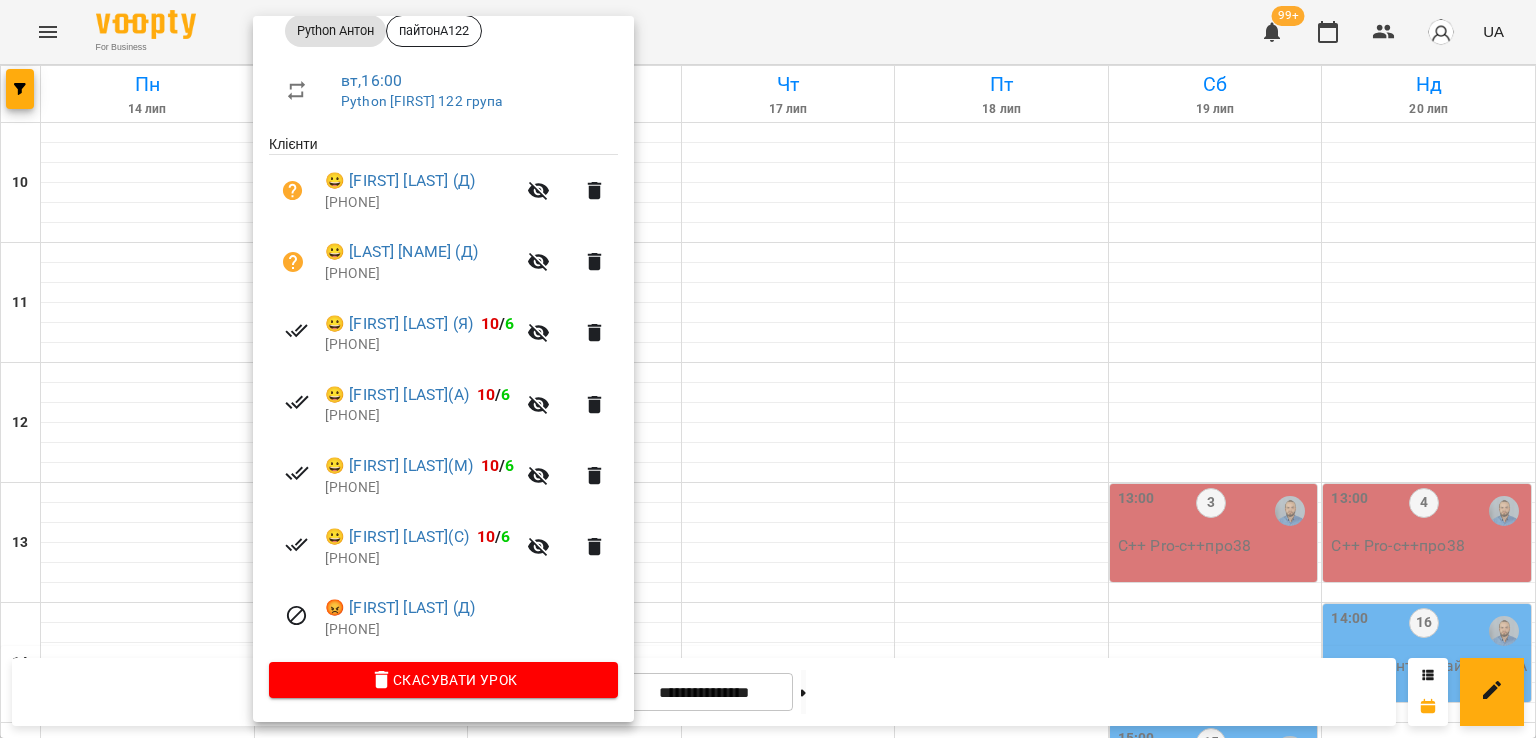 click at bounding box center [768, 369] 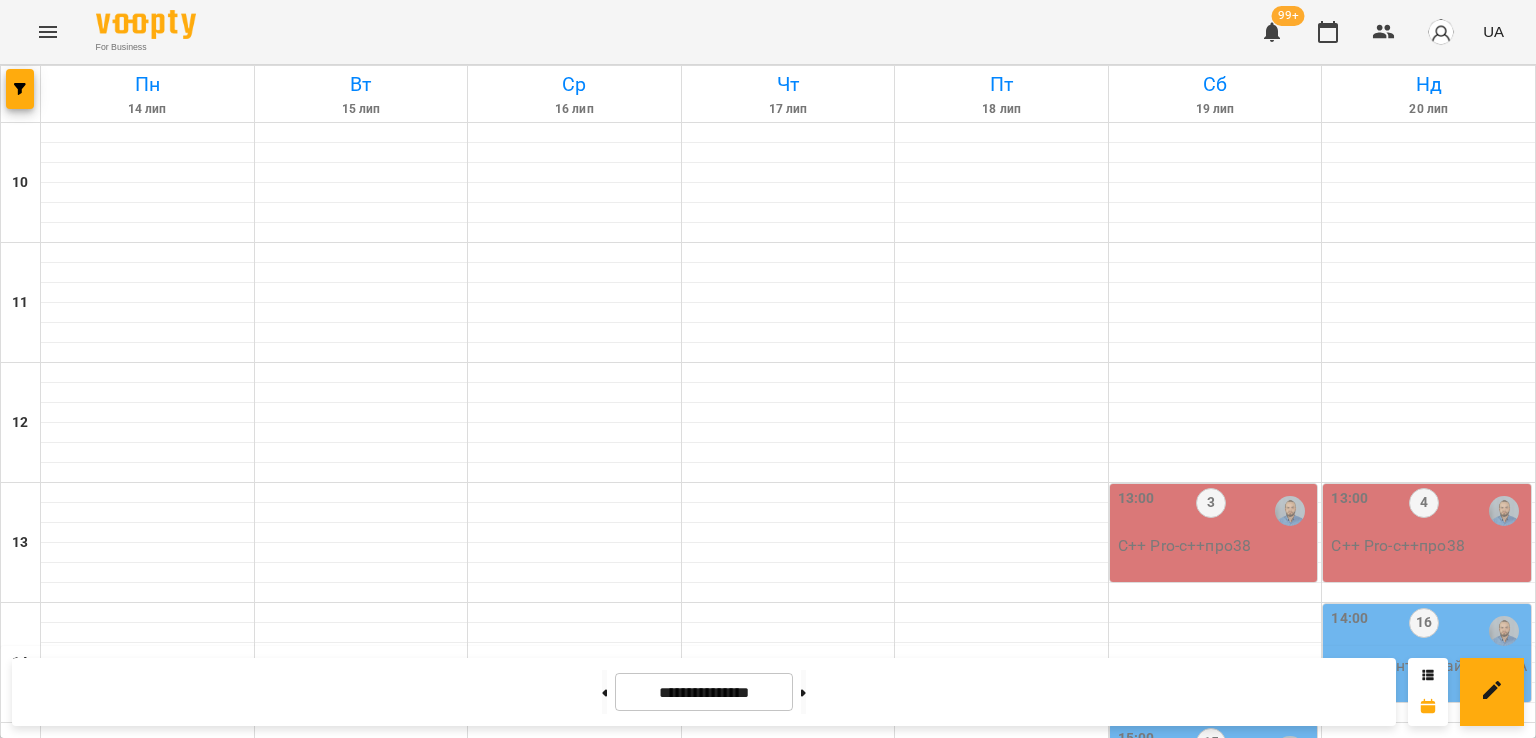 click on "17:00 6" at bounding box center [362, 991] 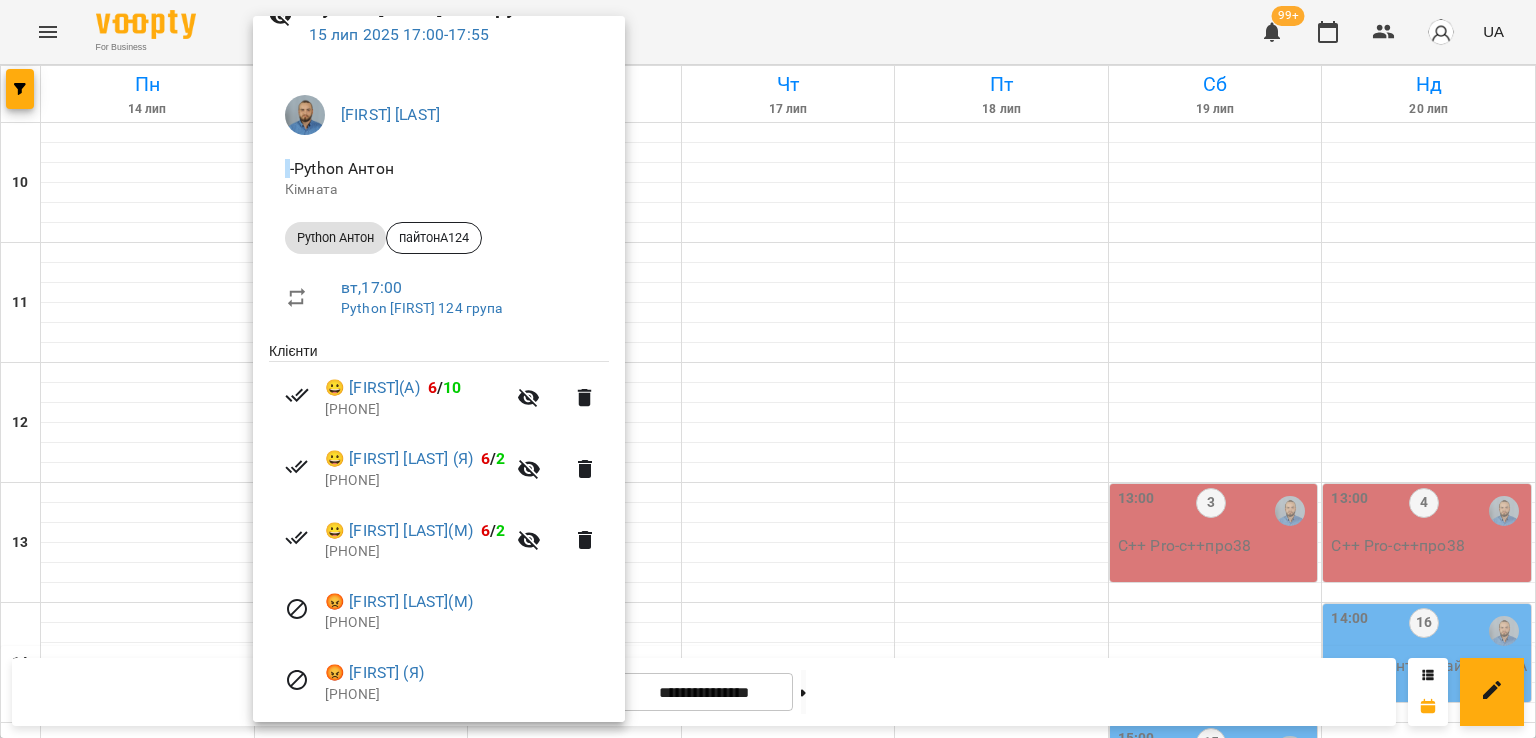 scroll, scrollTop: 242, scrollLeft: 0, axis: vertical 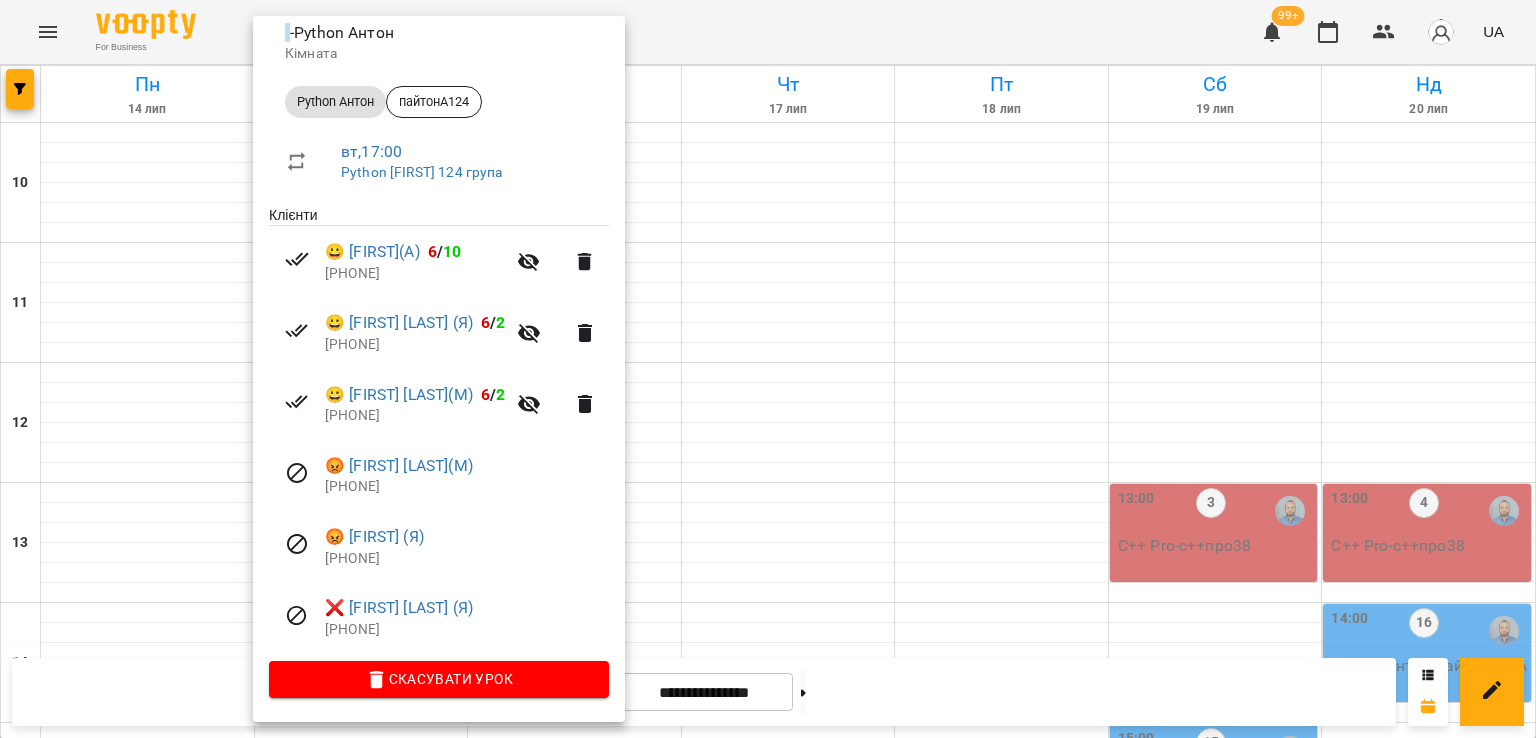 click at bounding box center [768, 369] 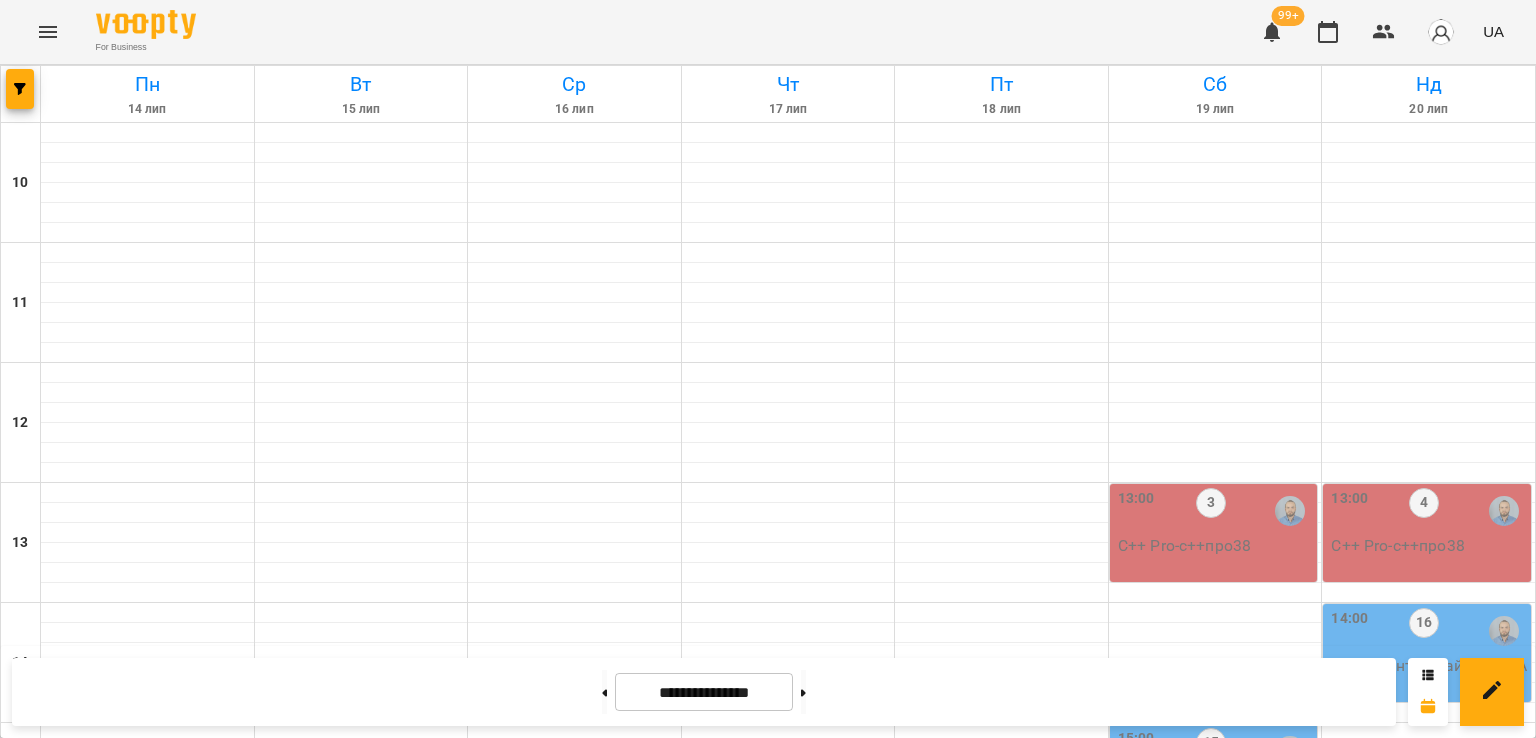 click on "Python Антон (пайтонА122)" at bounding box center (362, 941) 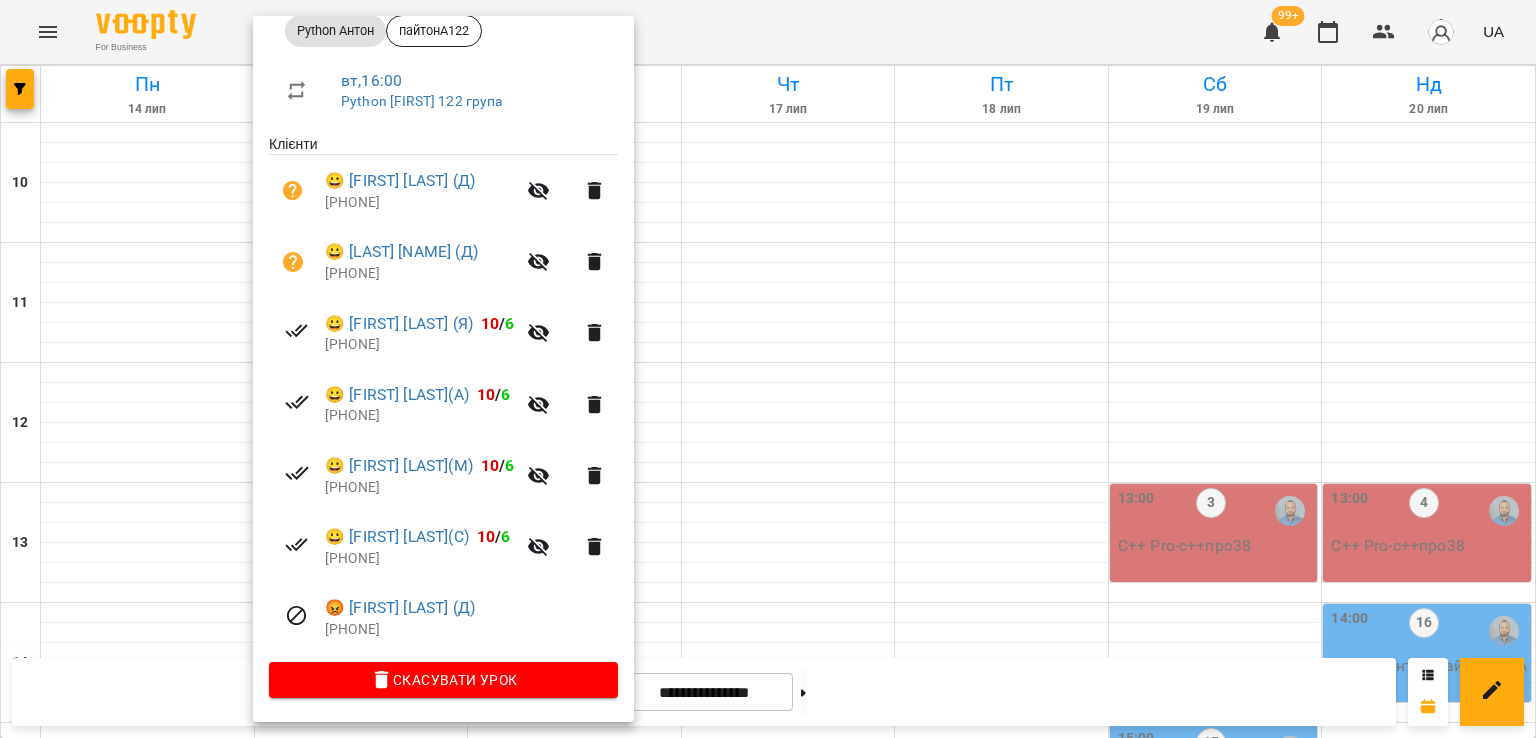 scroll, scrollTop: 313, scrollLeft: 0, axis: vertical 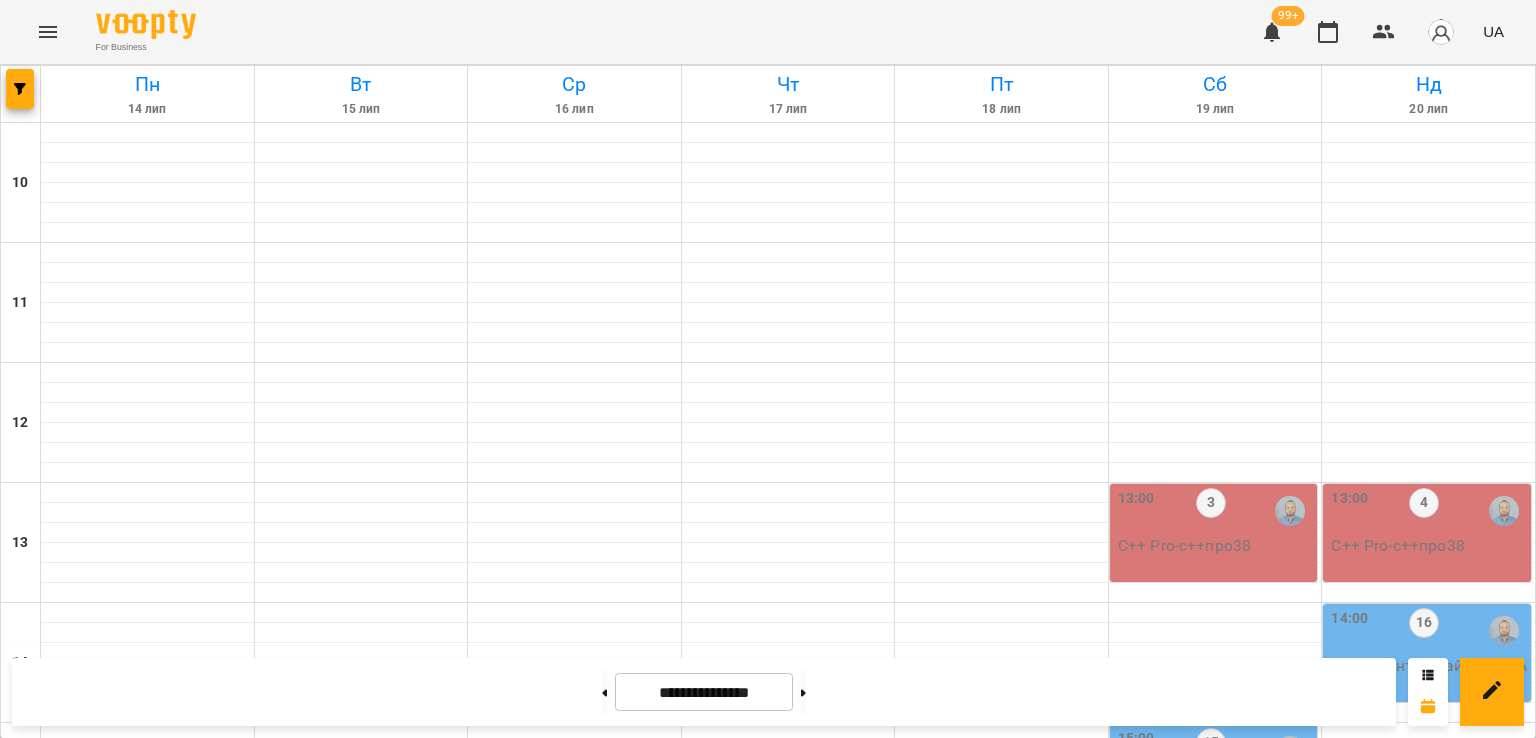 click on "10" at bounding box center [357, 871] 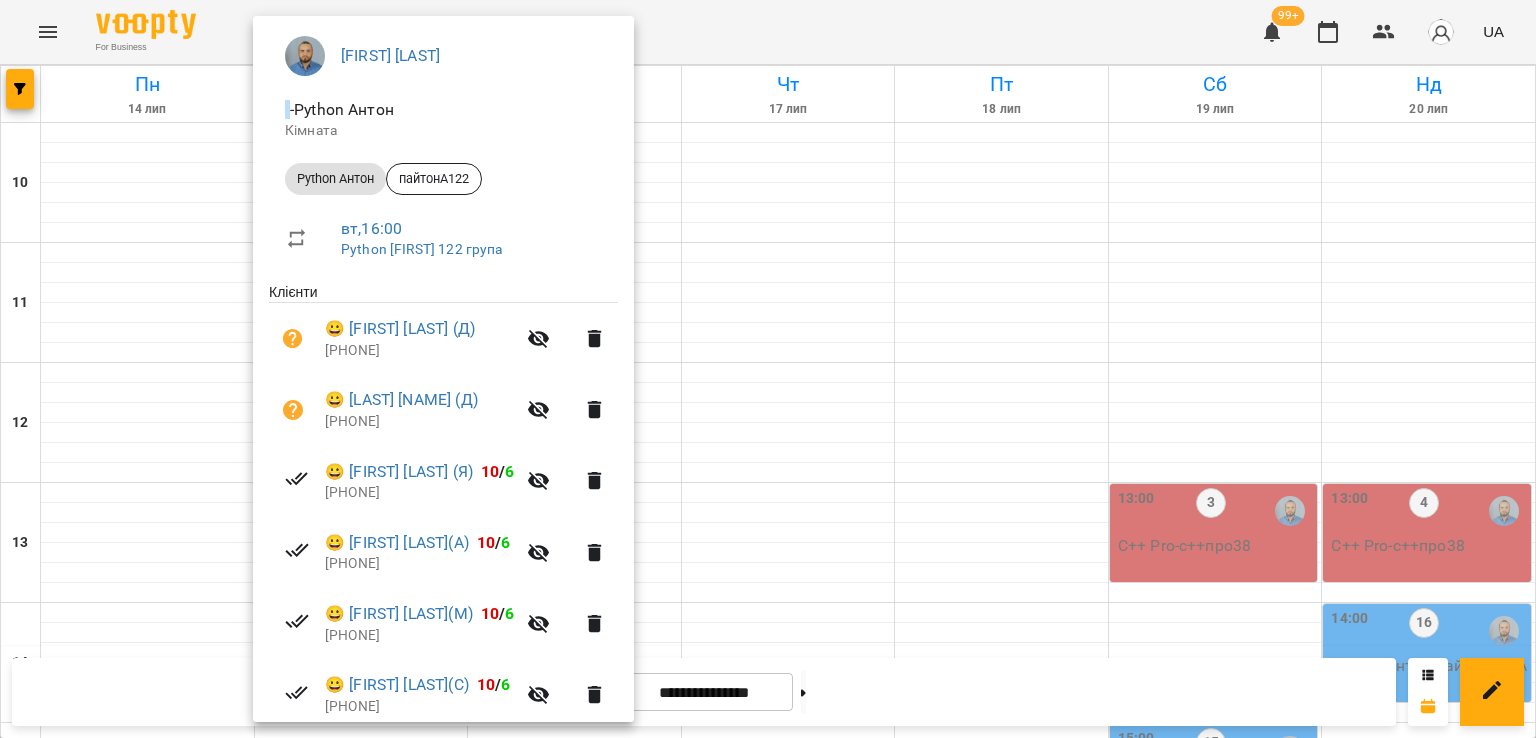 scroll, scrollTop: 313, scrollLeft: 0, axis: vertical 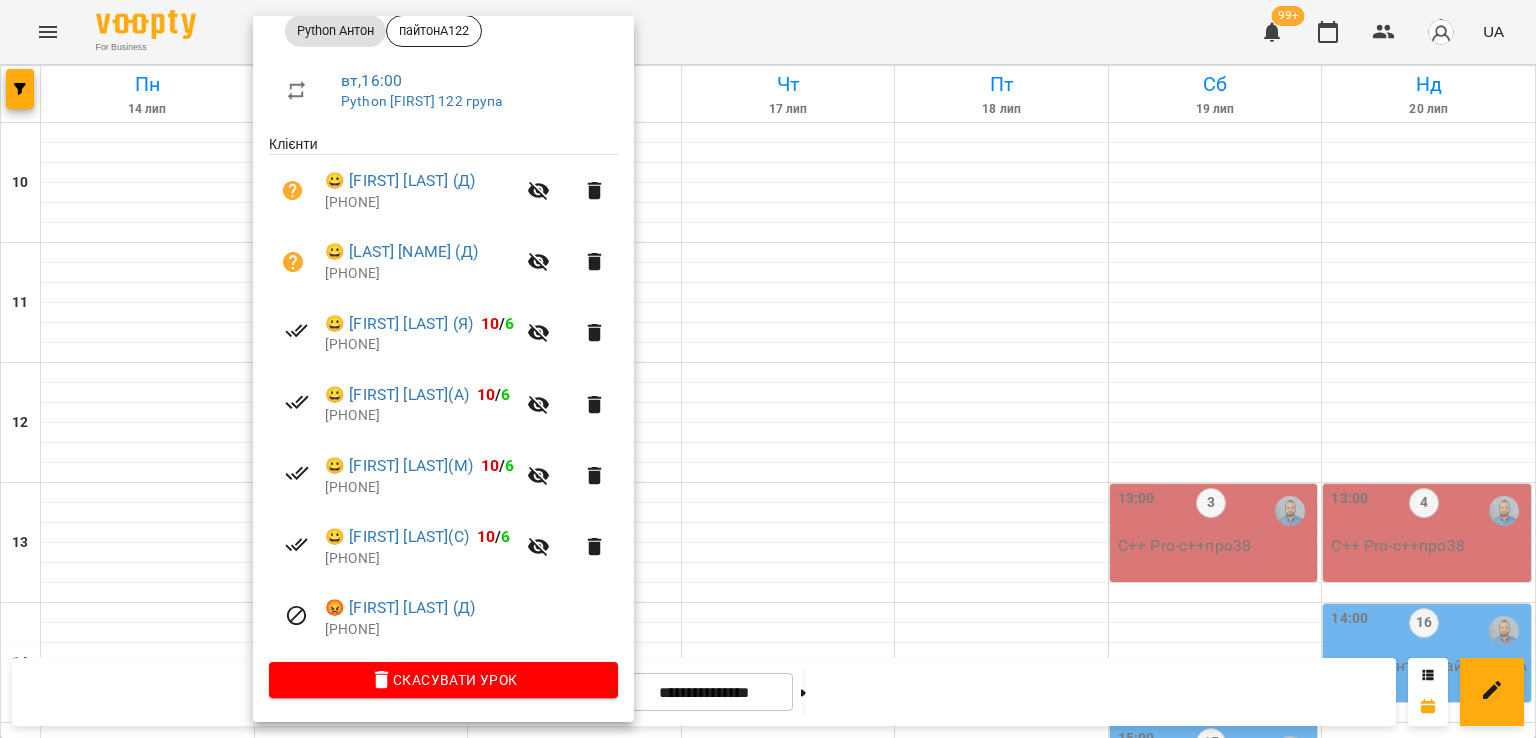 click at bounding box center (768, 369) 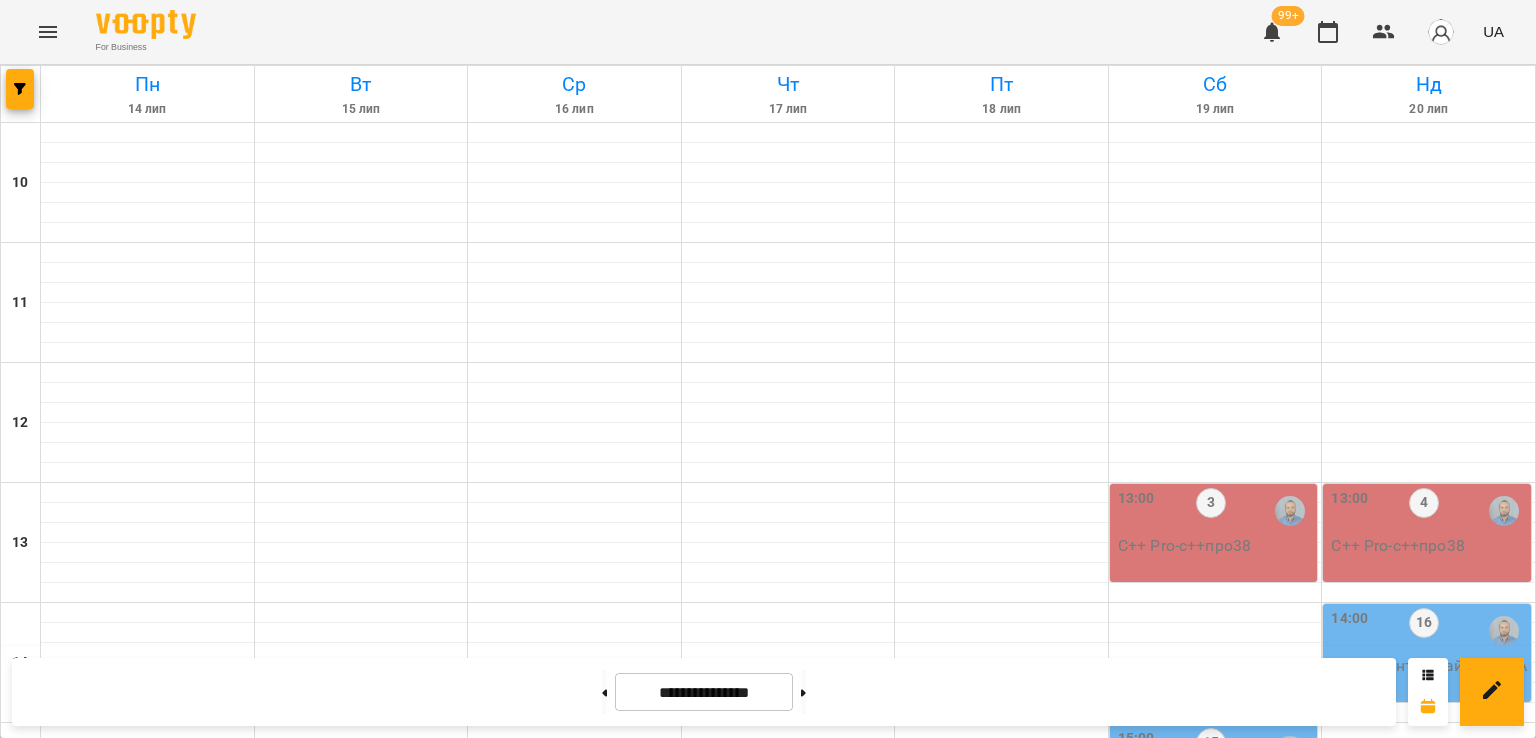 click on "3" at bounding box center [362, 1026] 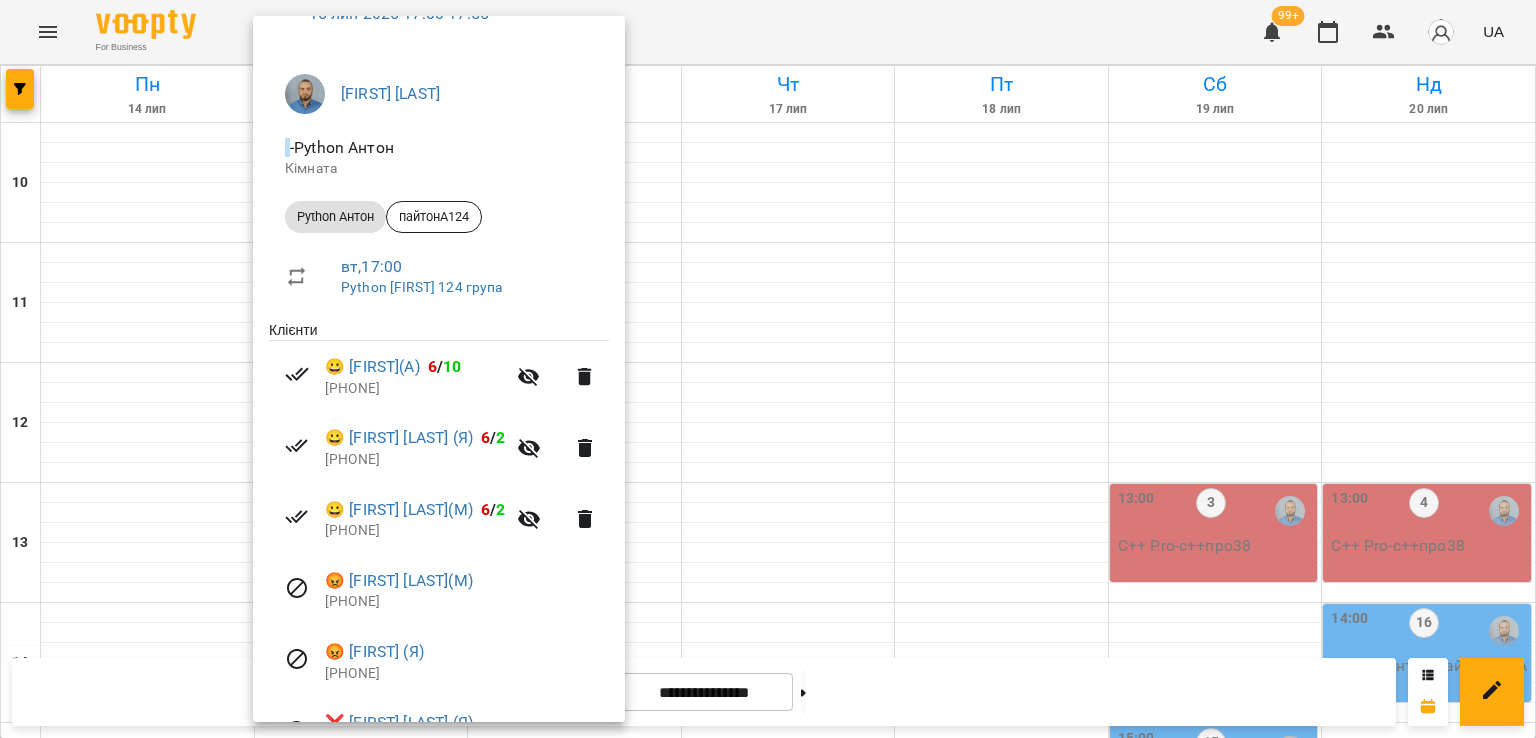 scroll, scrollTop: 242, scrollLeft: 0, axis: vertical 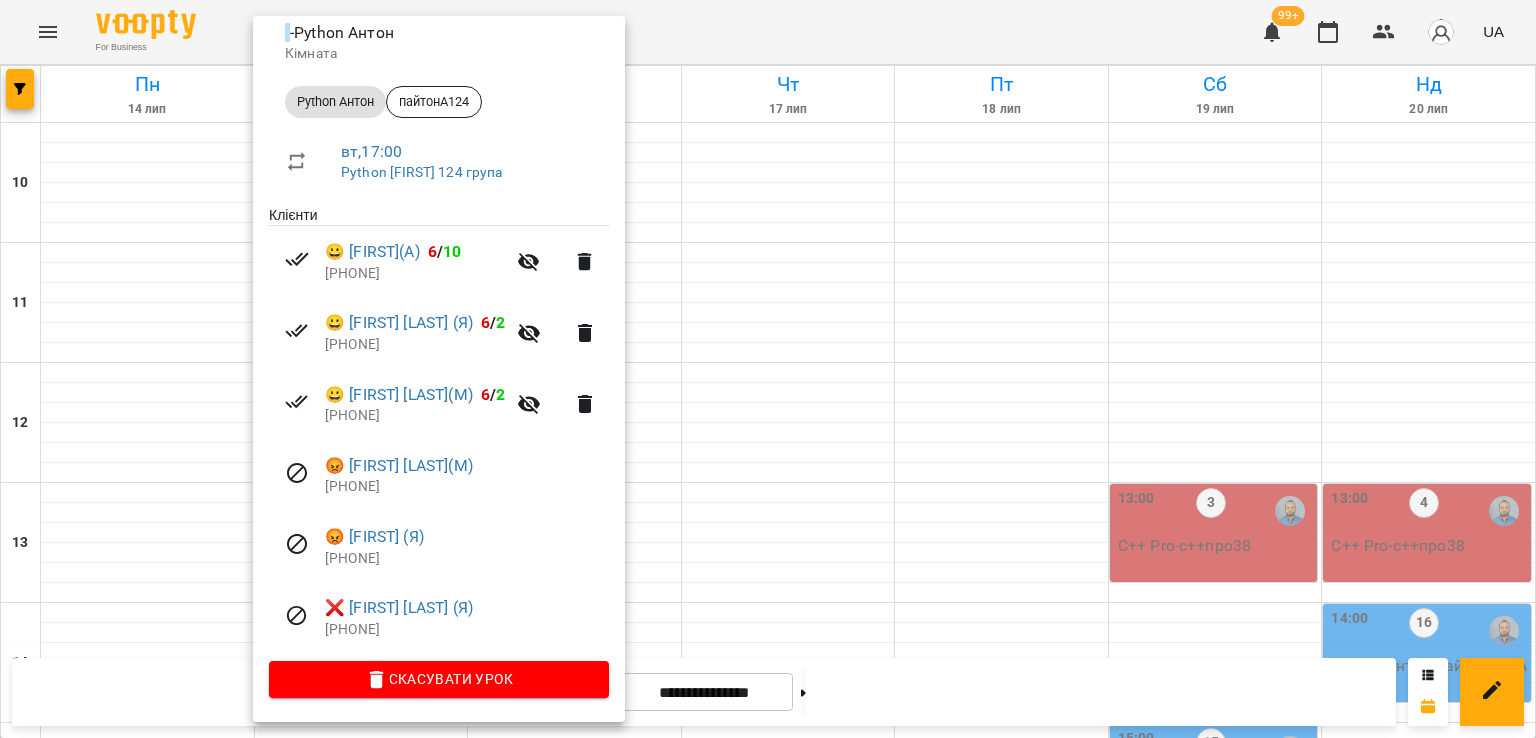 click at bounding box center [768, 369] 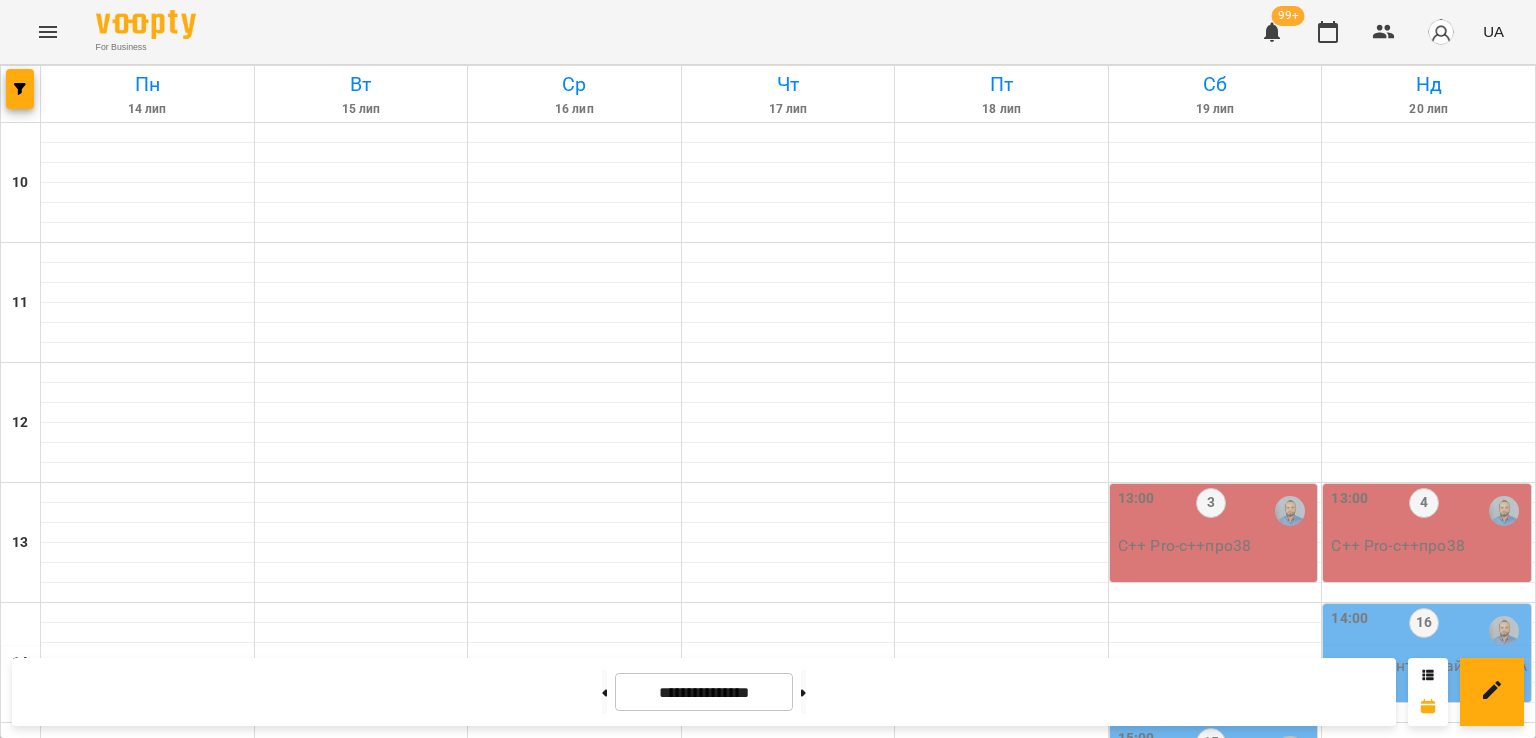 scroll, scrollTop: 935, scrollLeft: 0, axis: vertical 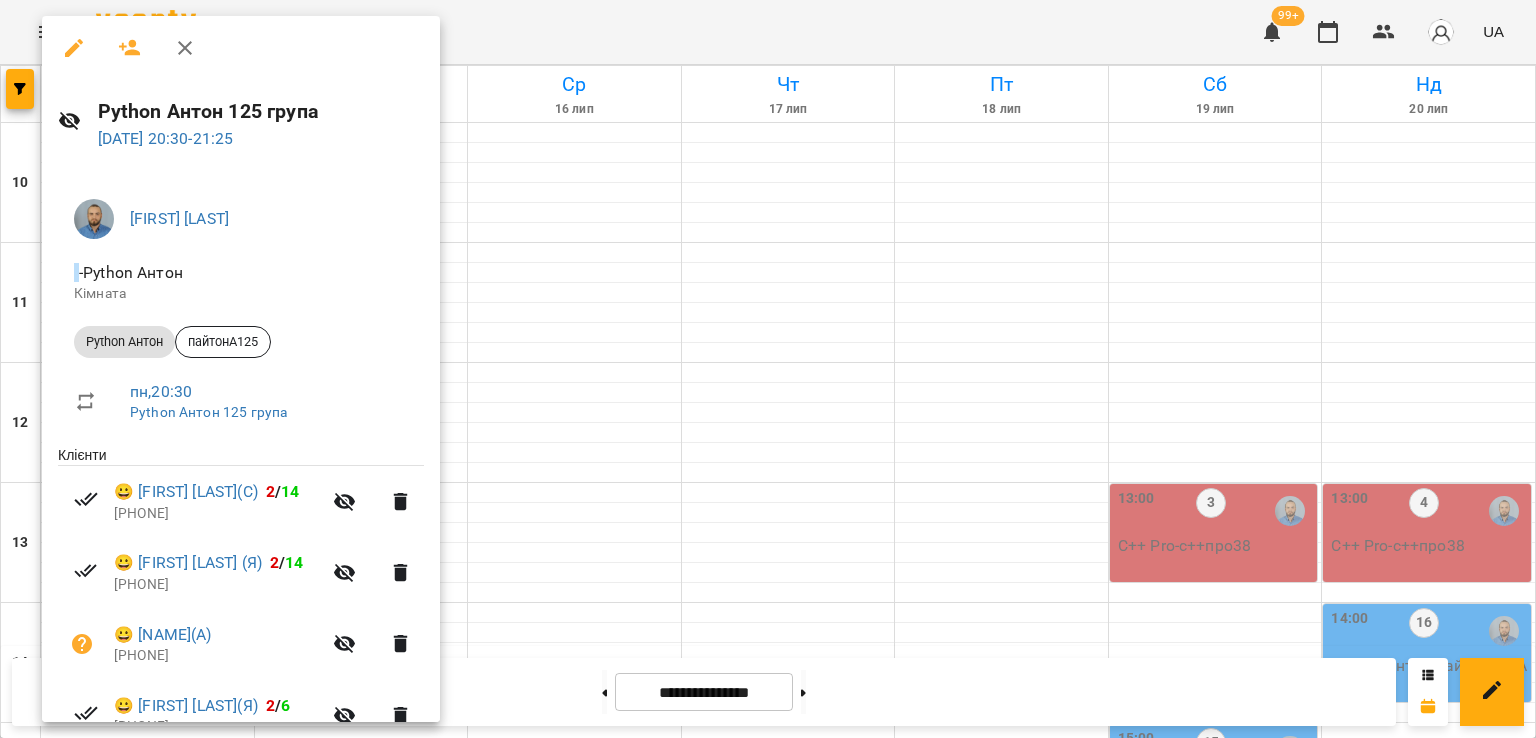 drag, startPoint x: 697, startPoint y: 547, endPoint x: 684, endPoint y: 545, distance: 13.152946 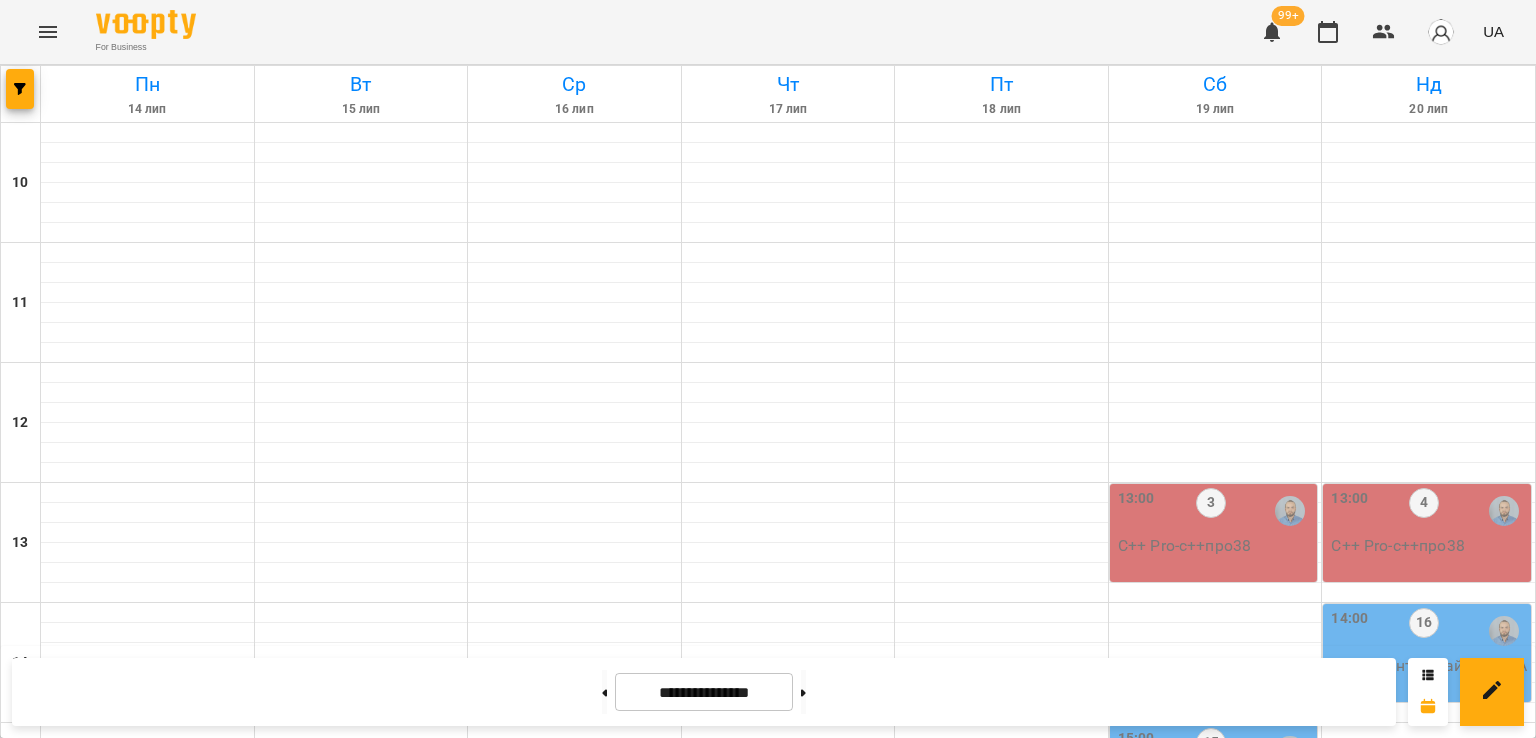 click on "6" at bounding box center (148, 1446) 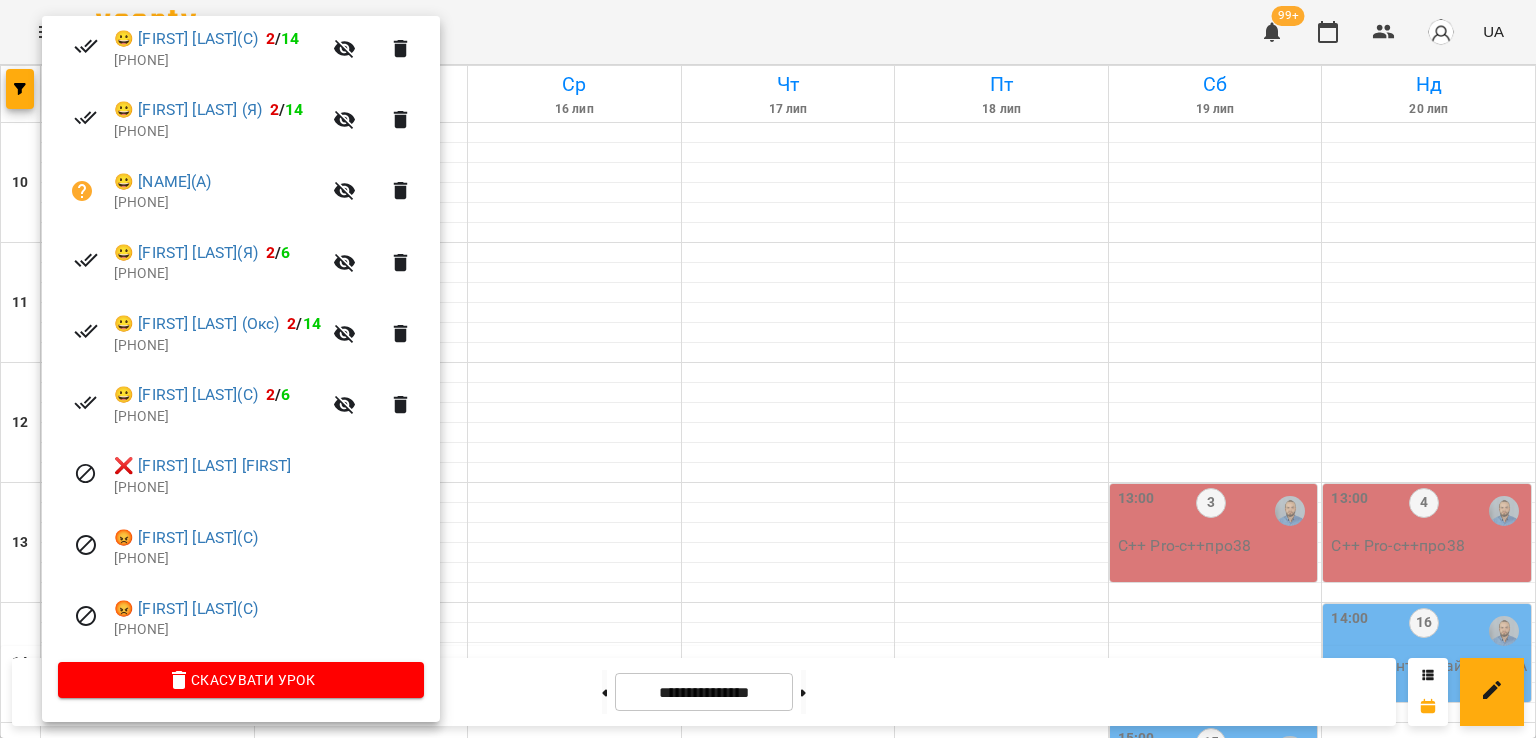 scroll, scrollTop: 456, scrollLeft: 0, axis: vertical 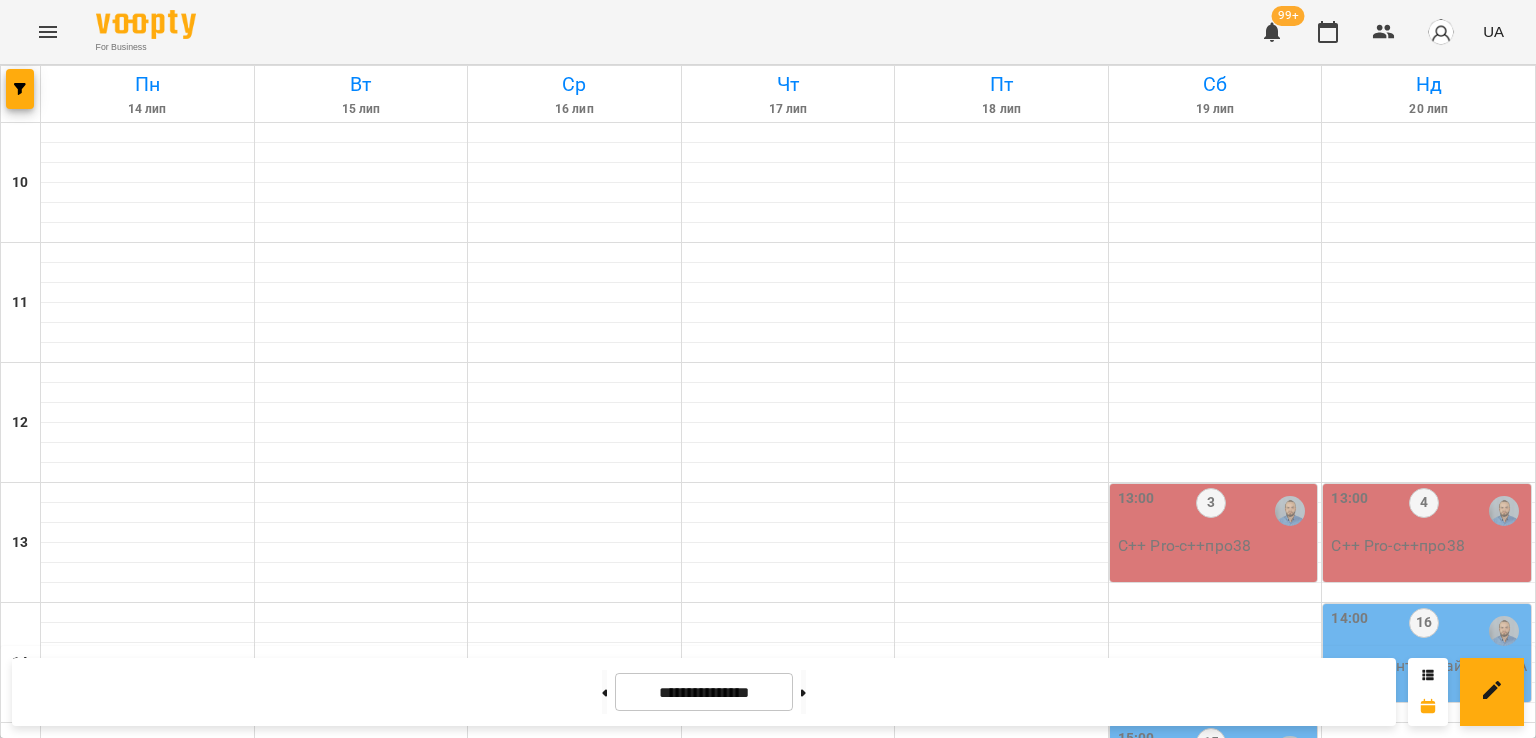 click on "2" at bounding box center (143, 1411) 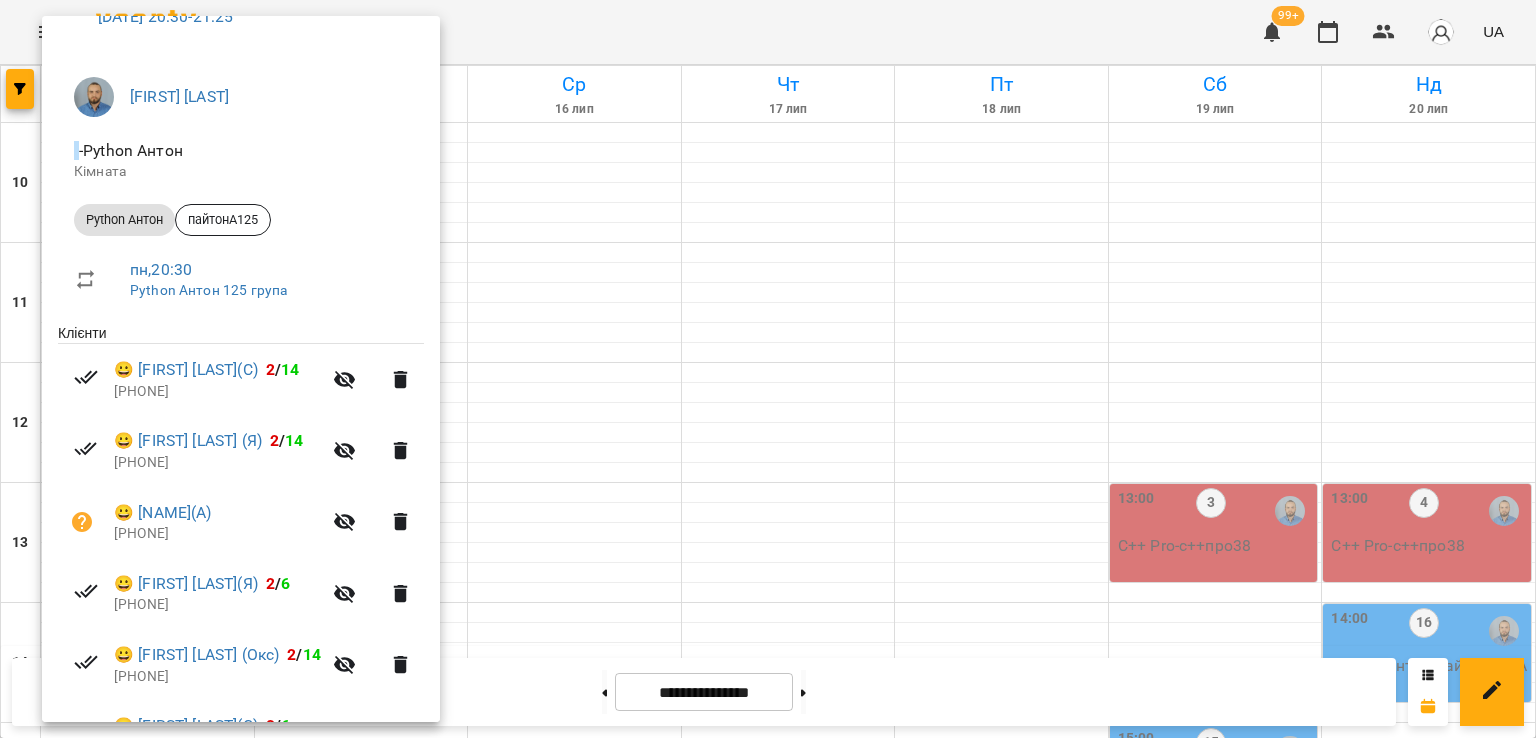 scroll, scrollTop: 456, scrollLeft: 0, axis: vertical 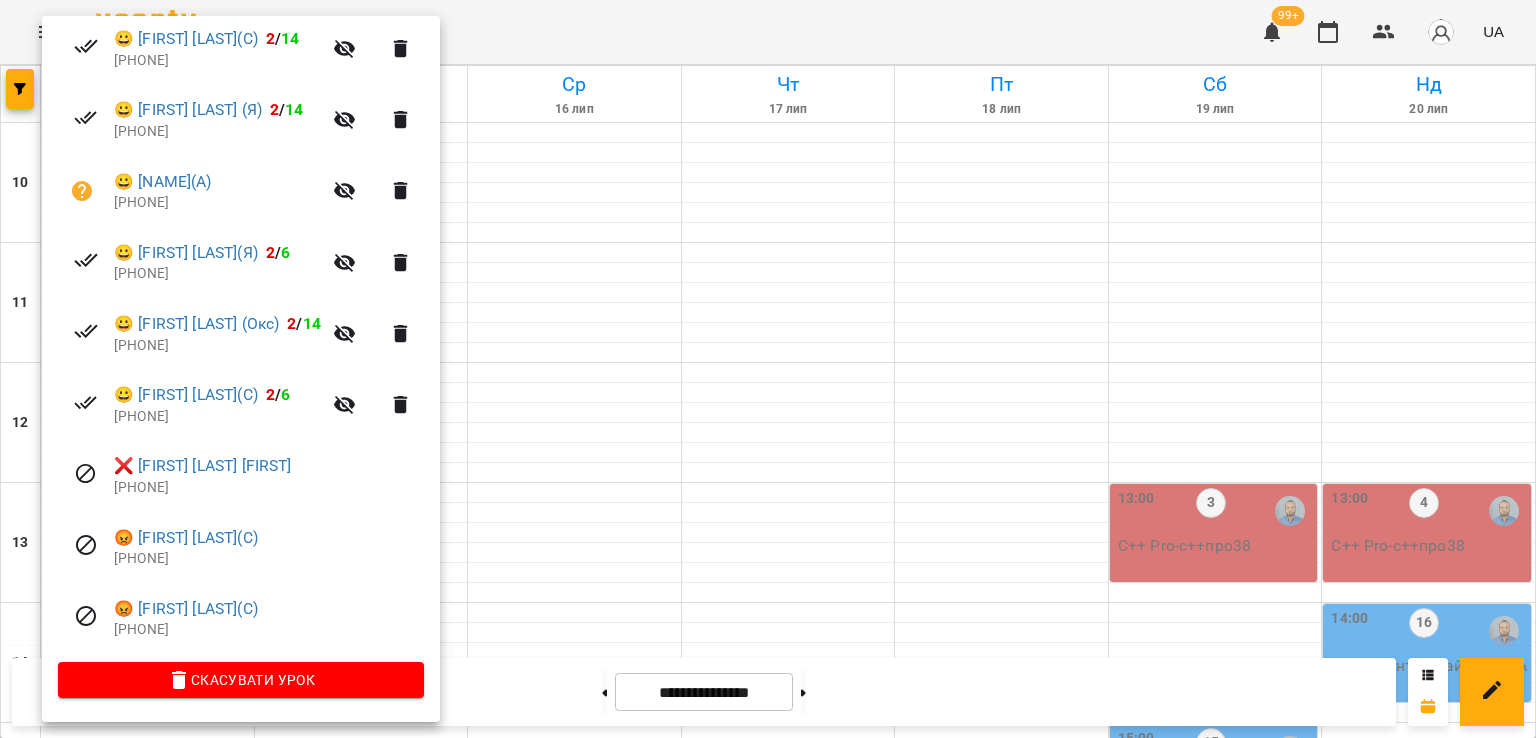 click at bounding box center (768, 369) 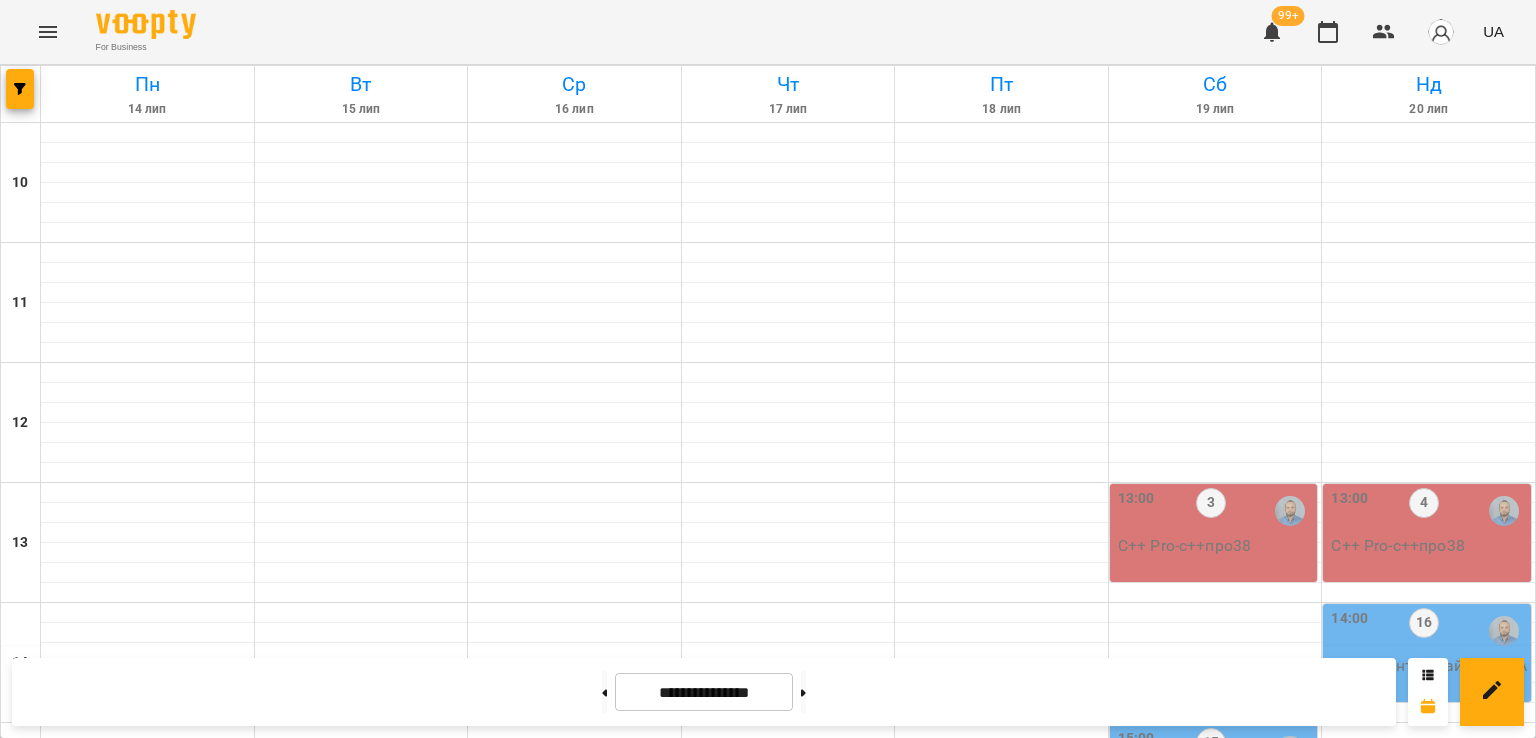 click on "6" at bounding box center (148, 1446) 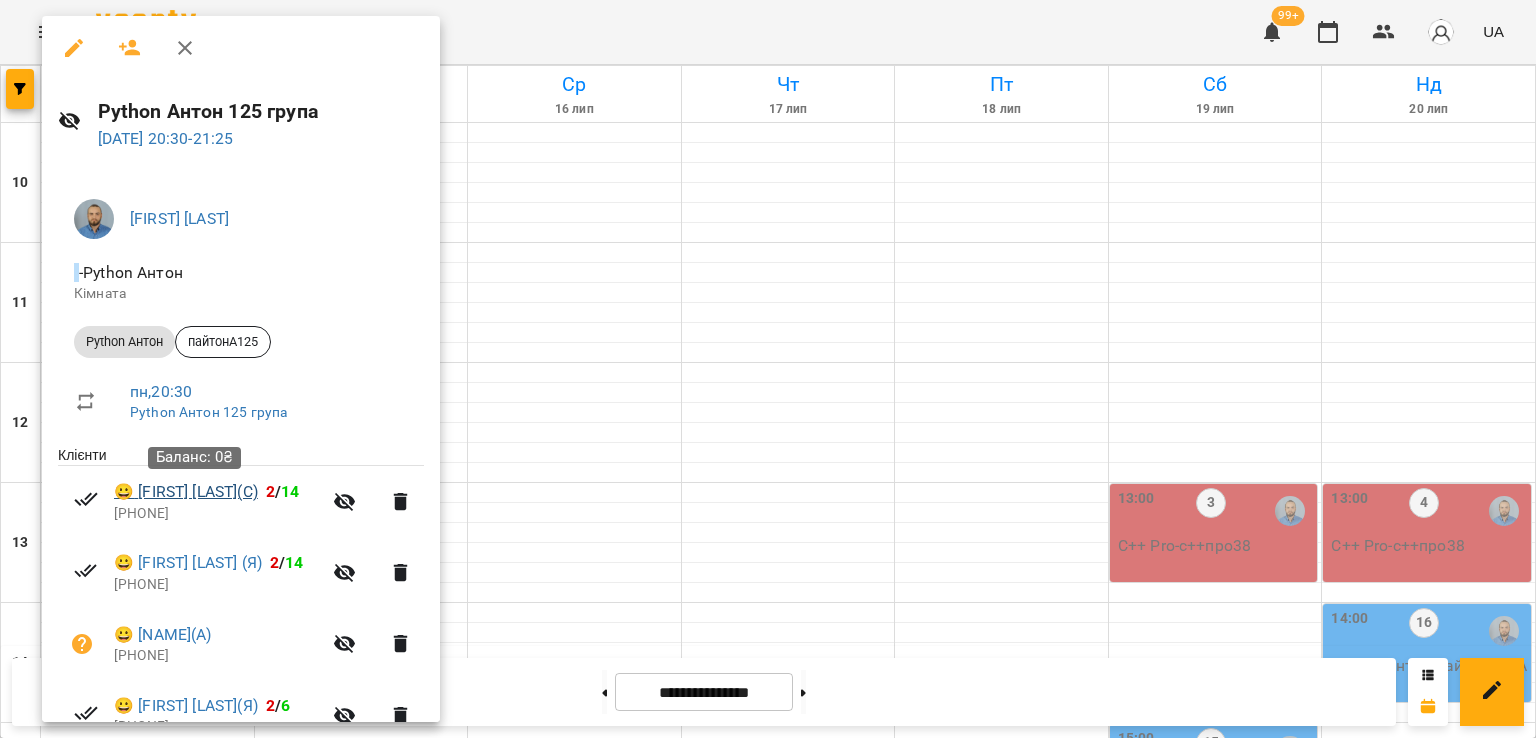 scroll, scrollTop: 456, scrollLeft: 0, axis: vertical 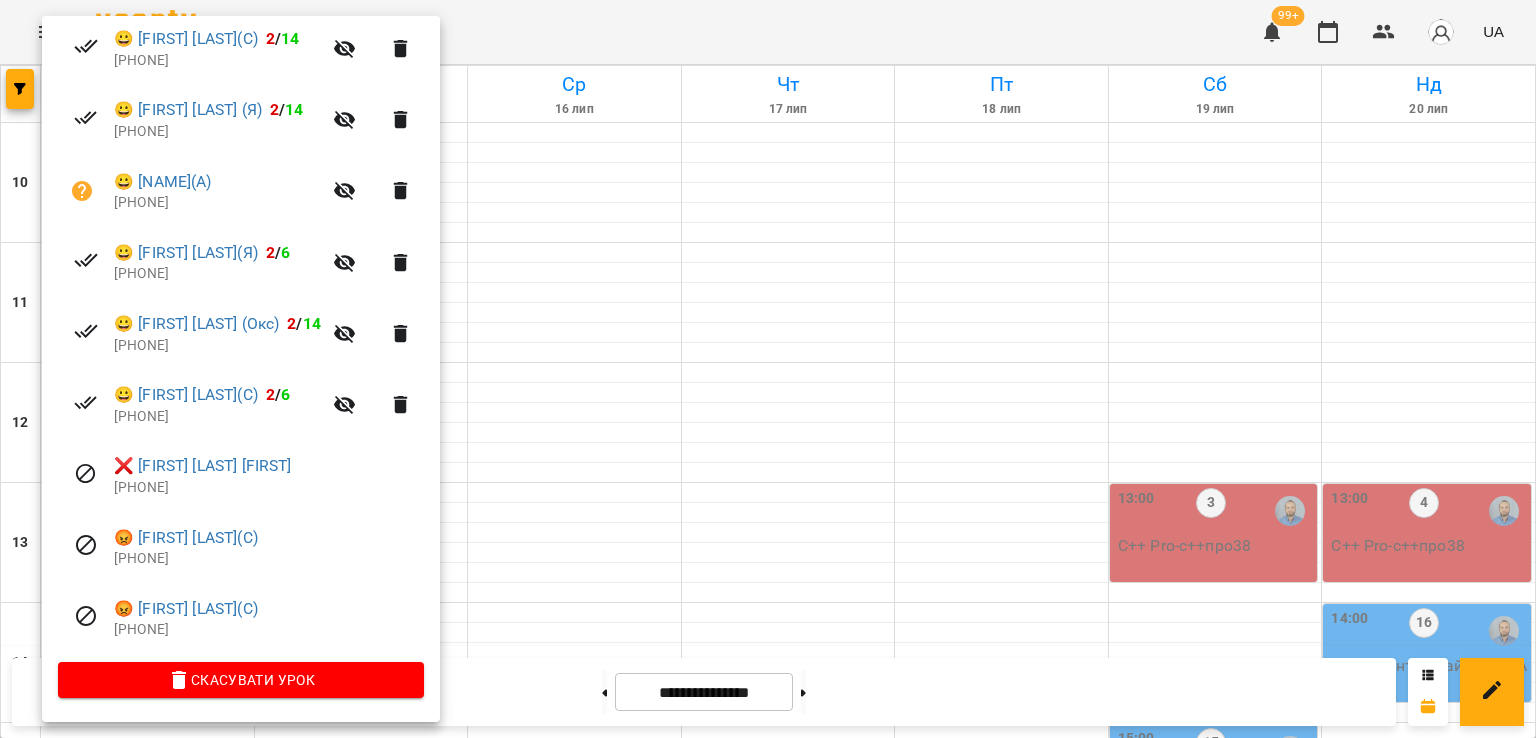click at bounding box center [768, 369] 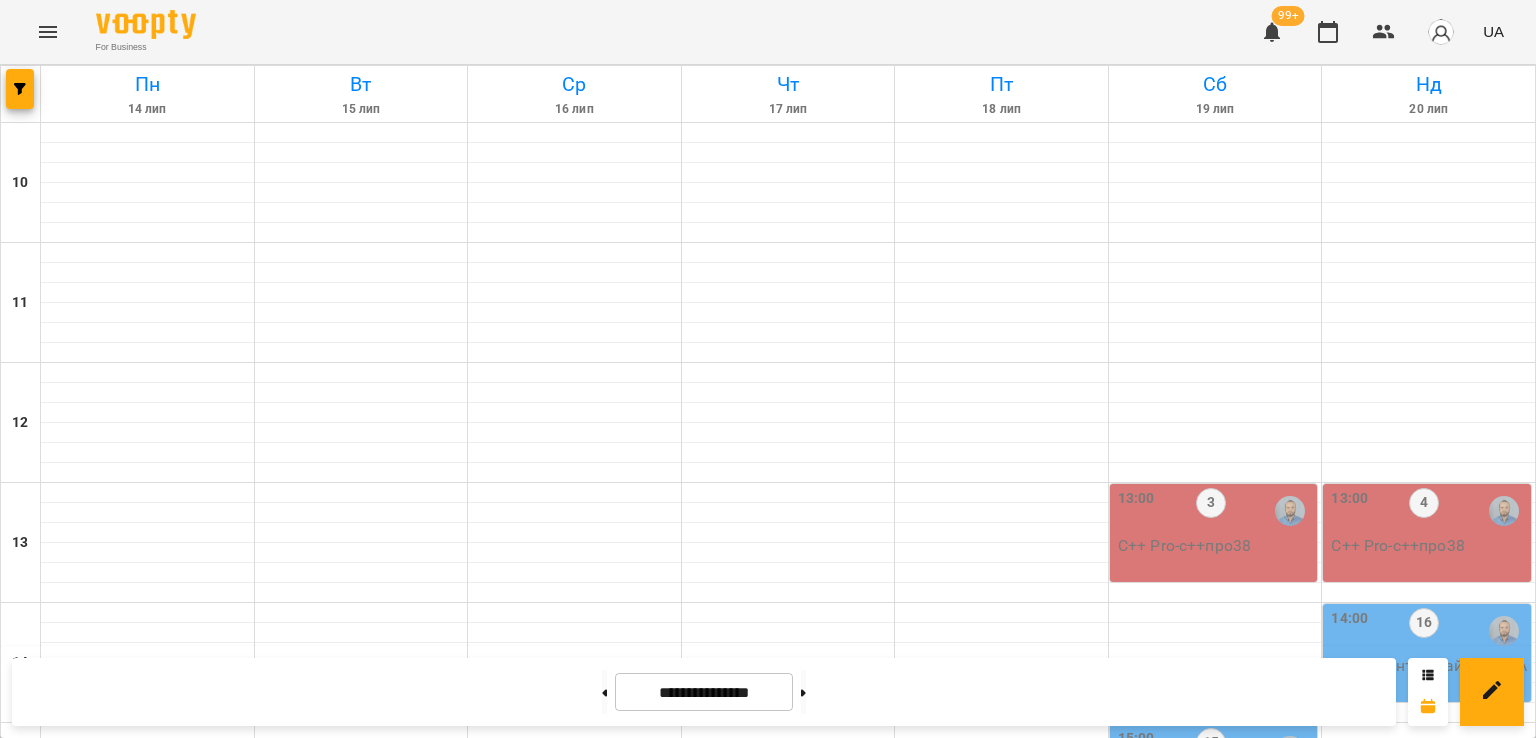 click on "6" at bounding box center (148, 1446) 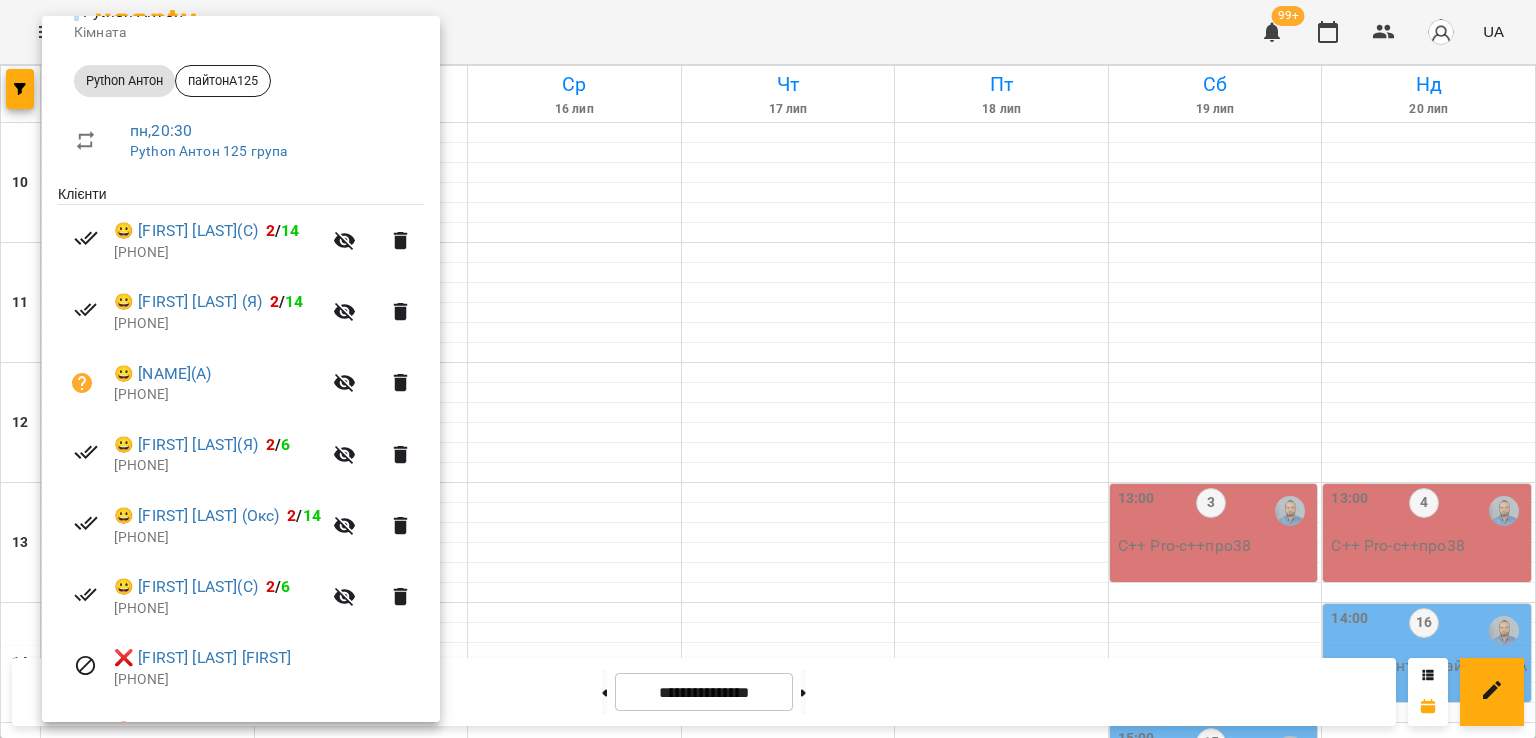 scroll, scrollTop: 456, scrollLeft: 0, axis: vertical 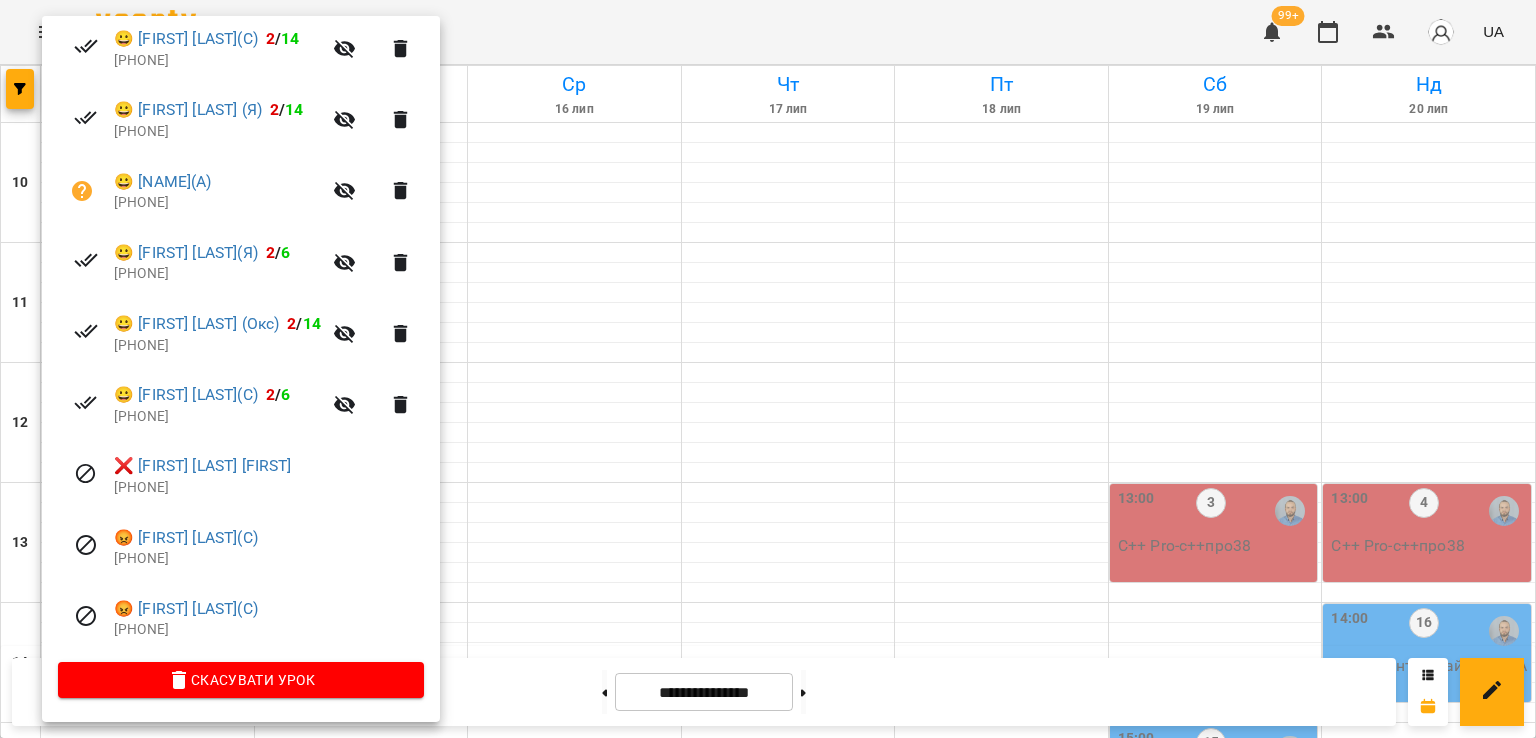 click on "[PHONE]" at bounding box center [269, 559] 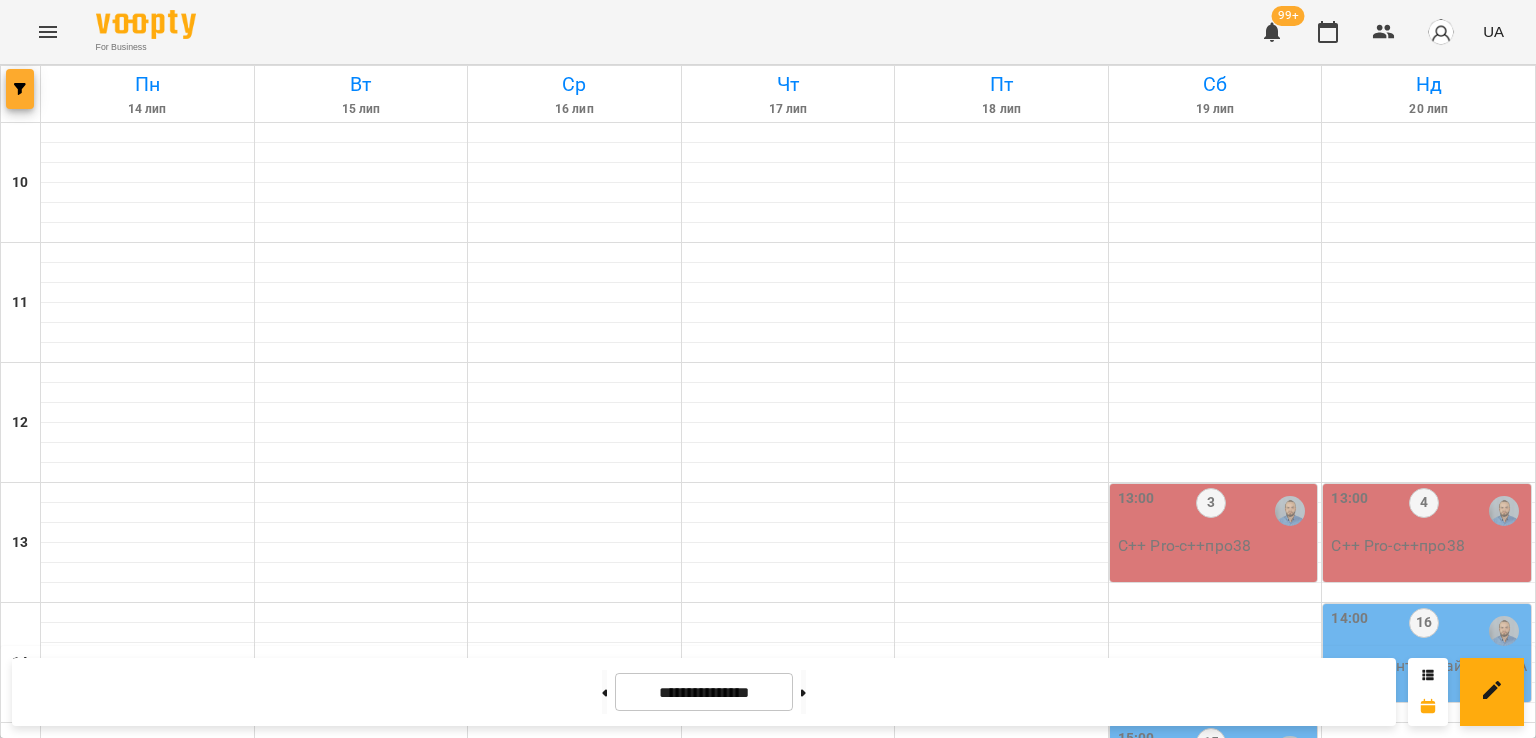 click at bounding box center [20, 89] 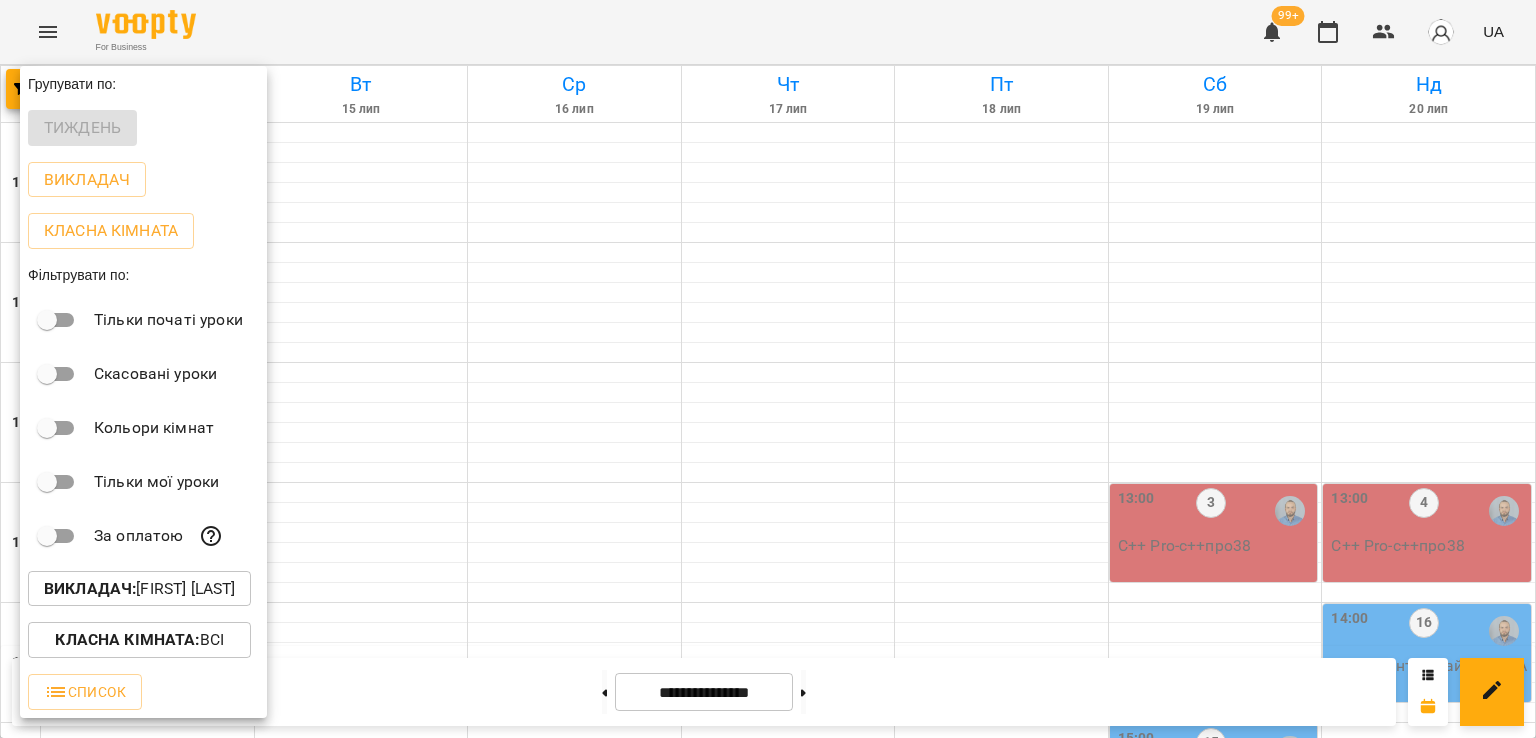 click on "Викладач : [NAME]" at bounding box center [139, 589] 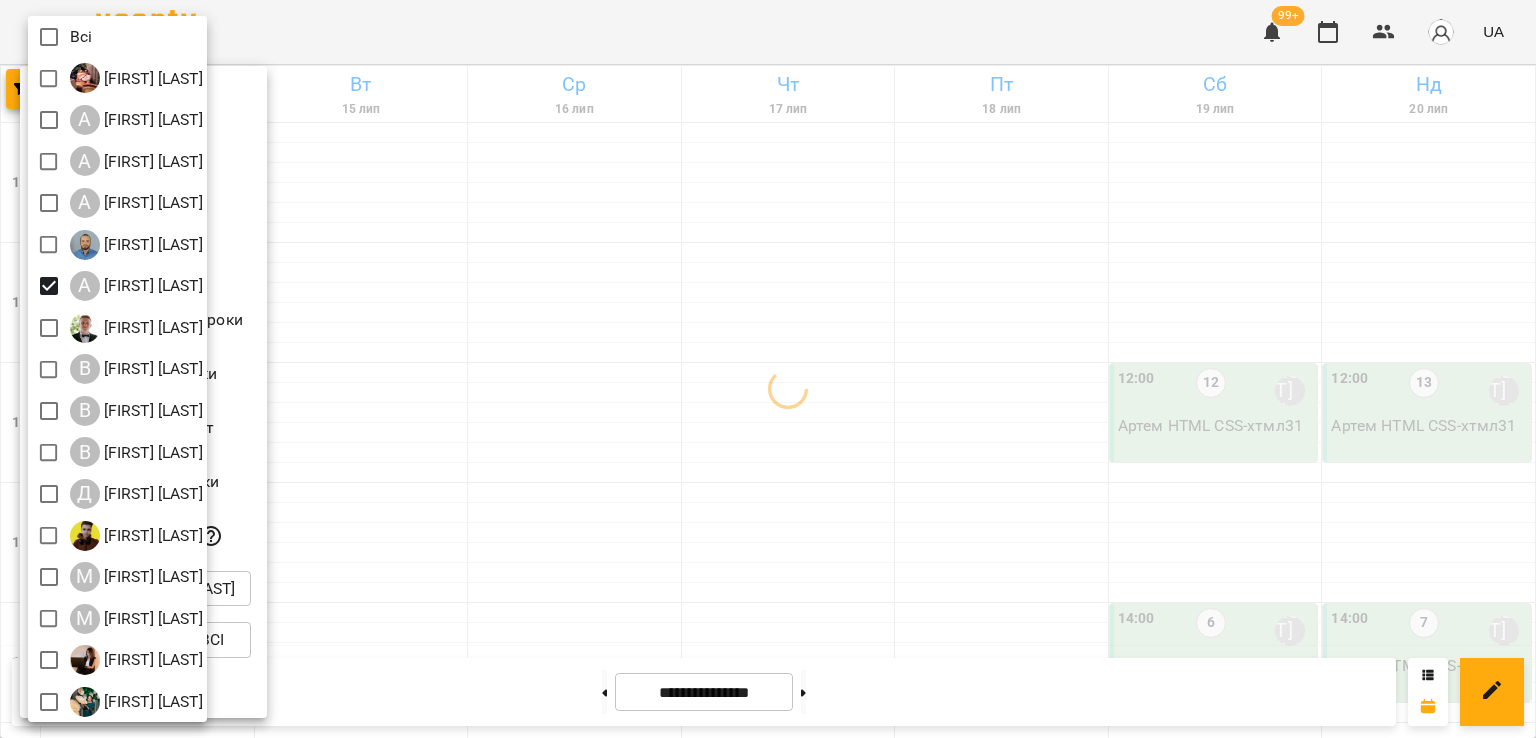 click at bounding box center [768, 369] 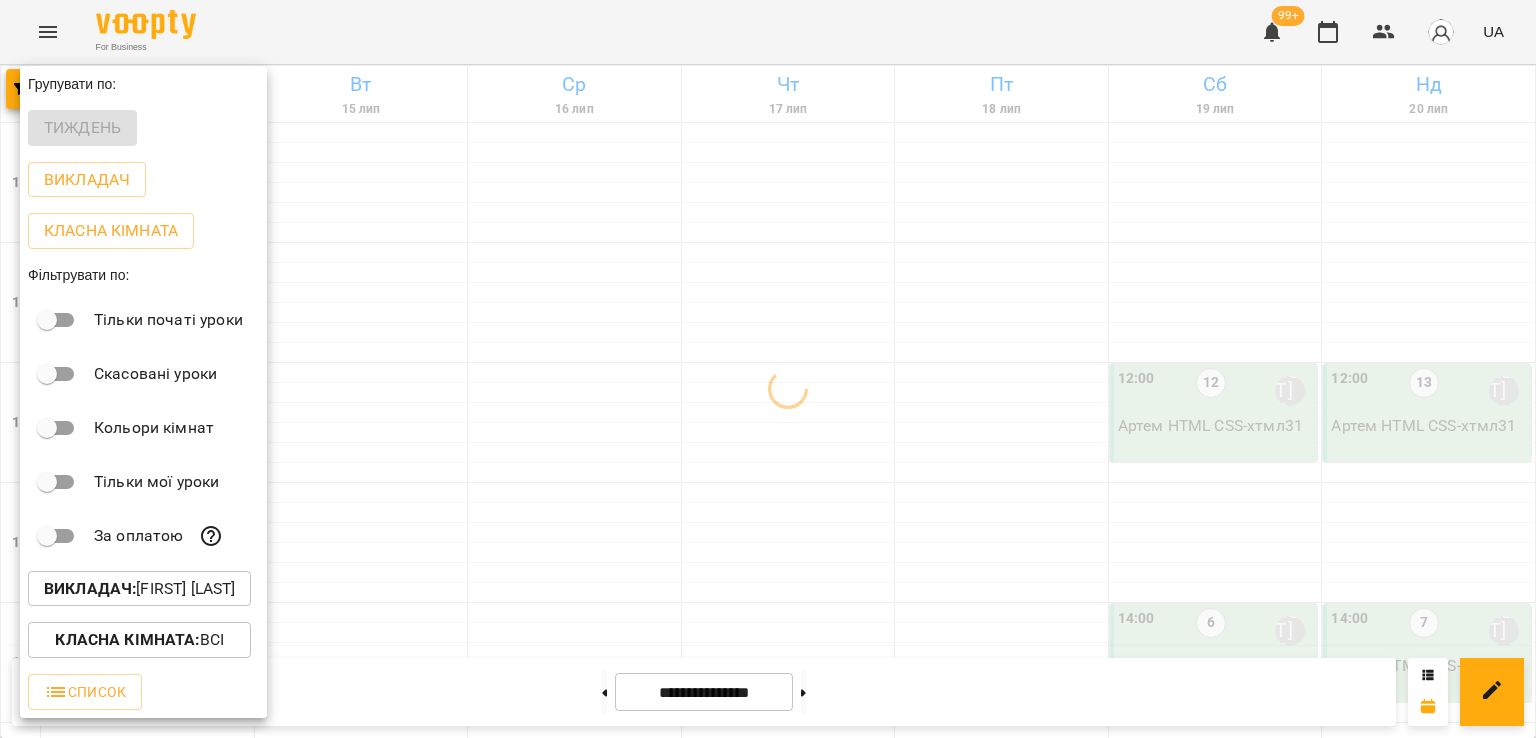 click at bounding box center [768, 369] 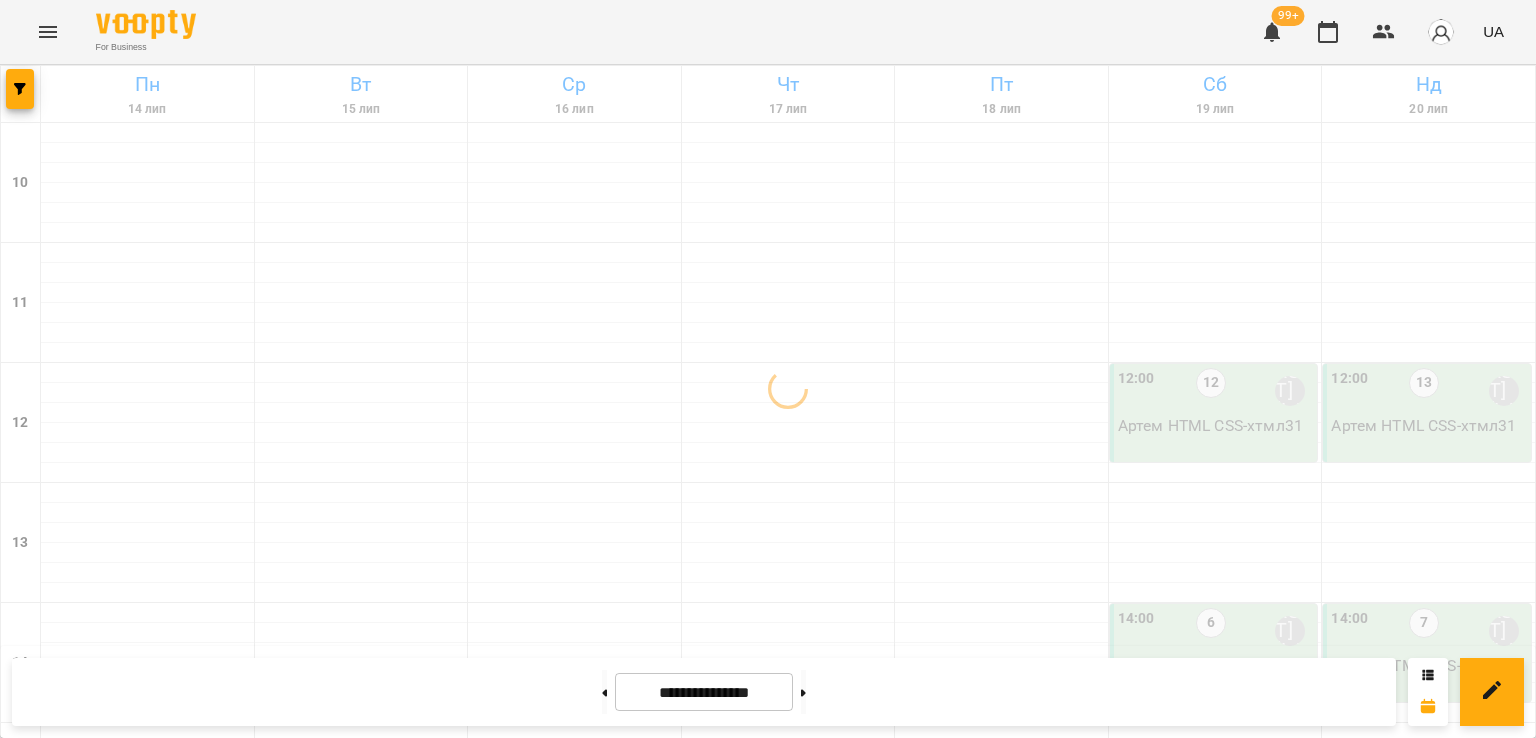scroll, scrollTop: 1035, scrollLeft: 0, axis: vertical 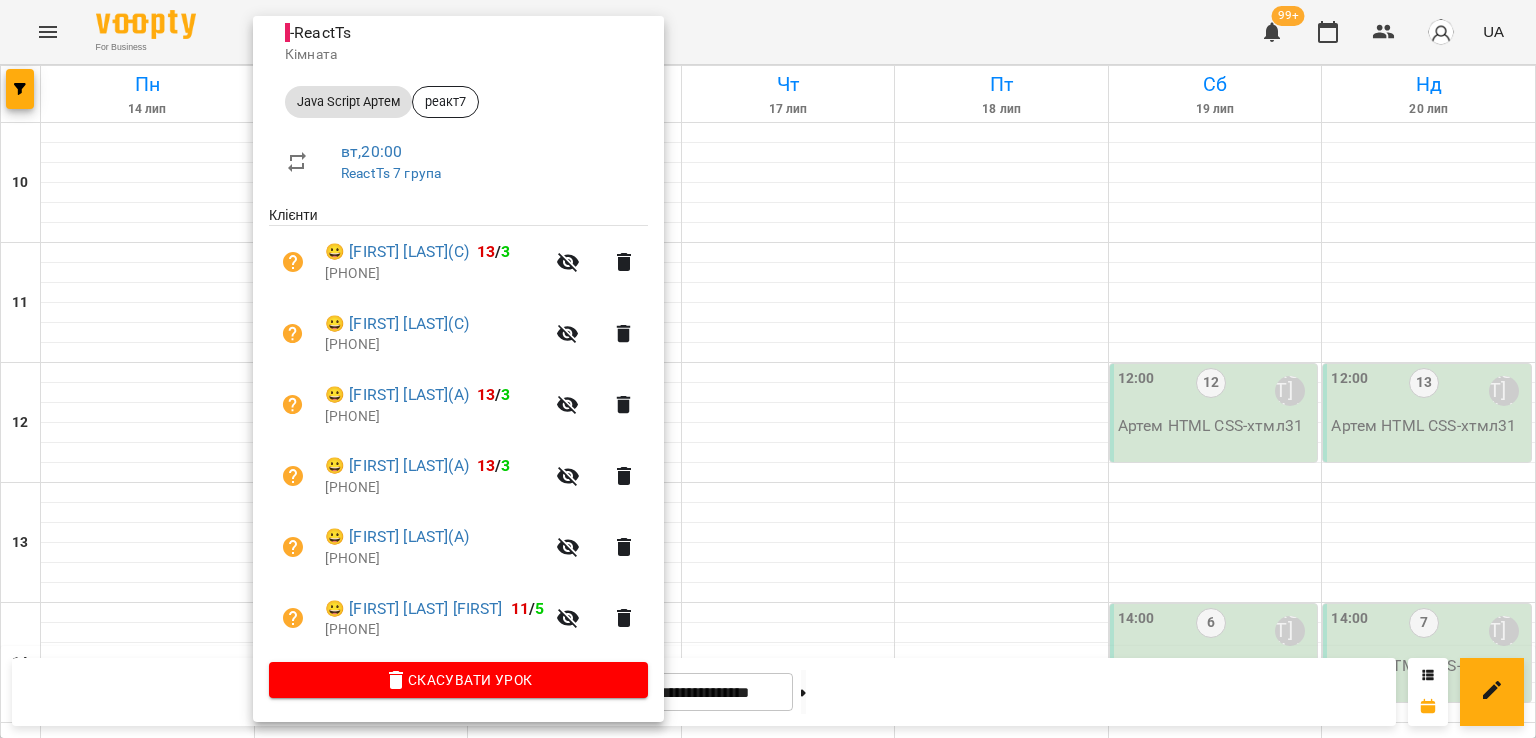 click on "[PHONE]" at bounding box center [434, 274] 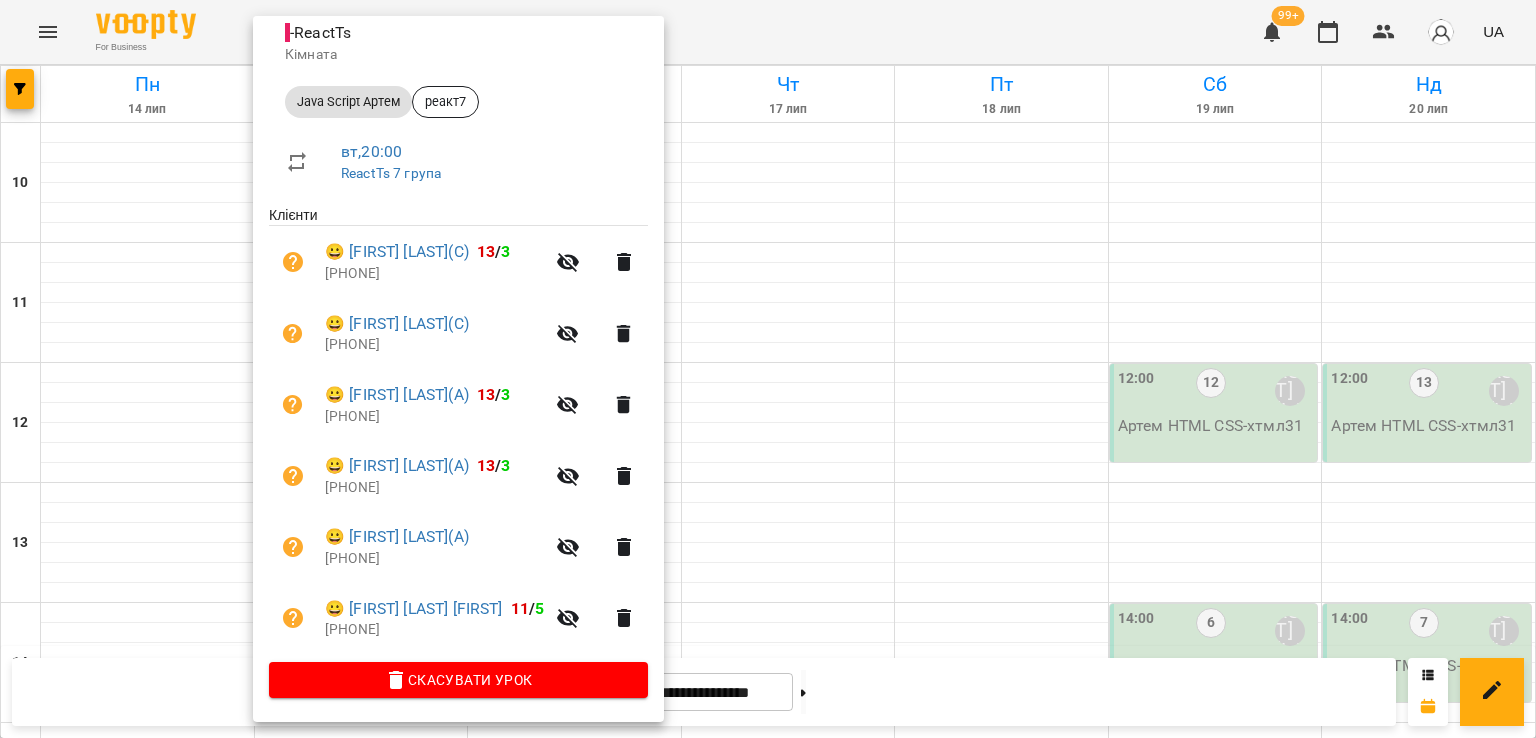 click at bounding box center [768, 369] 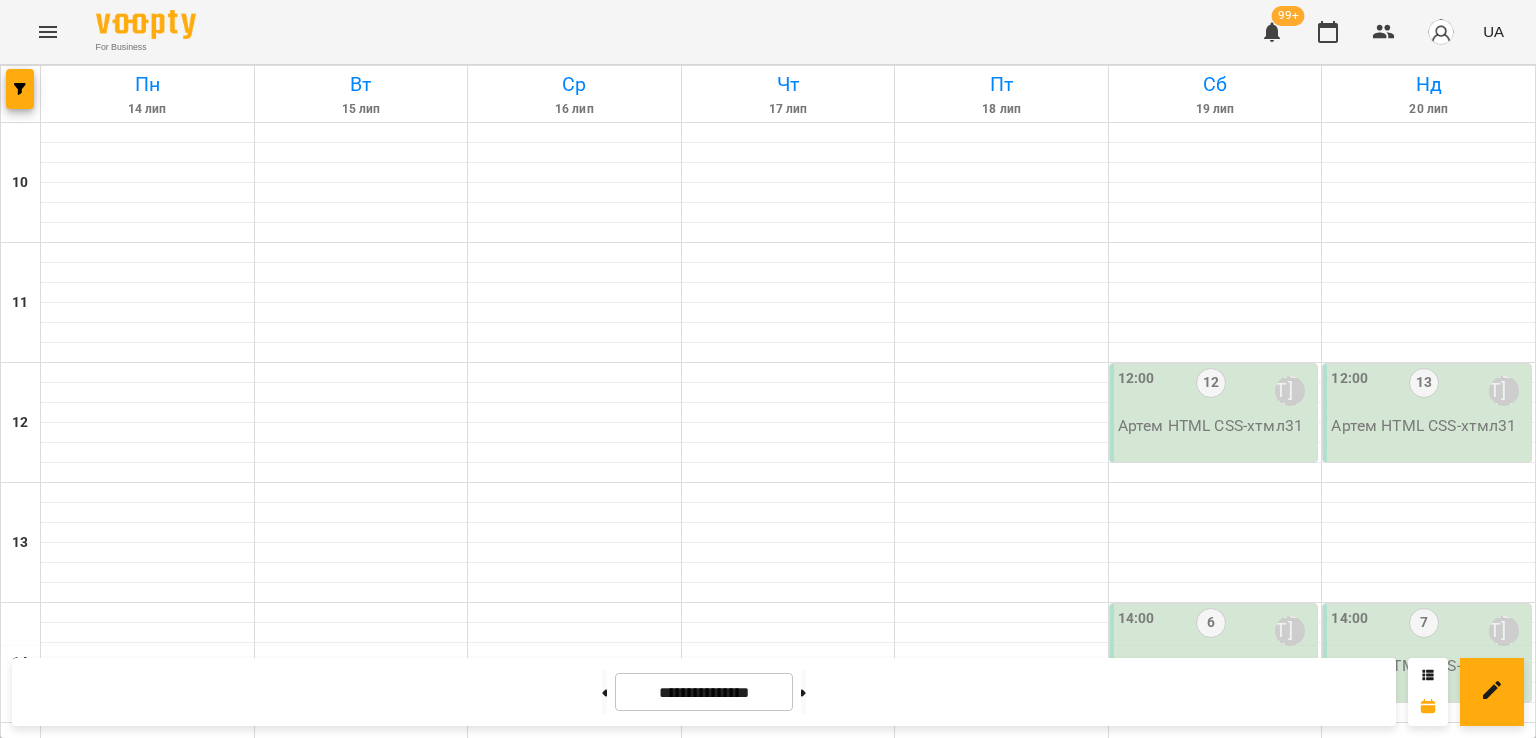 click on "6" at bounding box center [148, 1386] 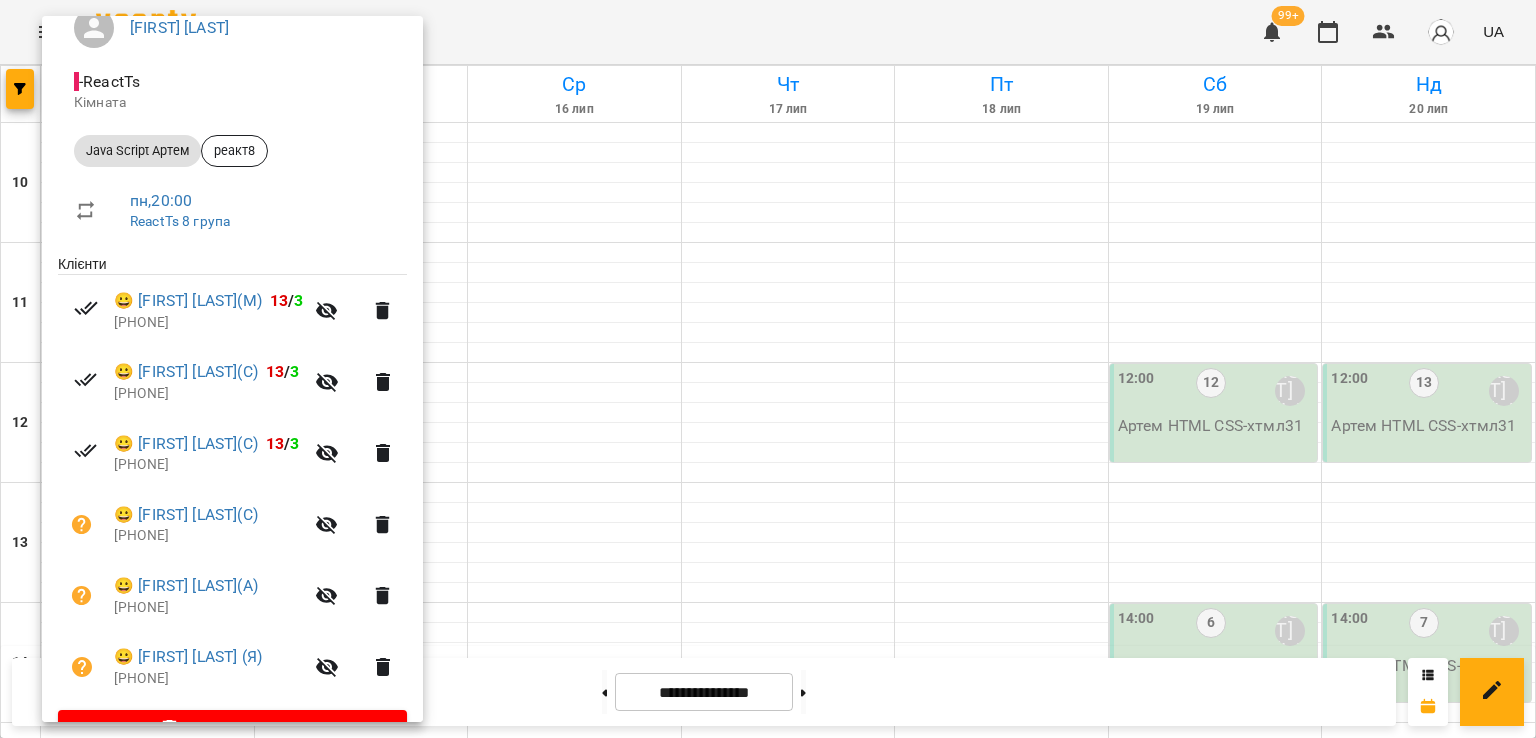 scroll, scrollTop: 242, scrollLeft: 0, axis: vertical 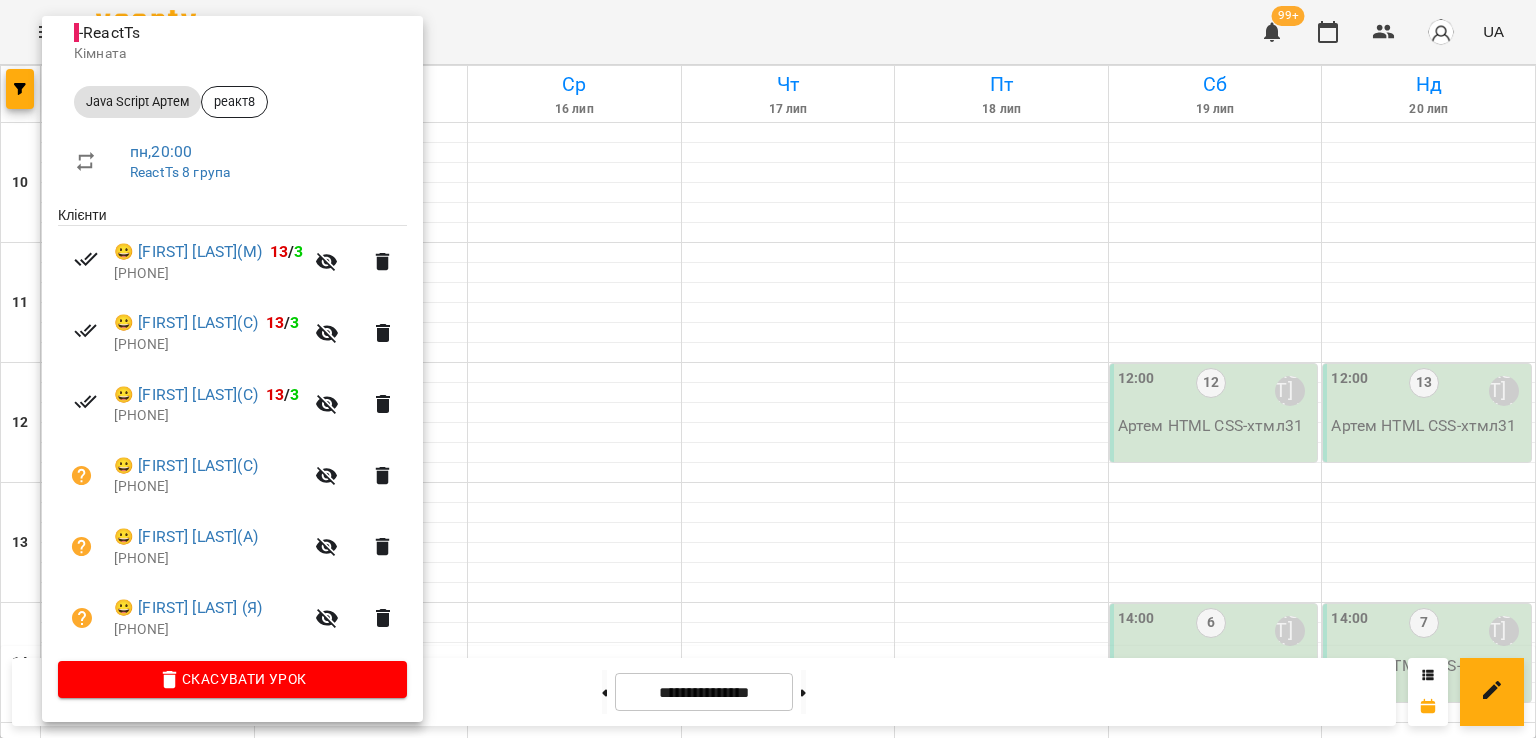 click at bounding box center [768, 369] 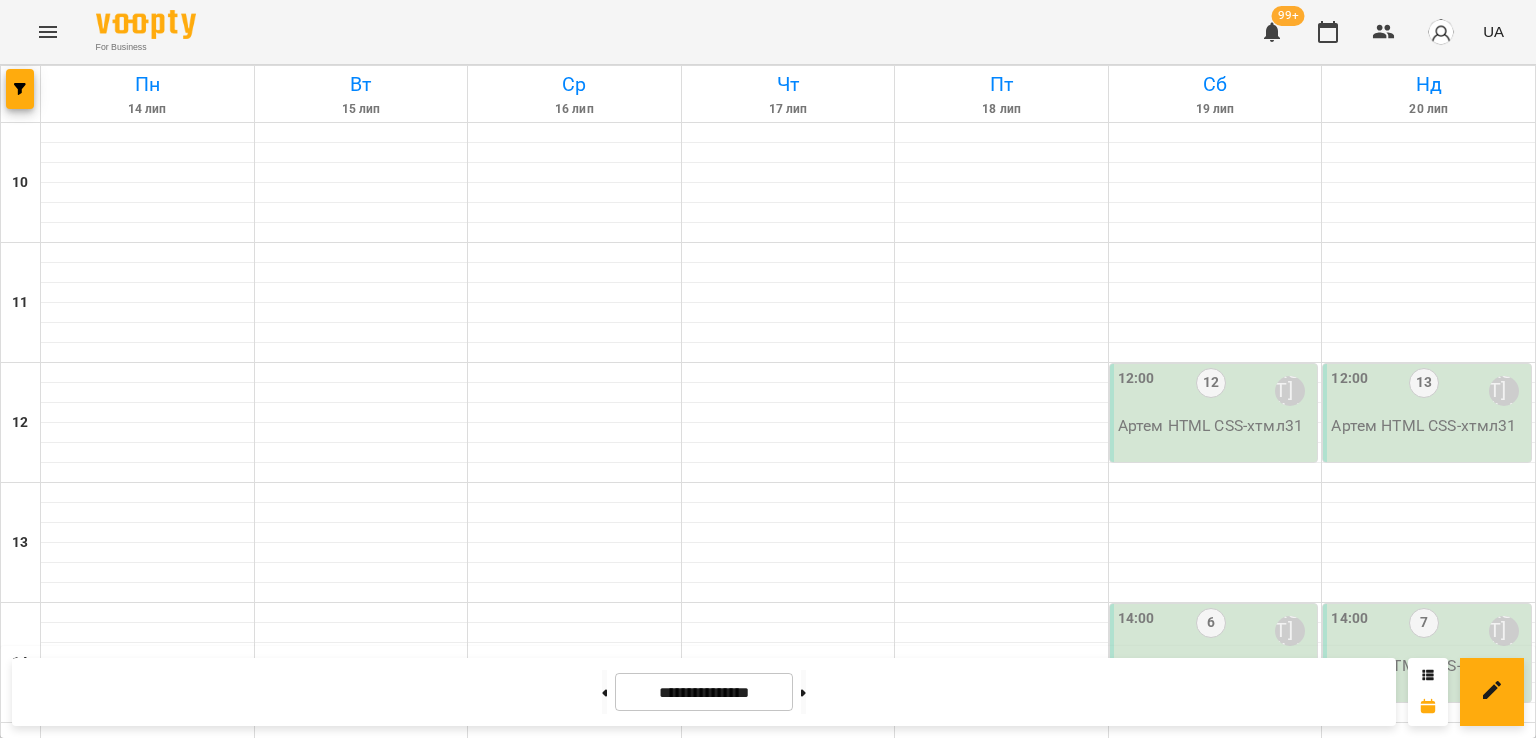 click on "20:00 13 [FIRST] [LAST]" at bounding box center (148, 1351) 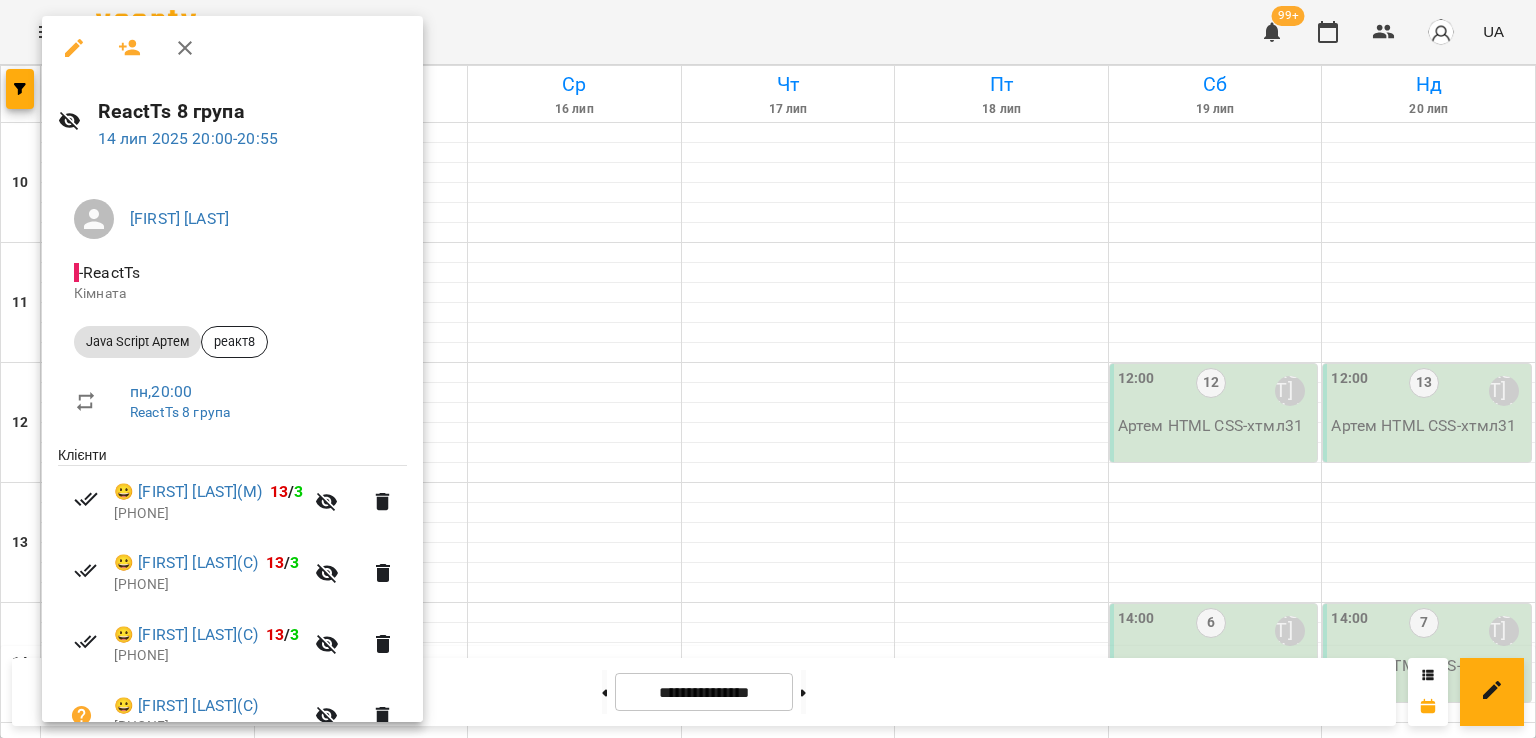 drag, startPoint x: 500, startPoint y: 345, endPoint x: 432, endPoint y: 334, distance: 68.88396 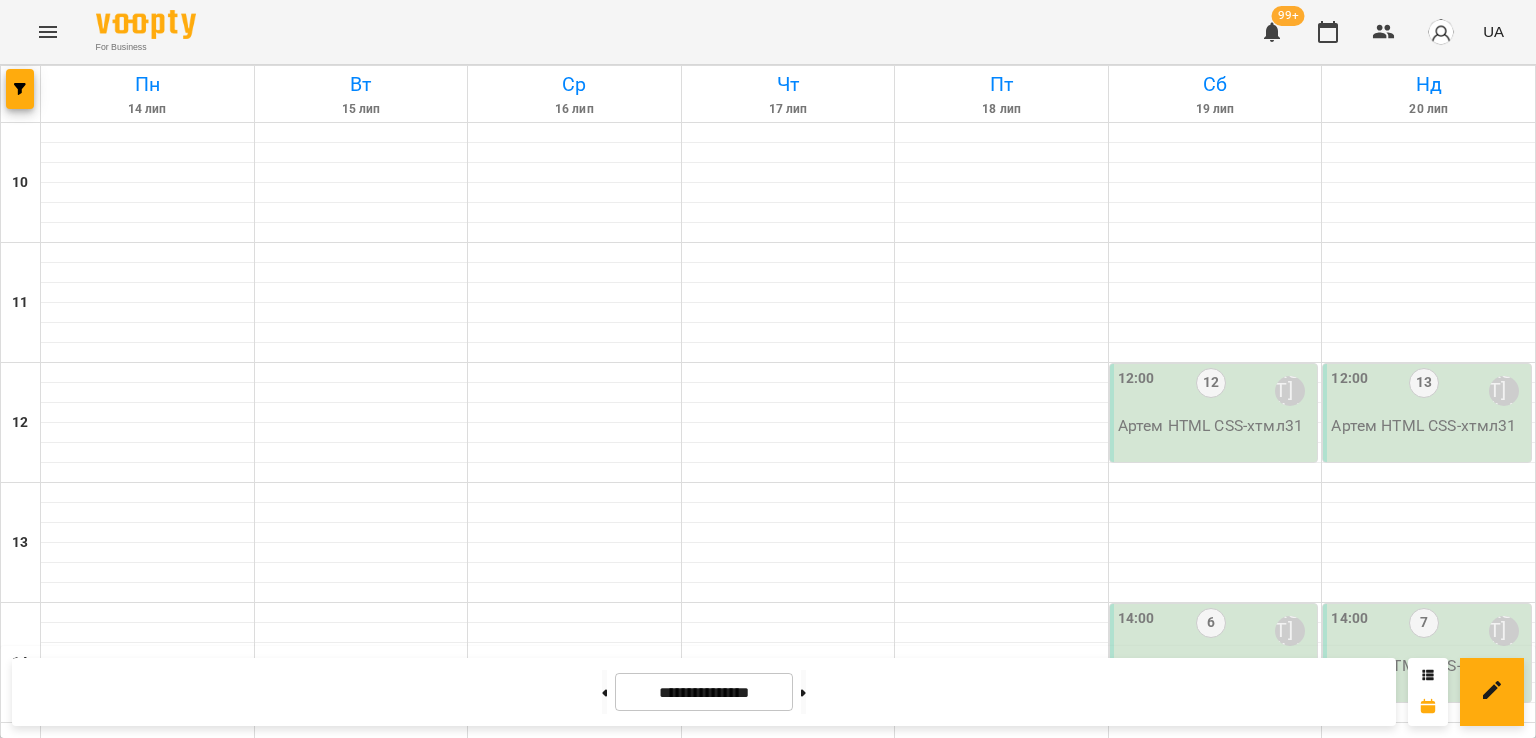 click on "20:00 14 [FIRST] [LAST]" at bounding box center [362, 1351] 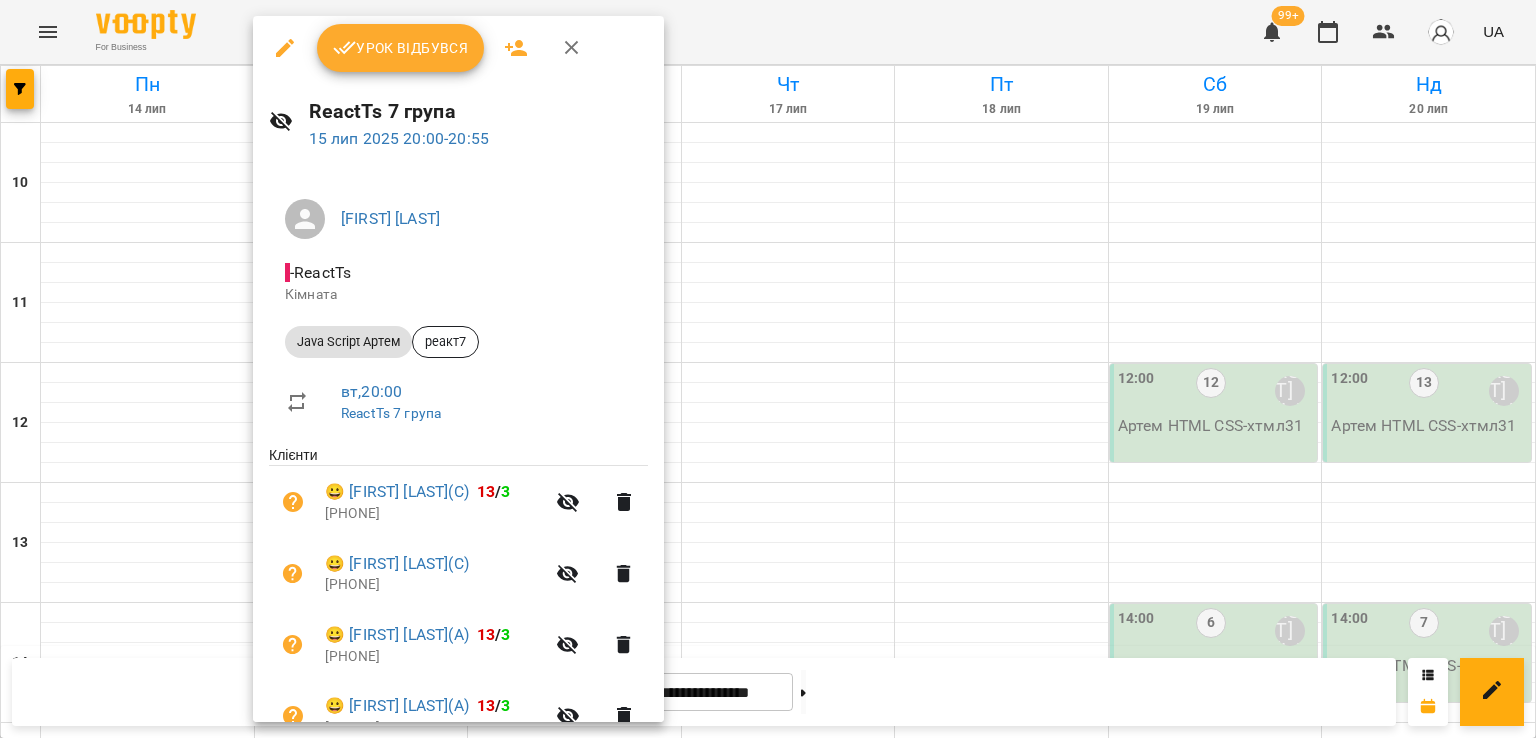 click at bounding box center (768, 369) 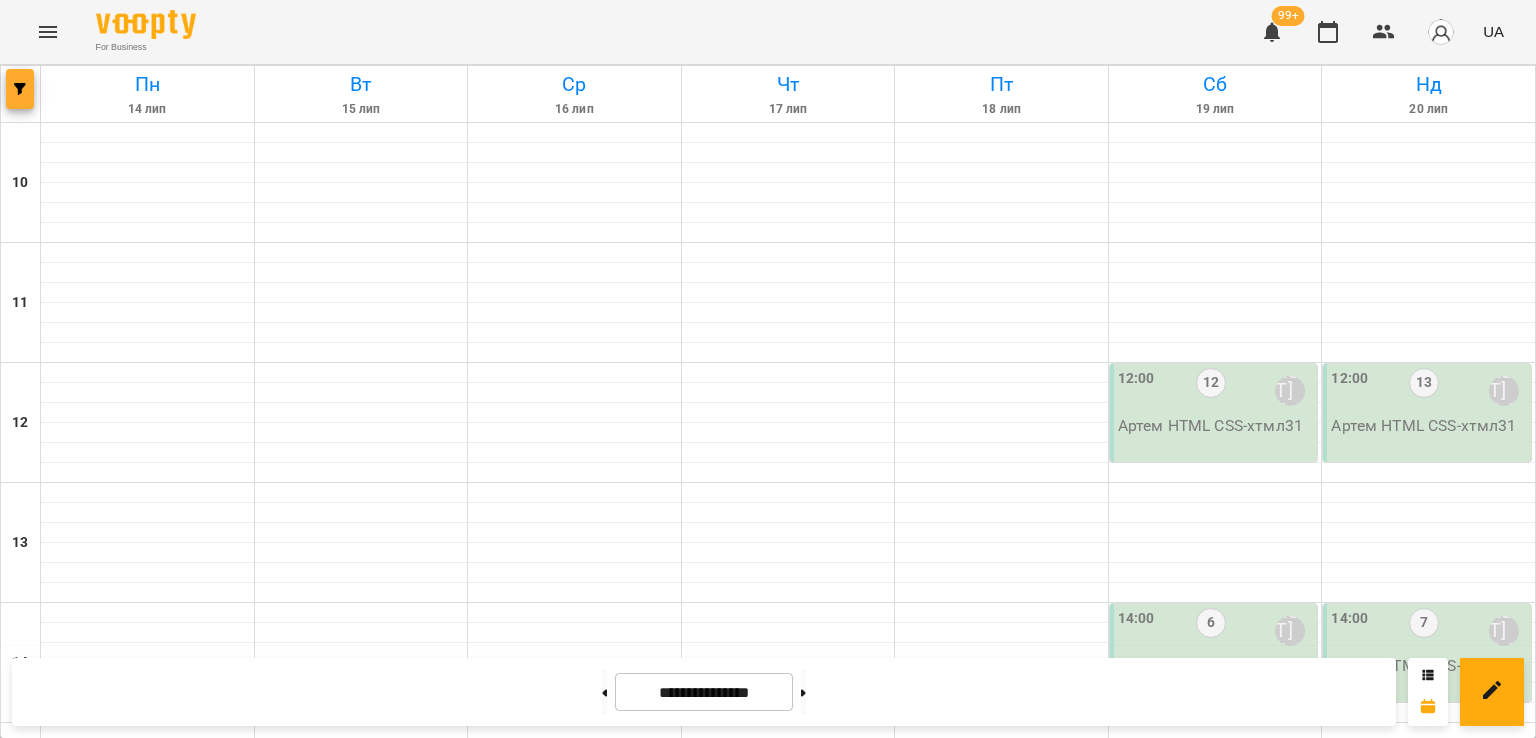 click at bounding box center [20, 89] 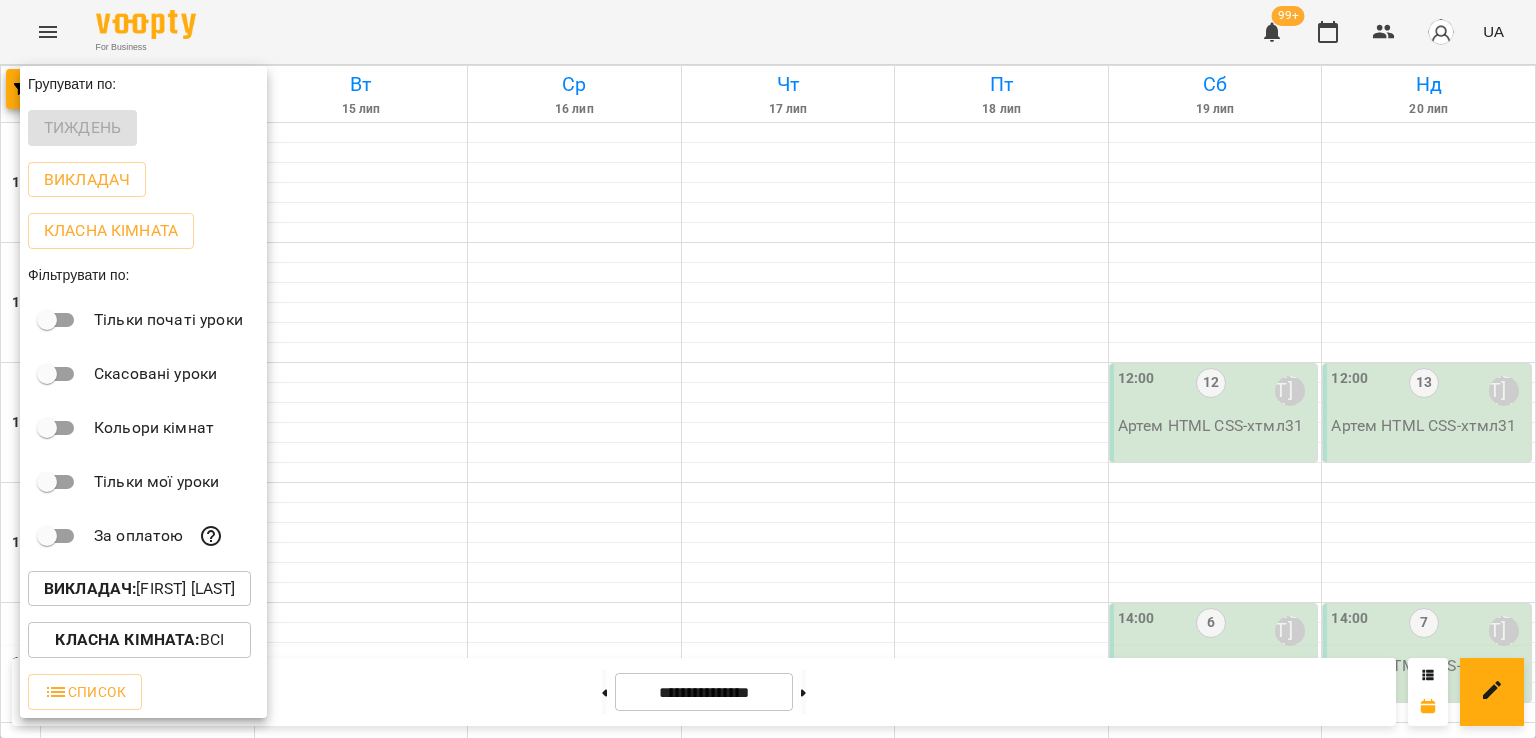 click on "Викладач :  [FIRST] [LAST]" at bounding box center (139, 589) 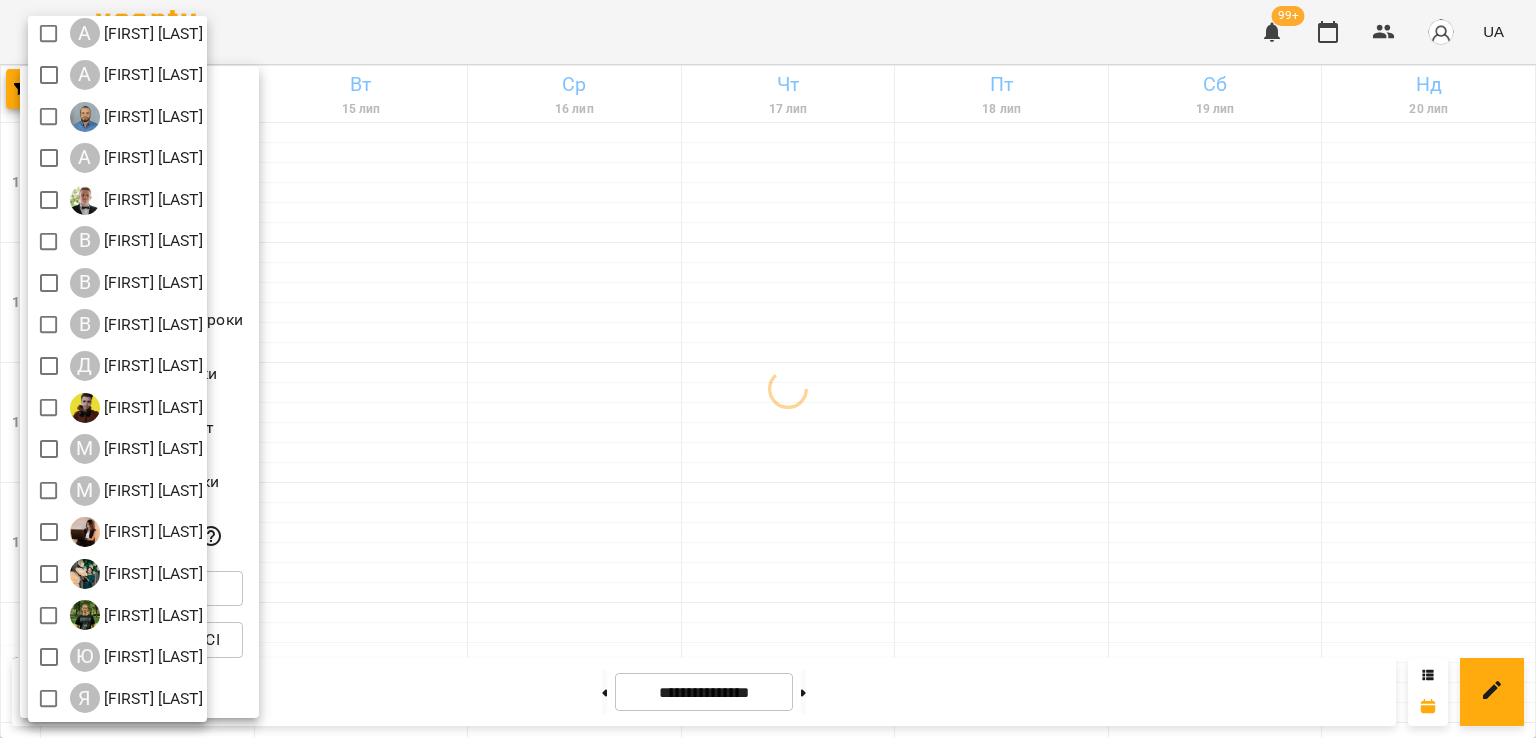 scroll, scrollTop: 129, scrollLeft: 0, axis: vertical 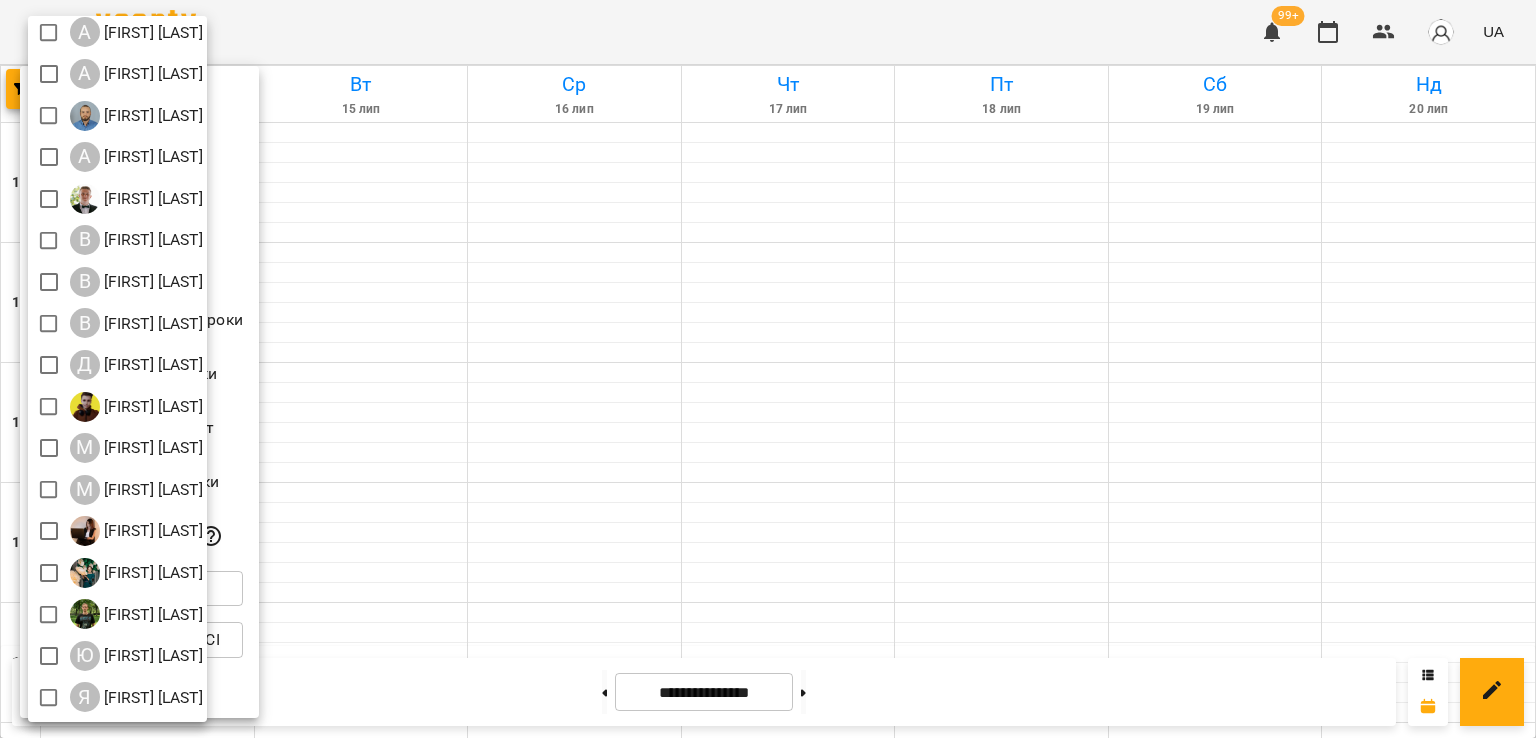 click at bounding box center [768, 369] 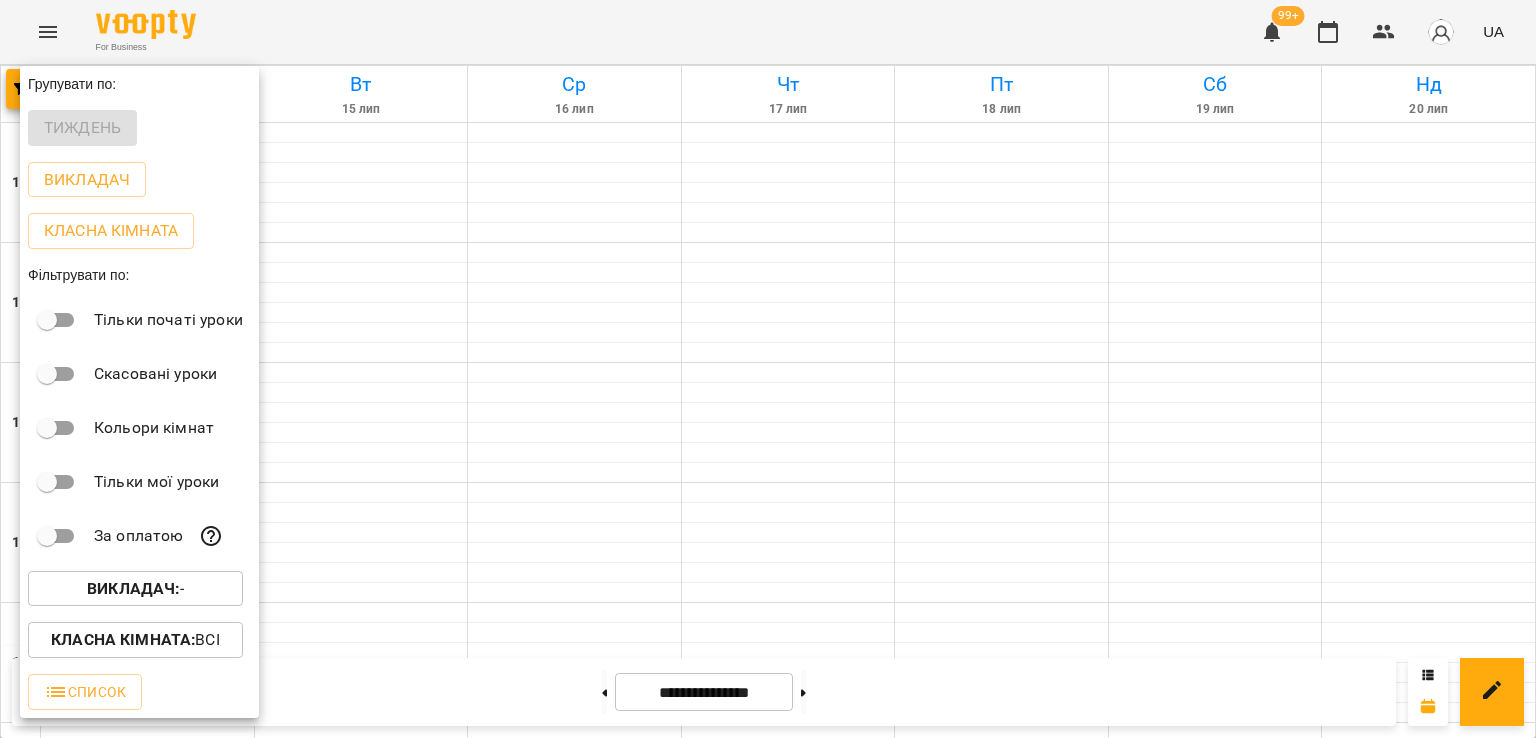 click at bounding box center [768, 369] 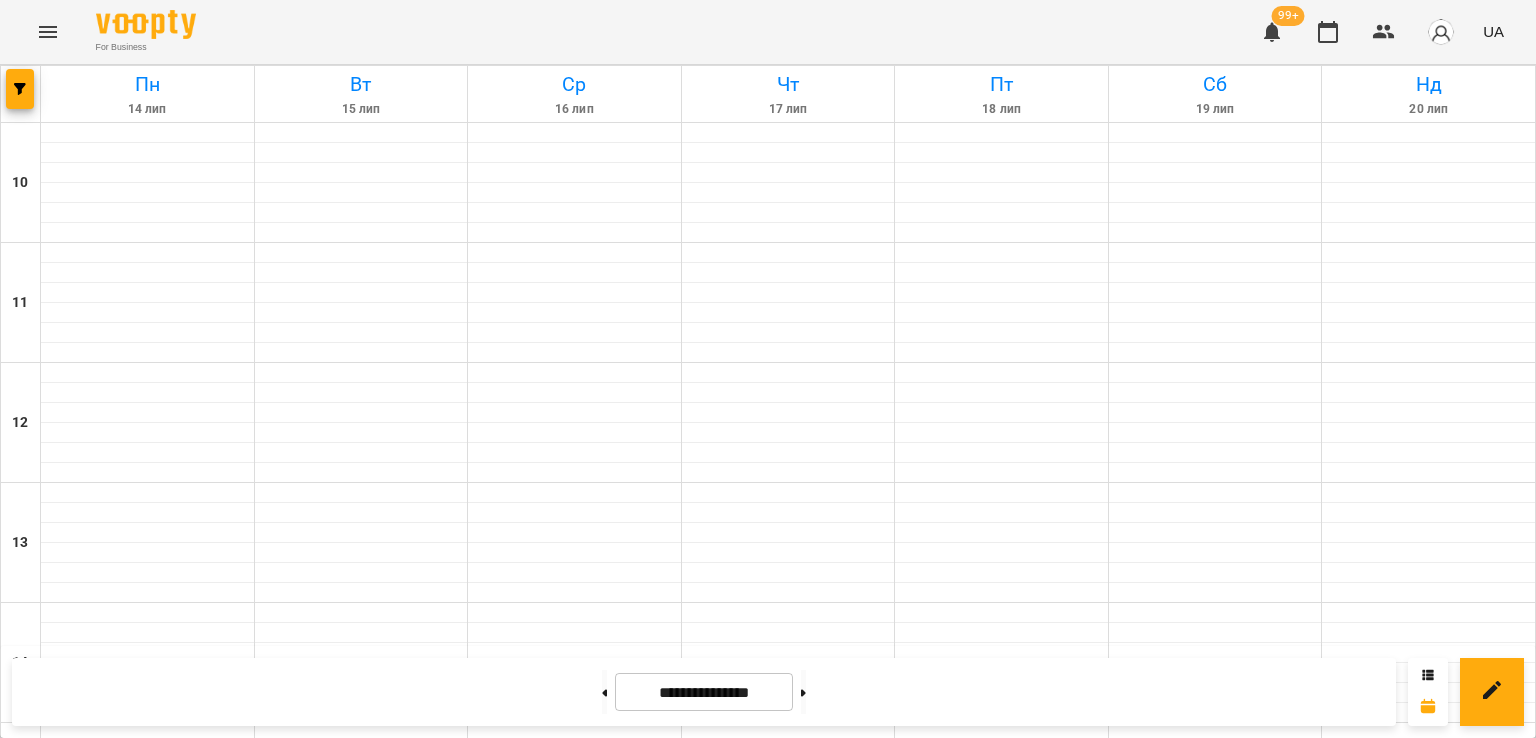 scroll, scrollTop: 1035, scrollLeft: 0, axis: vertical 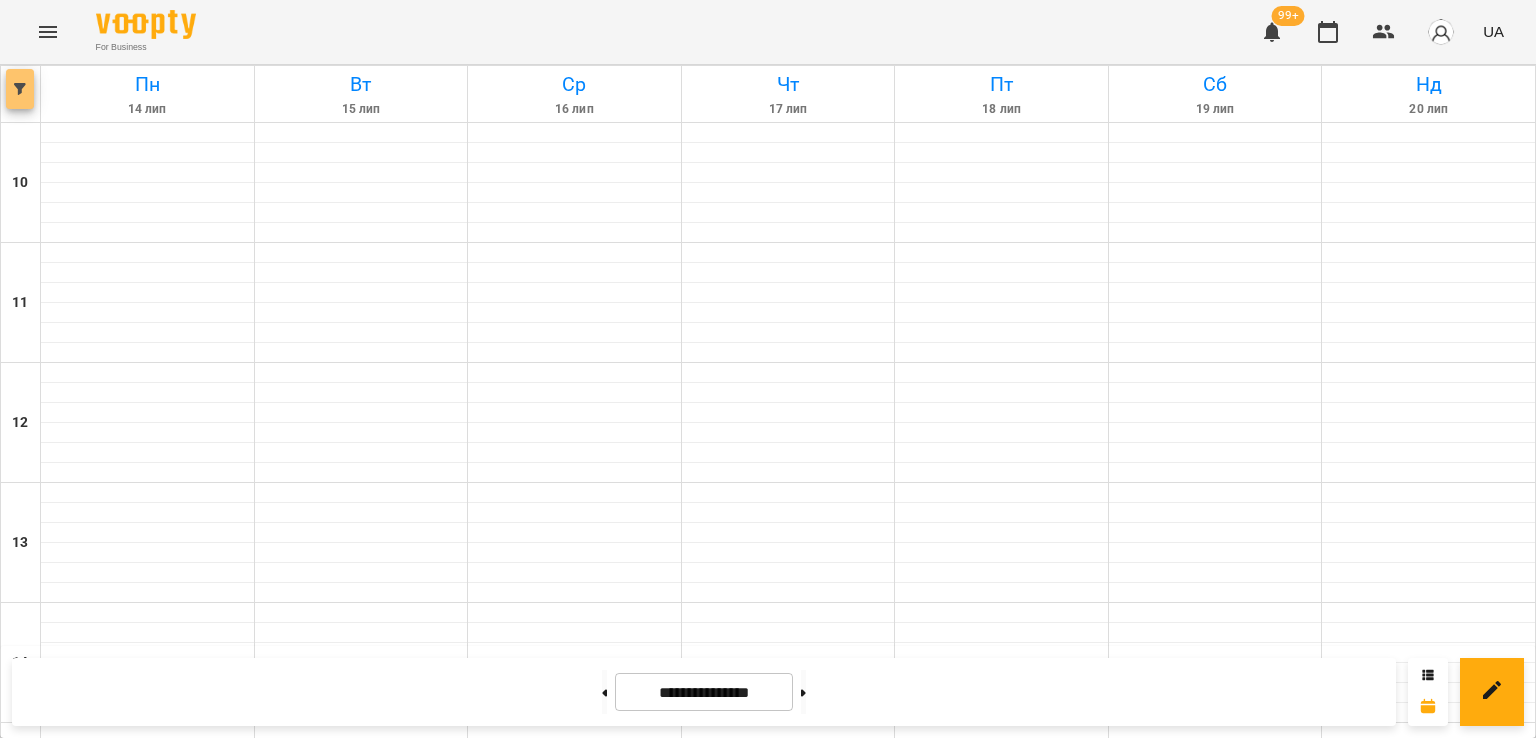 click at bounding box center (20, 89) 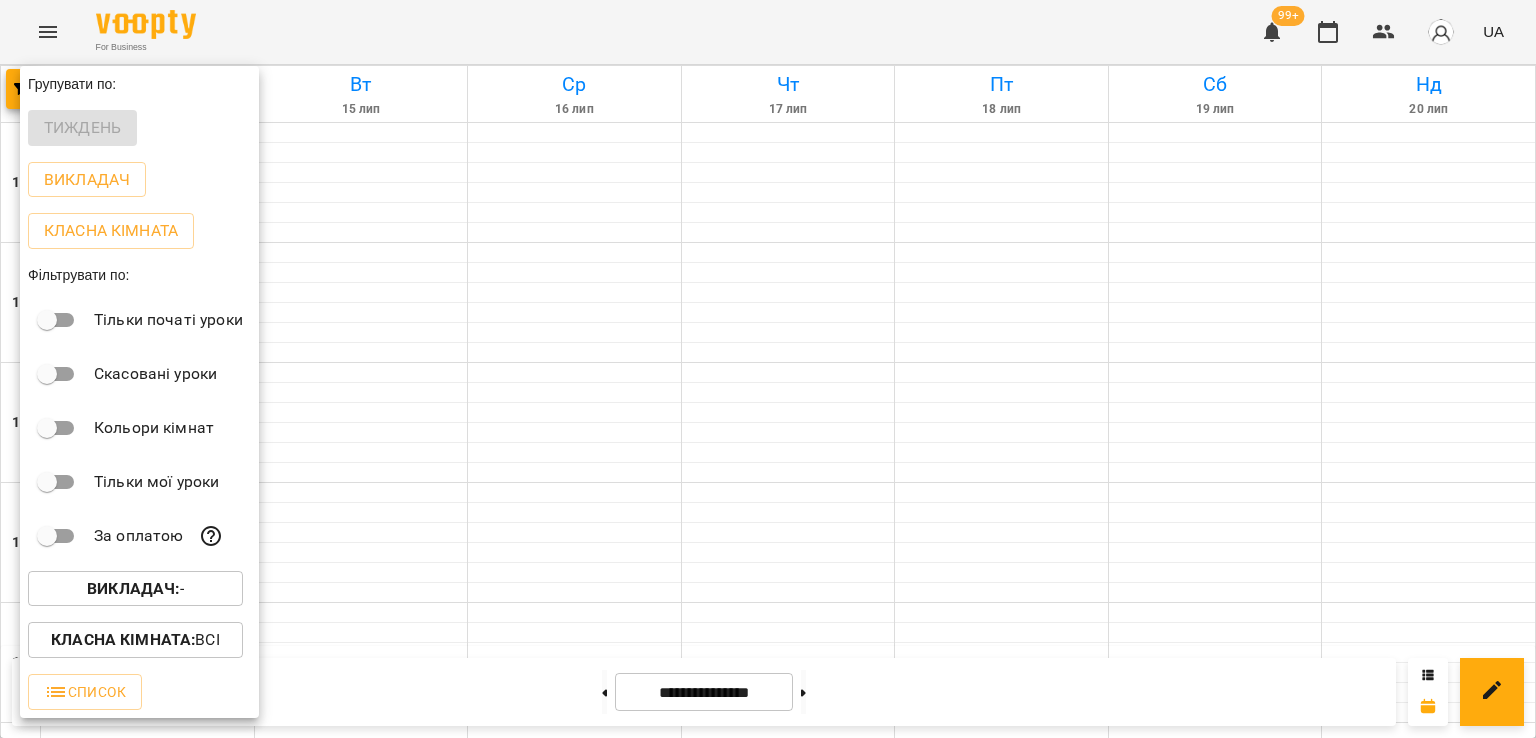 click on "Викладач :  -" at bounding box center [135, 589] 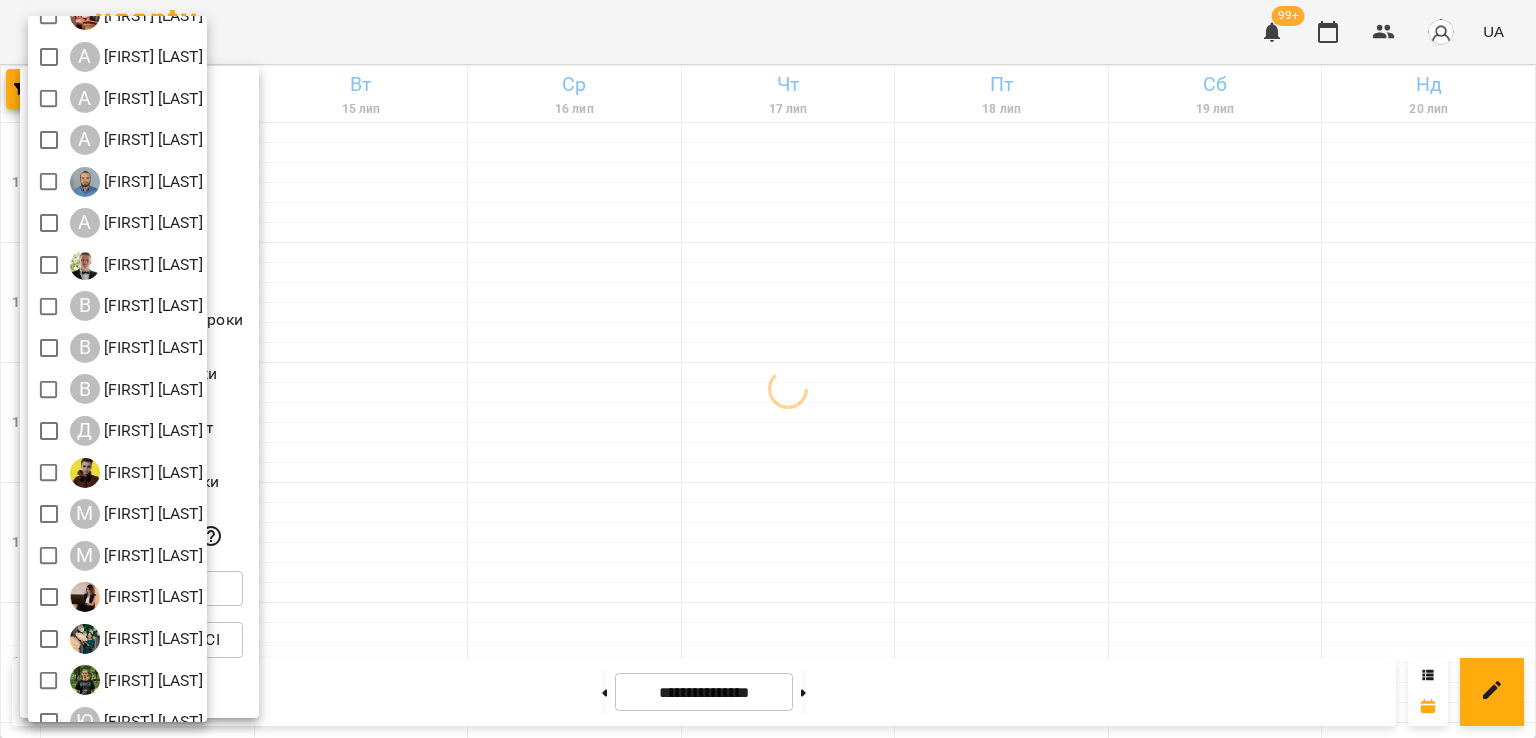 scroll, scrollTop: 129, scrollLeft: 0, axis: vertical 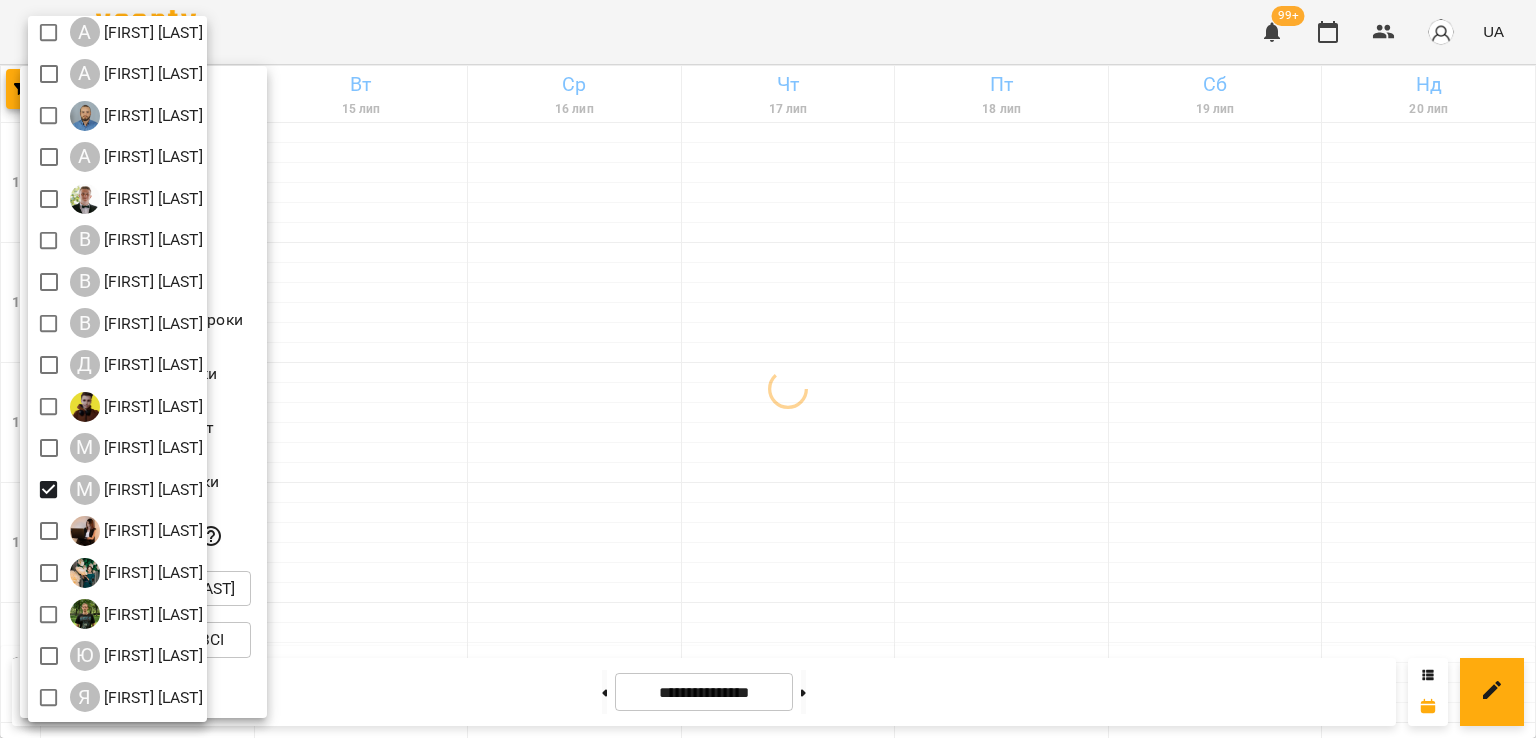 click at bounding box center (768, 369) 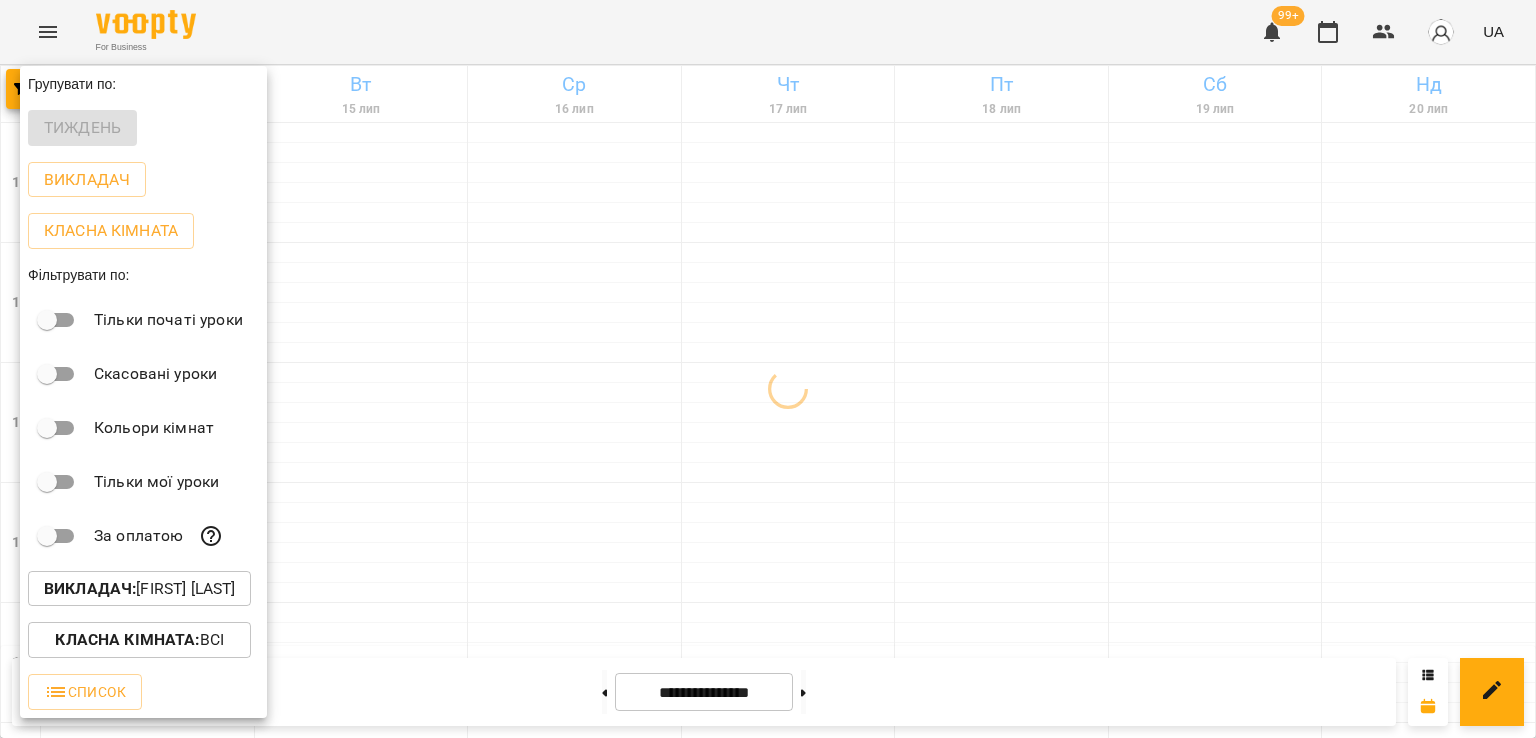 click at bounding box center [768, 369] 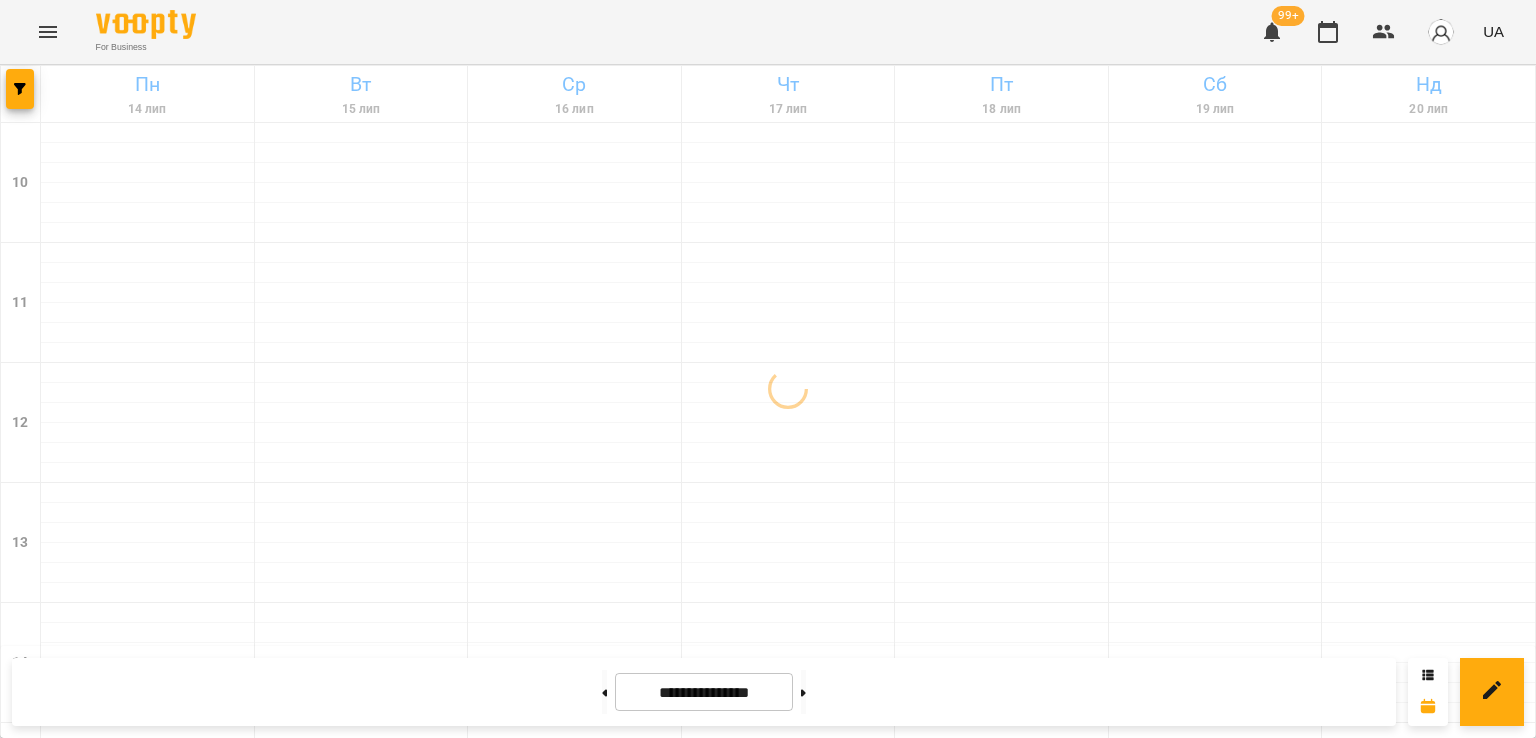 click on "21:00 15 [FIRST] [LAST]" at bounding box center [789, 1471] 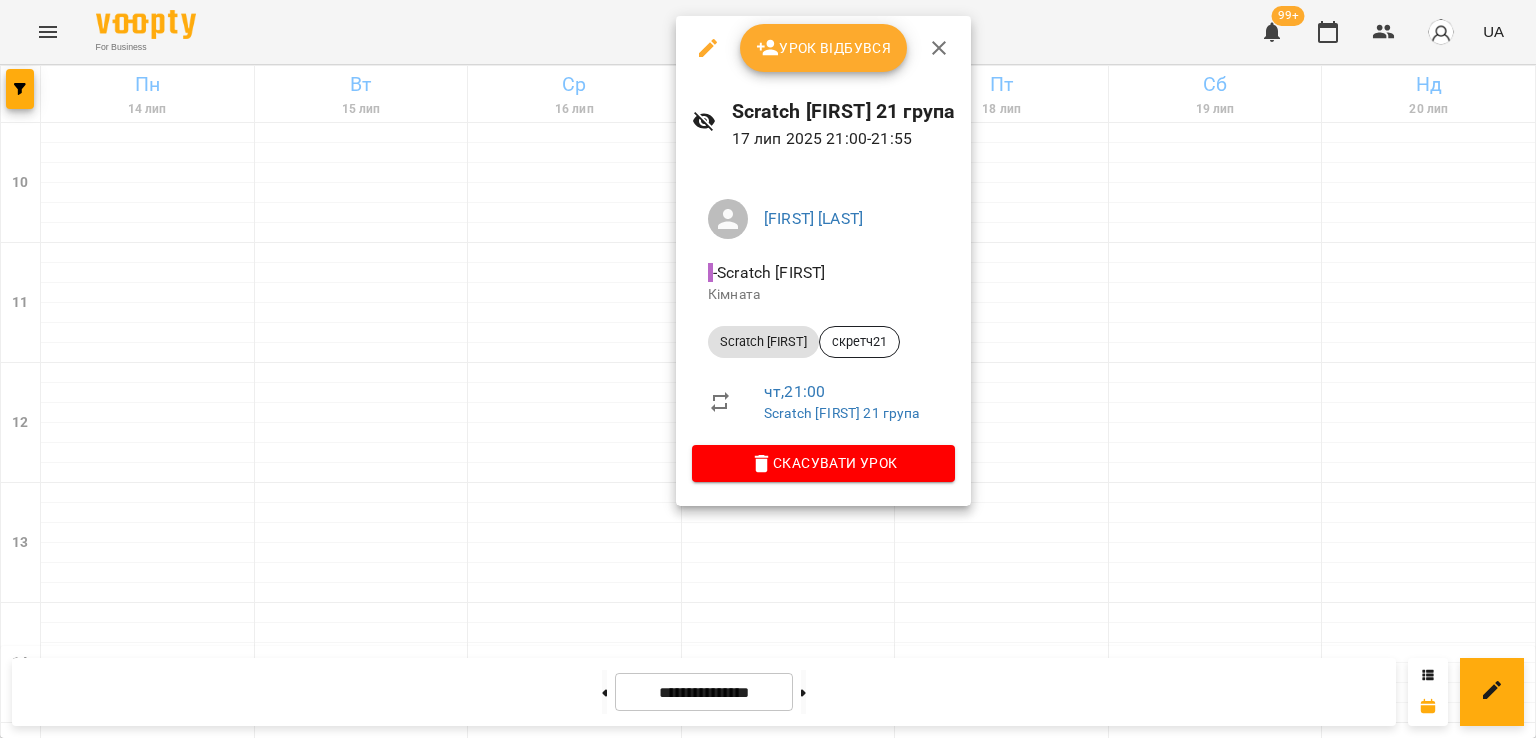 click at bounding box center (768, 369) 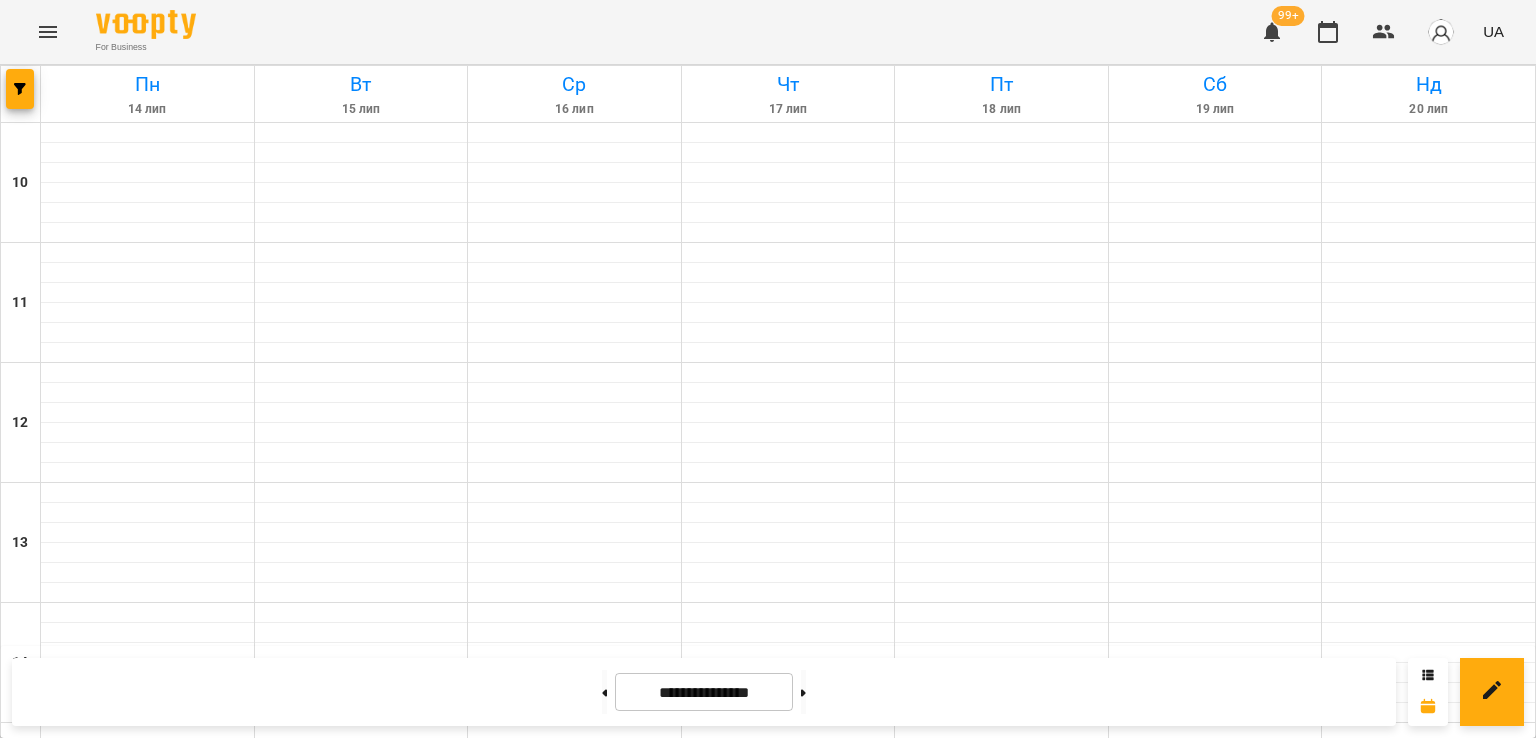 click on "6" at bounding box center (148, 1386) 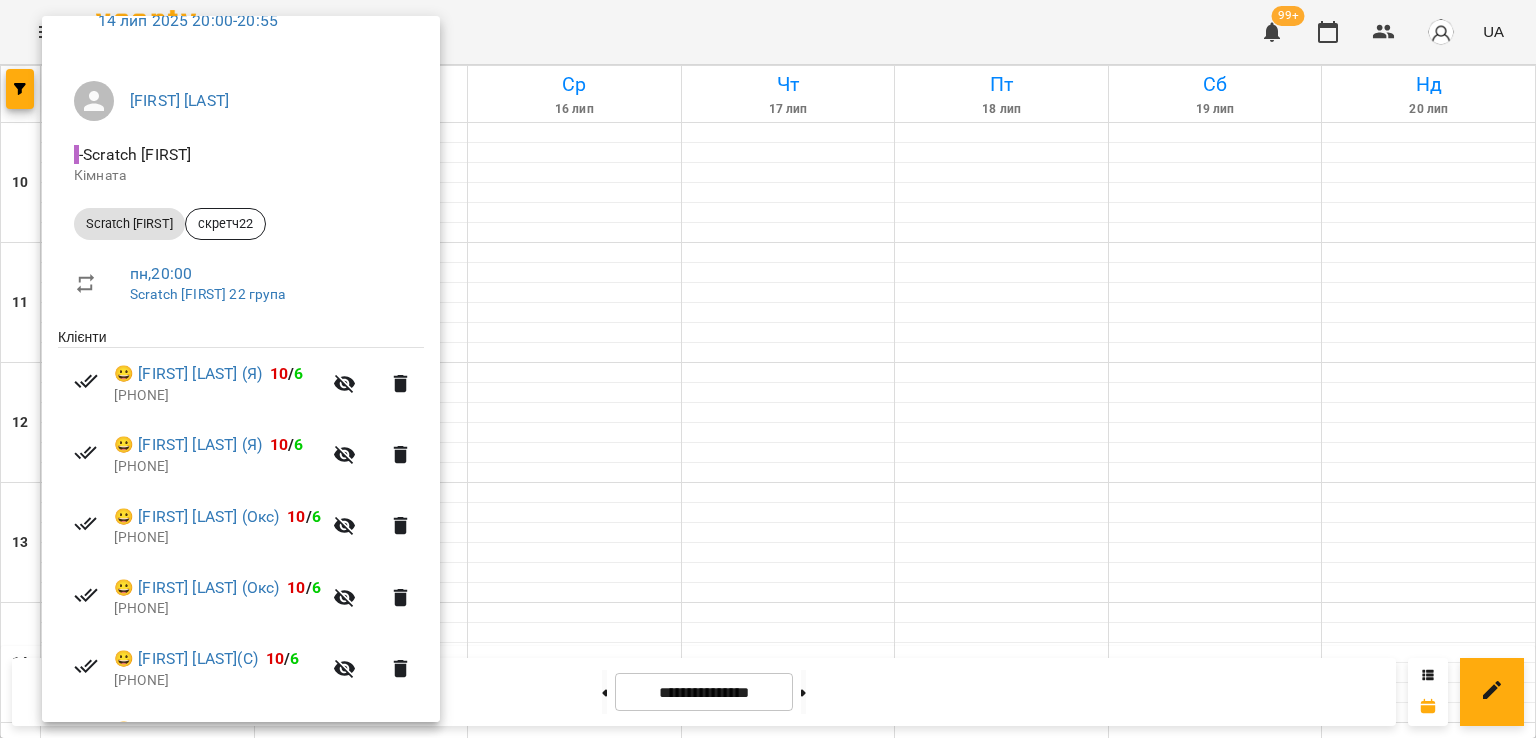 scroll, scrollTop: 456, scrollLeft: 0, axis: vertical 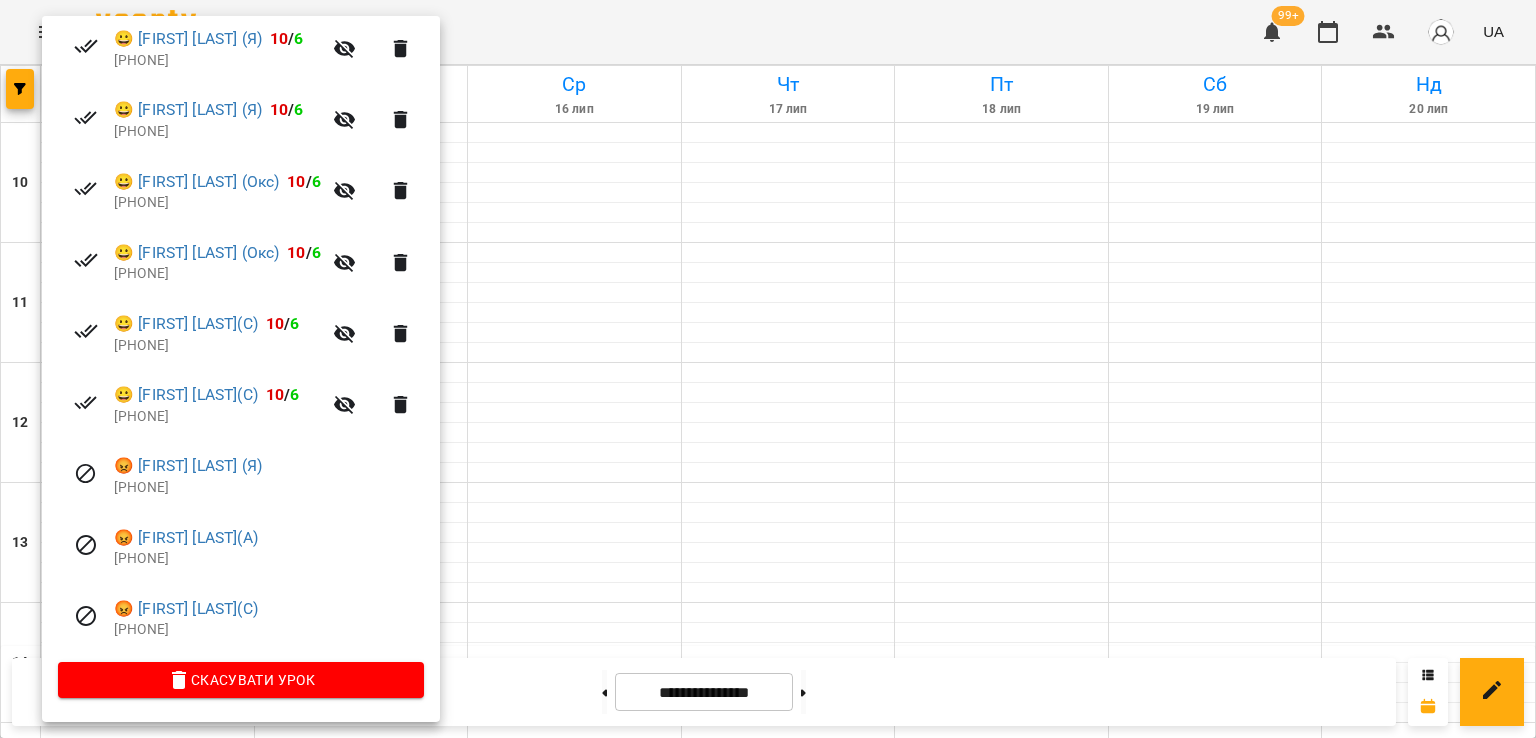 click at bounding box center [768, 369] 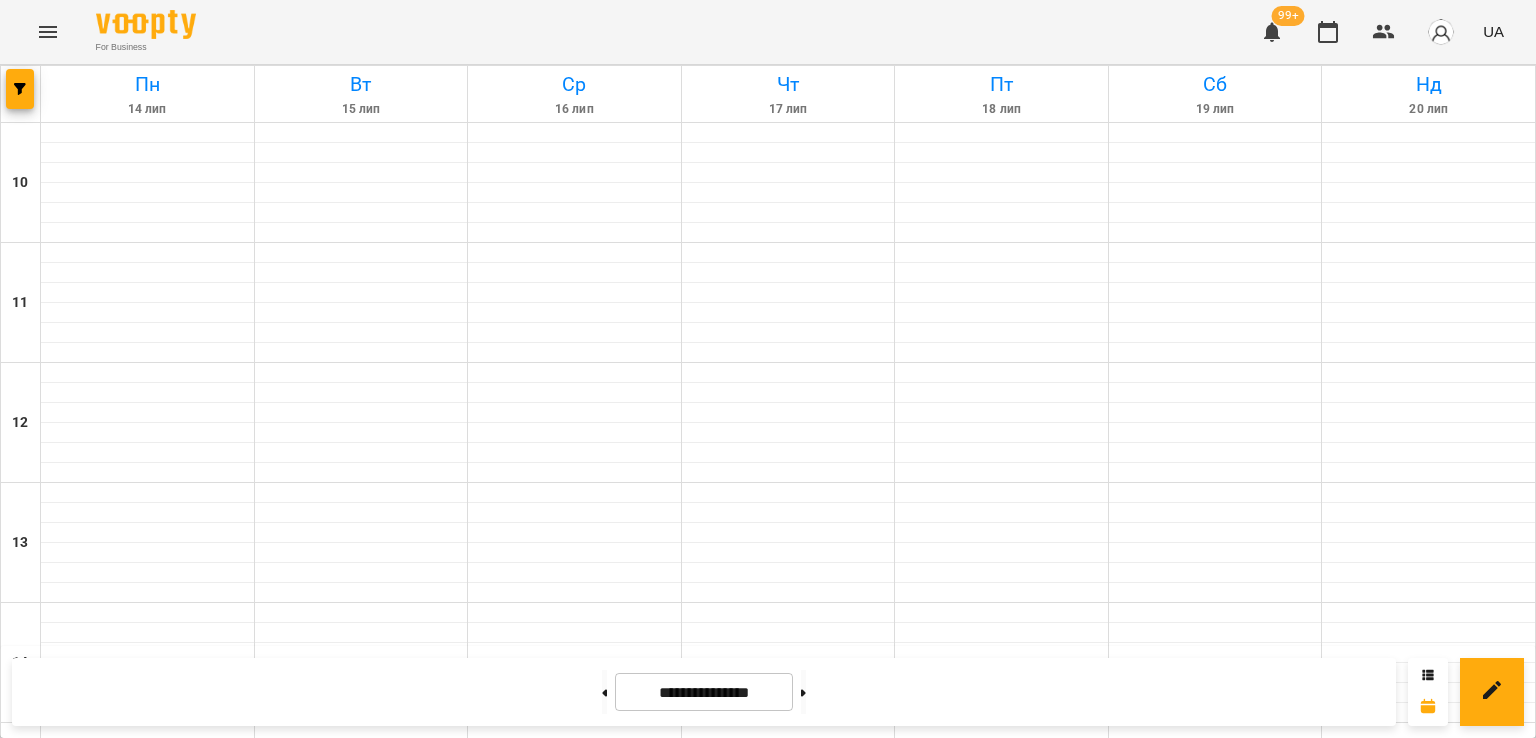 click on "[FIRST] [LAST]" at bounding box center (436, 1471) 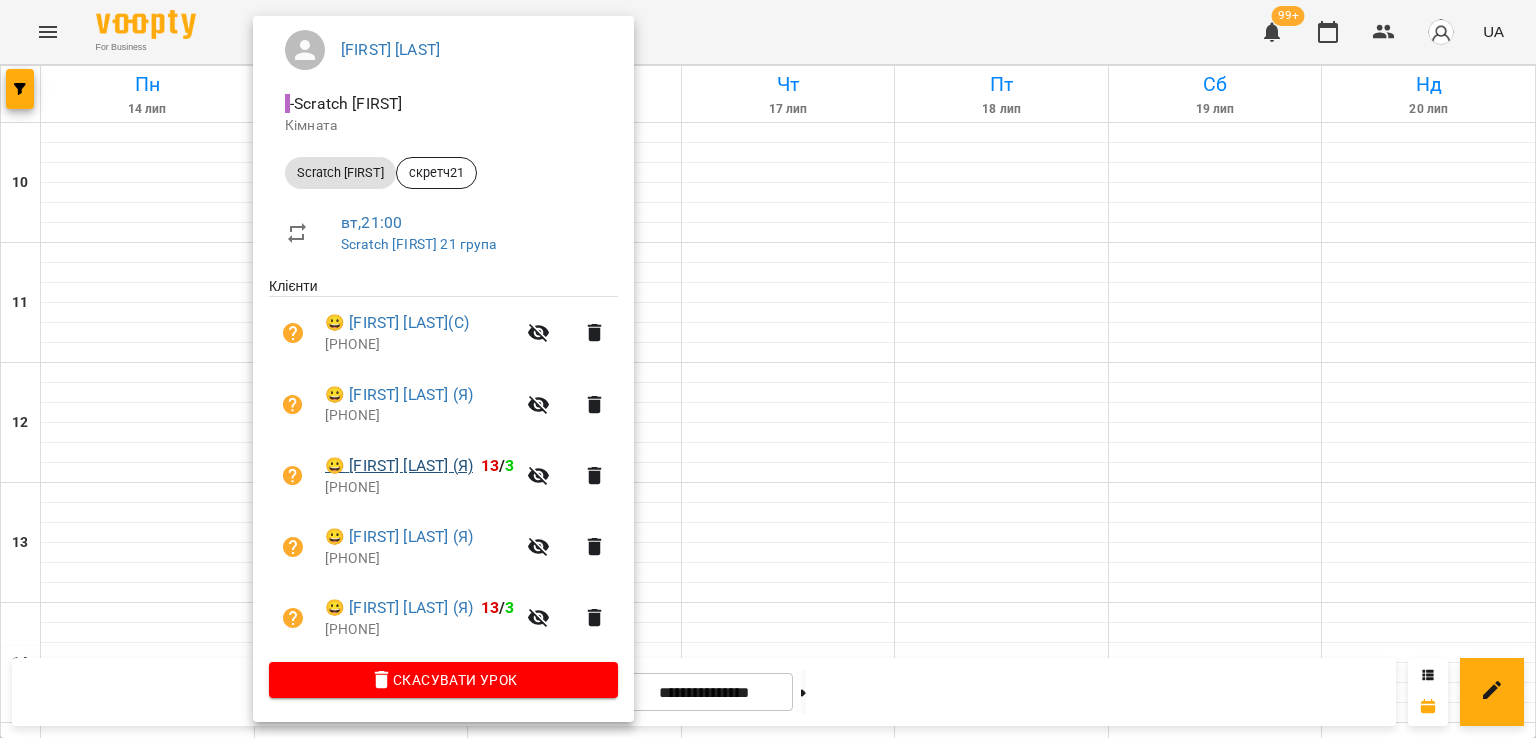 scroll, scrollTop: 172, scrollLeft: 0, axis: vertical 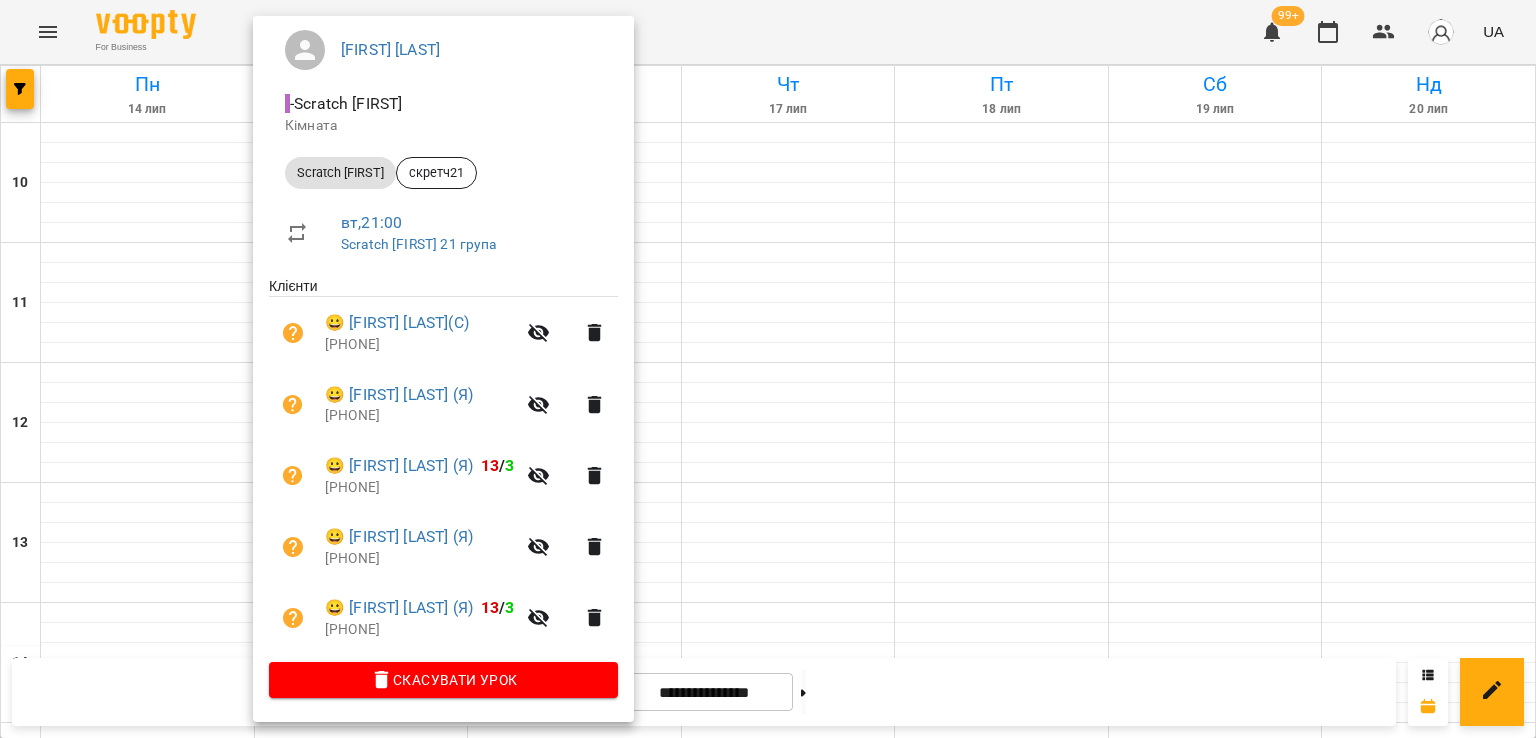 click at bounding box center [768, 369] 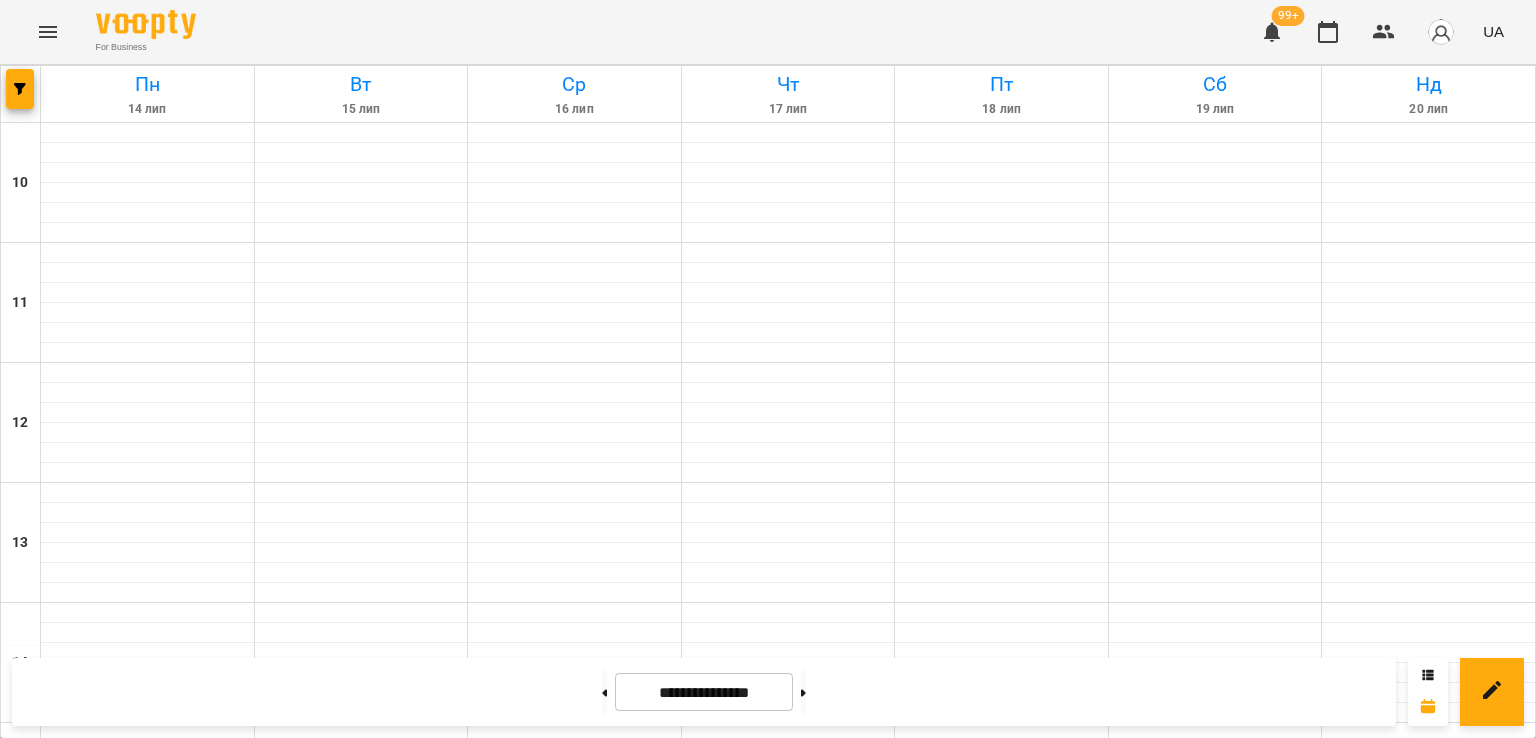 click at bounding box center (21, 94) 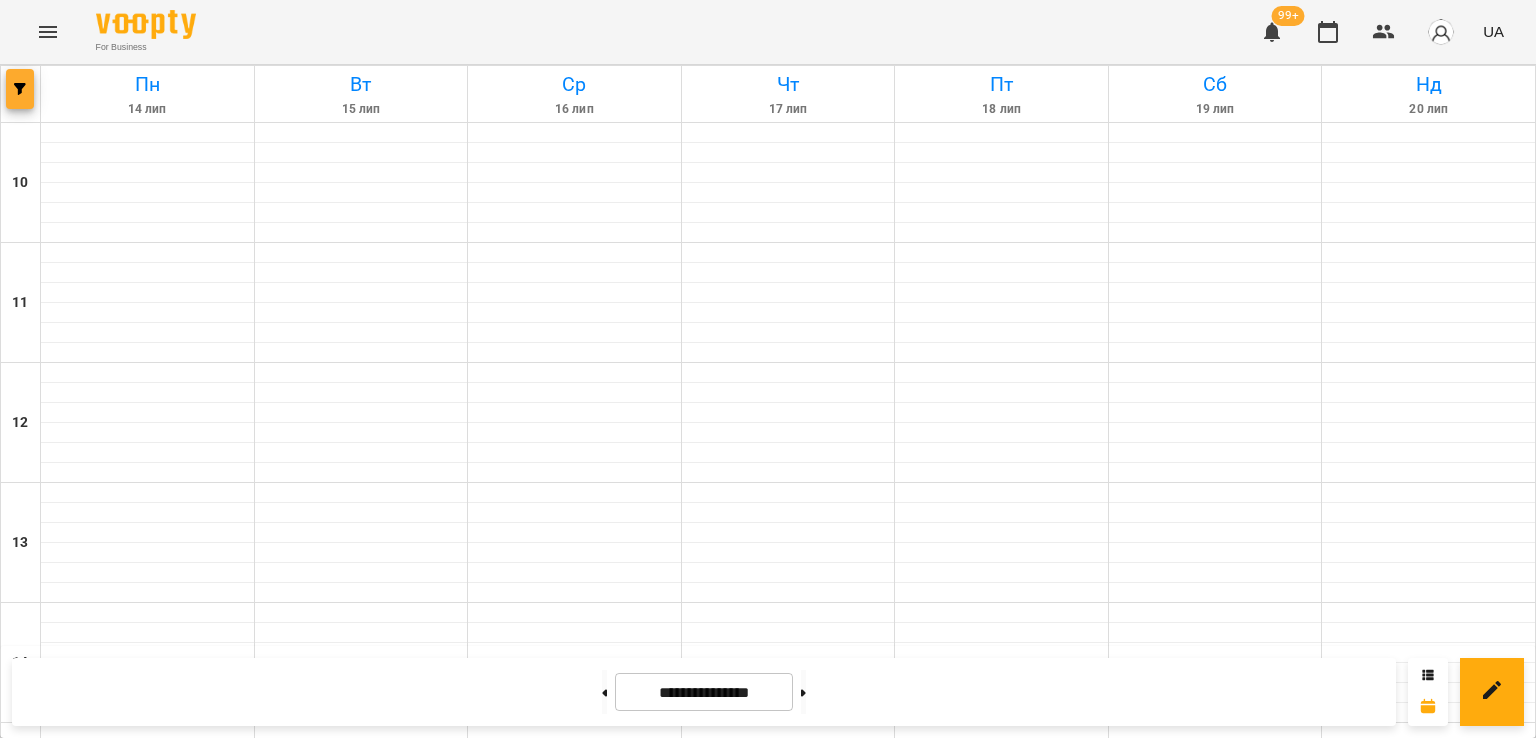 click 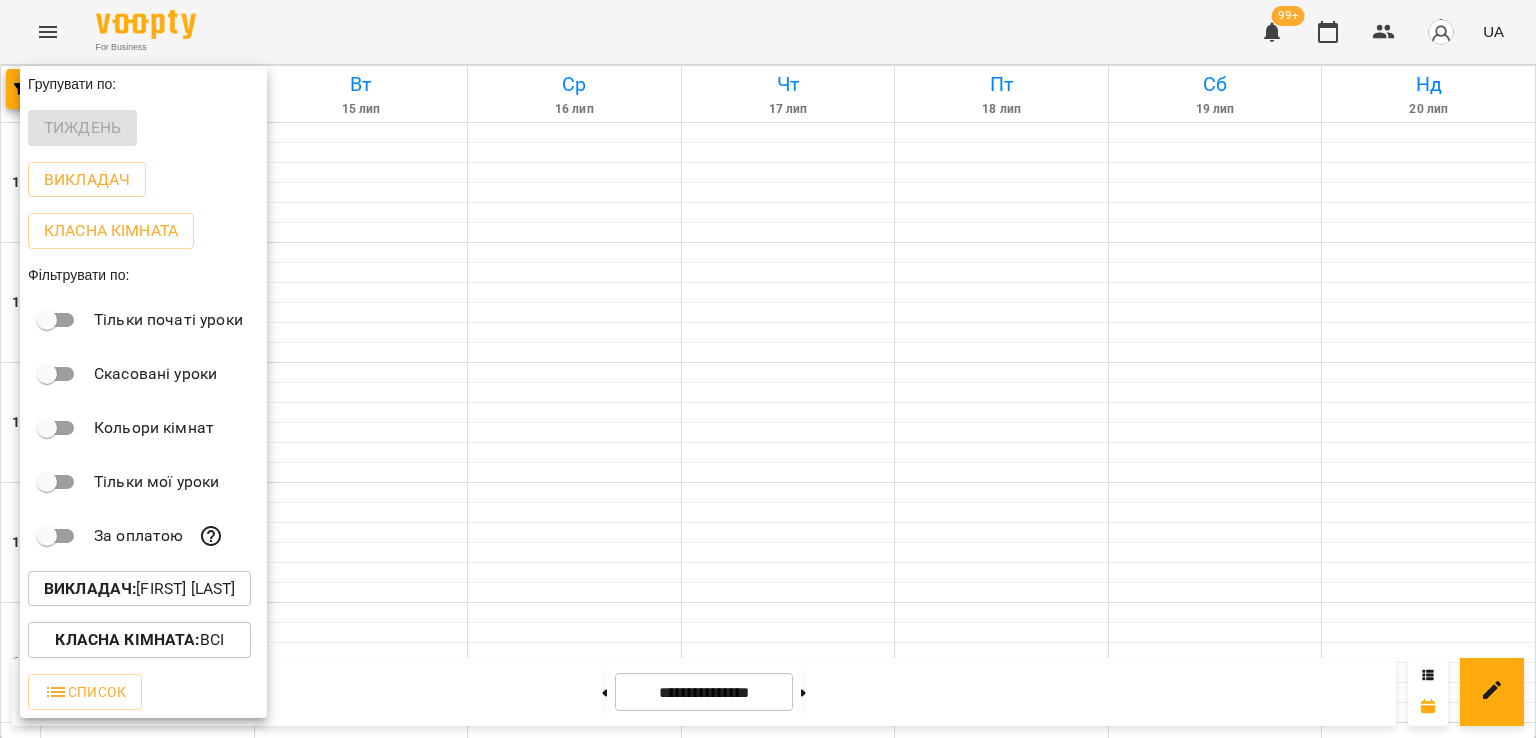 click on "Викладач :  [FIRST] [LAST]" at bounding box center [139, 589] 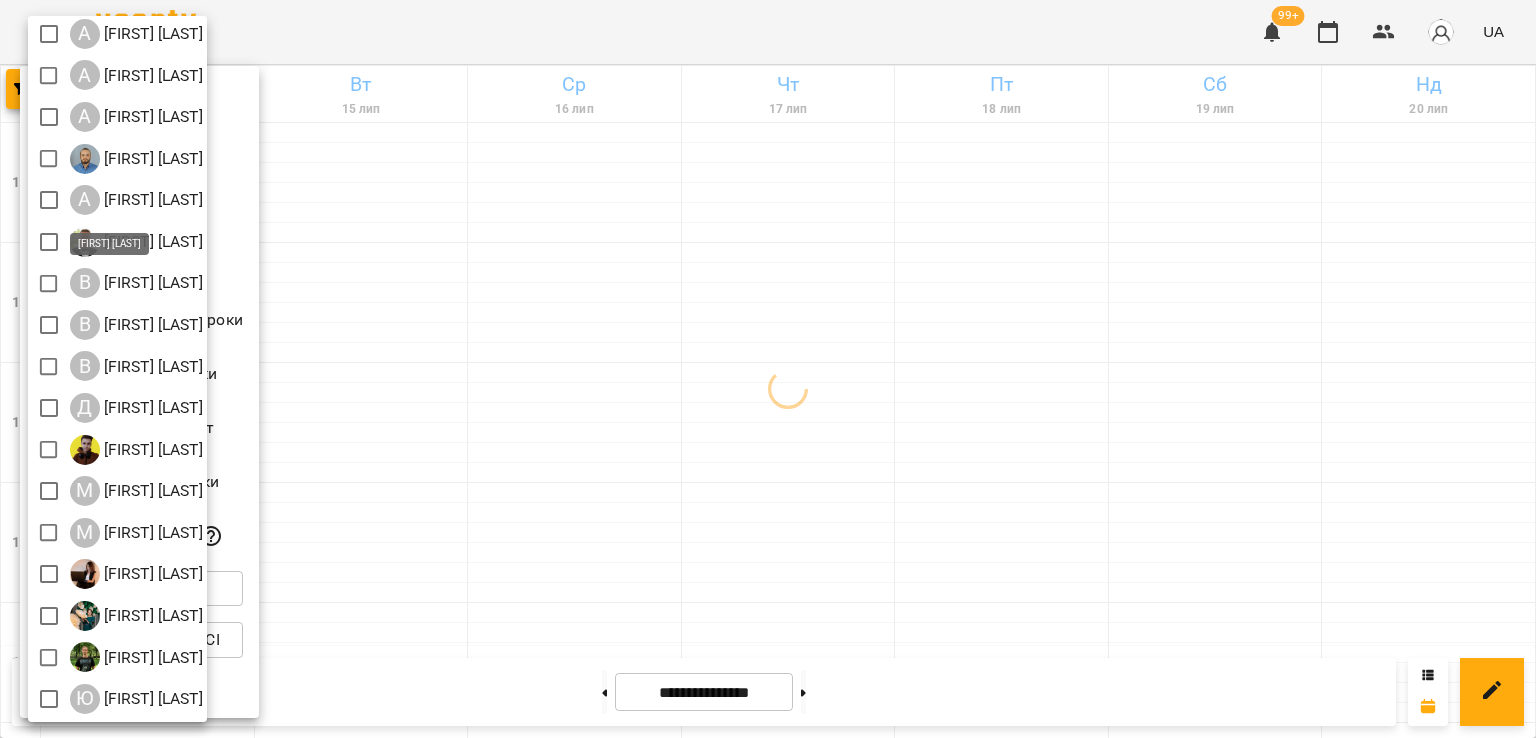 scroll, scrollTop: 129, scrollLeft: 0, axis: vertical 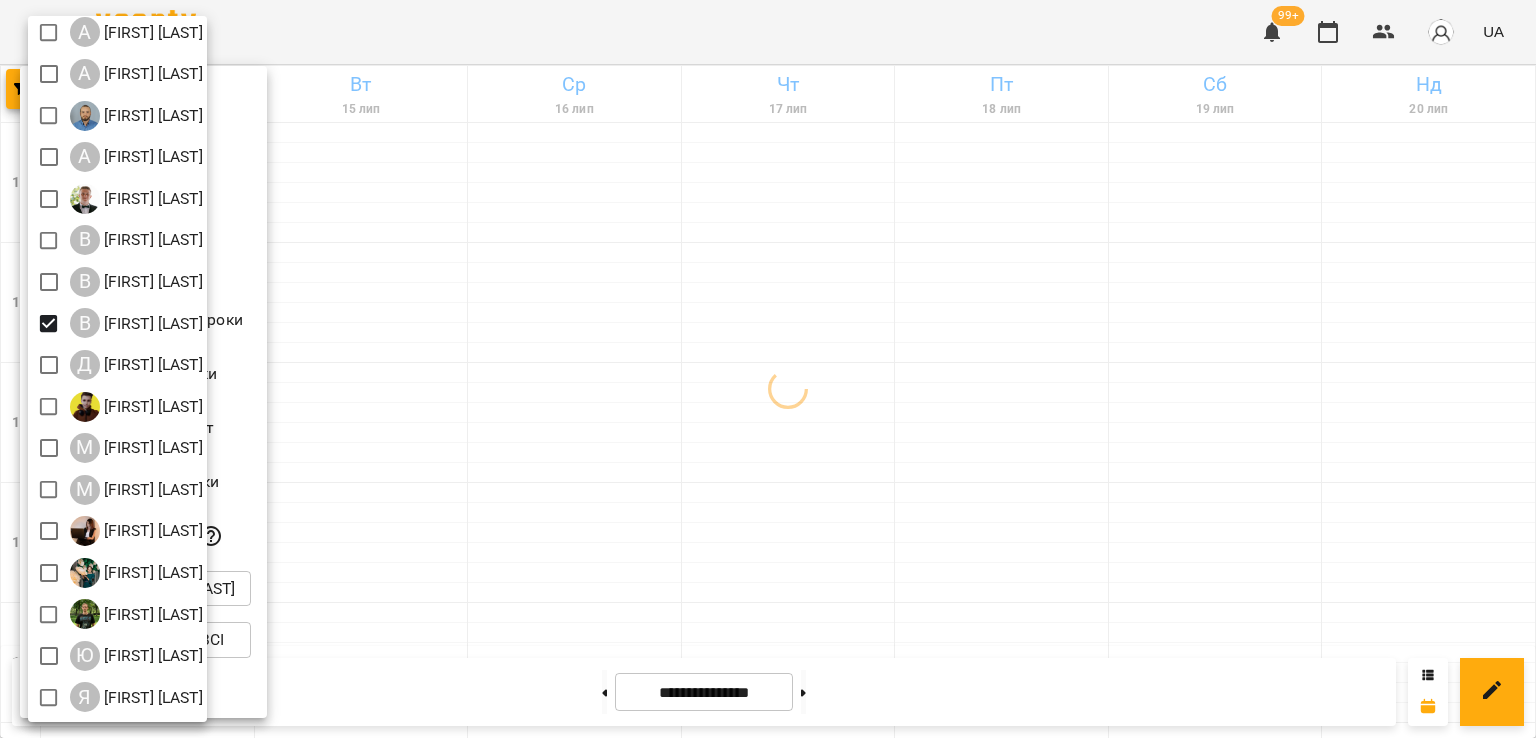 click at bounding box center [768, 369] 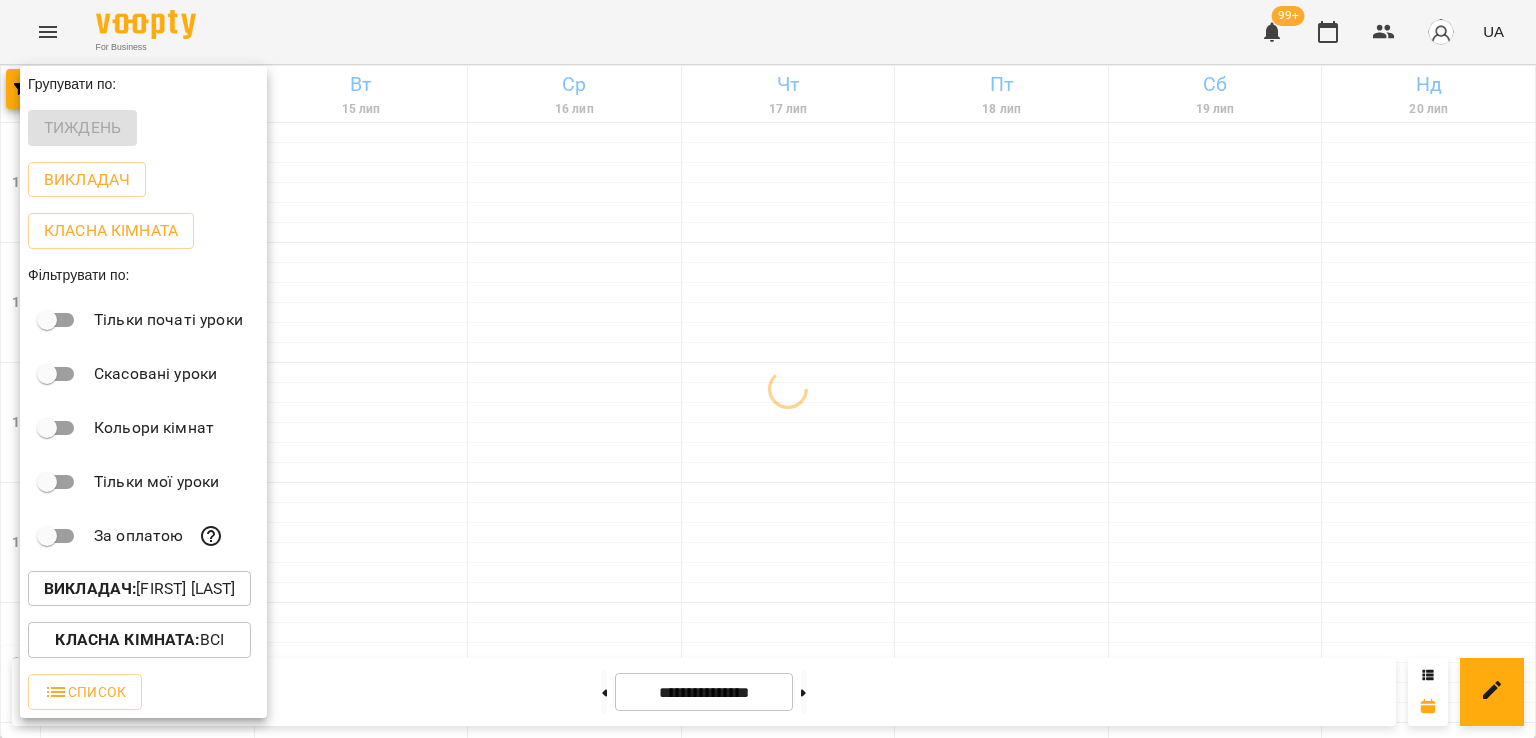 click at bounding box center (768, 369) 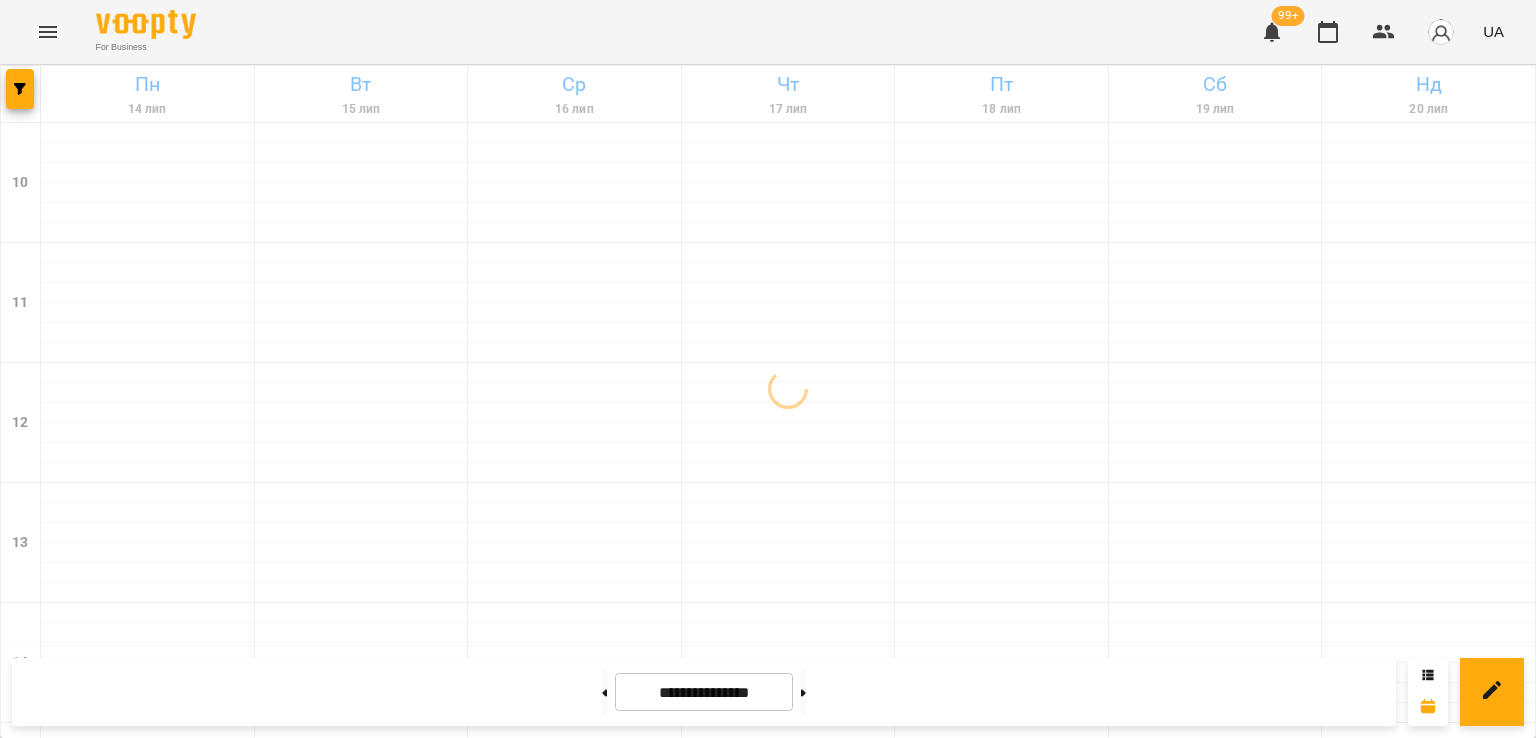 scroll, scrollTop: 835, scrollLeft: 0, axis: vertical 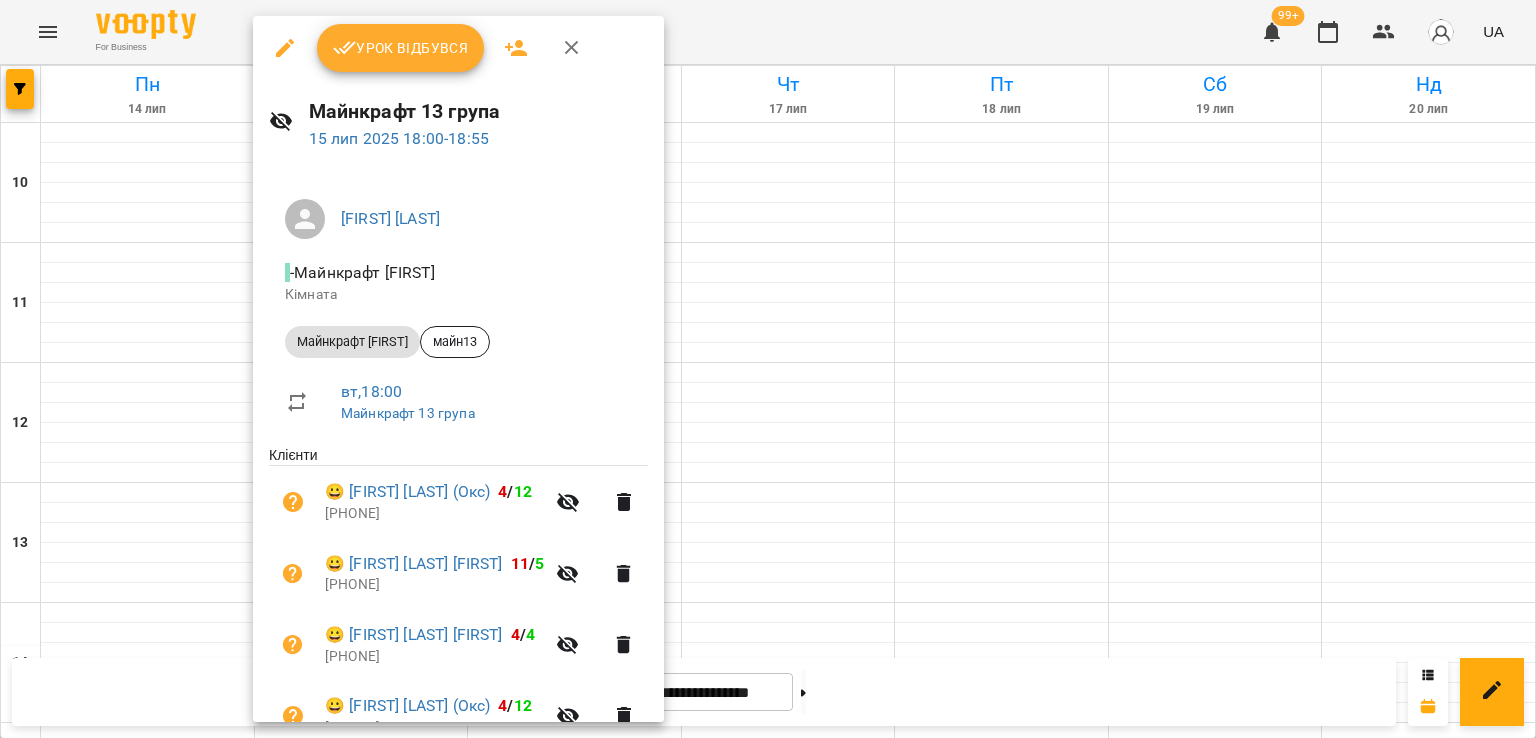 drag, startPoint x: 144, startPoint y: 451, endPoint x: 183, endPoint y: 433, distance: 42.953465 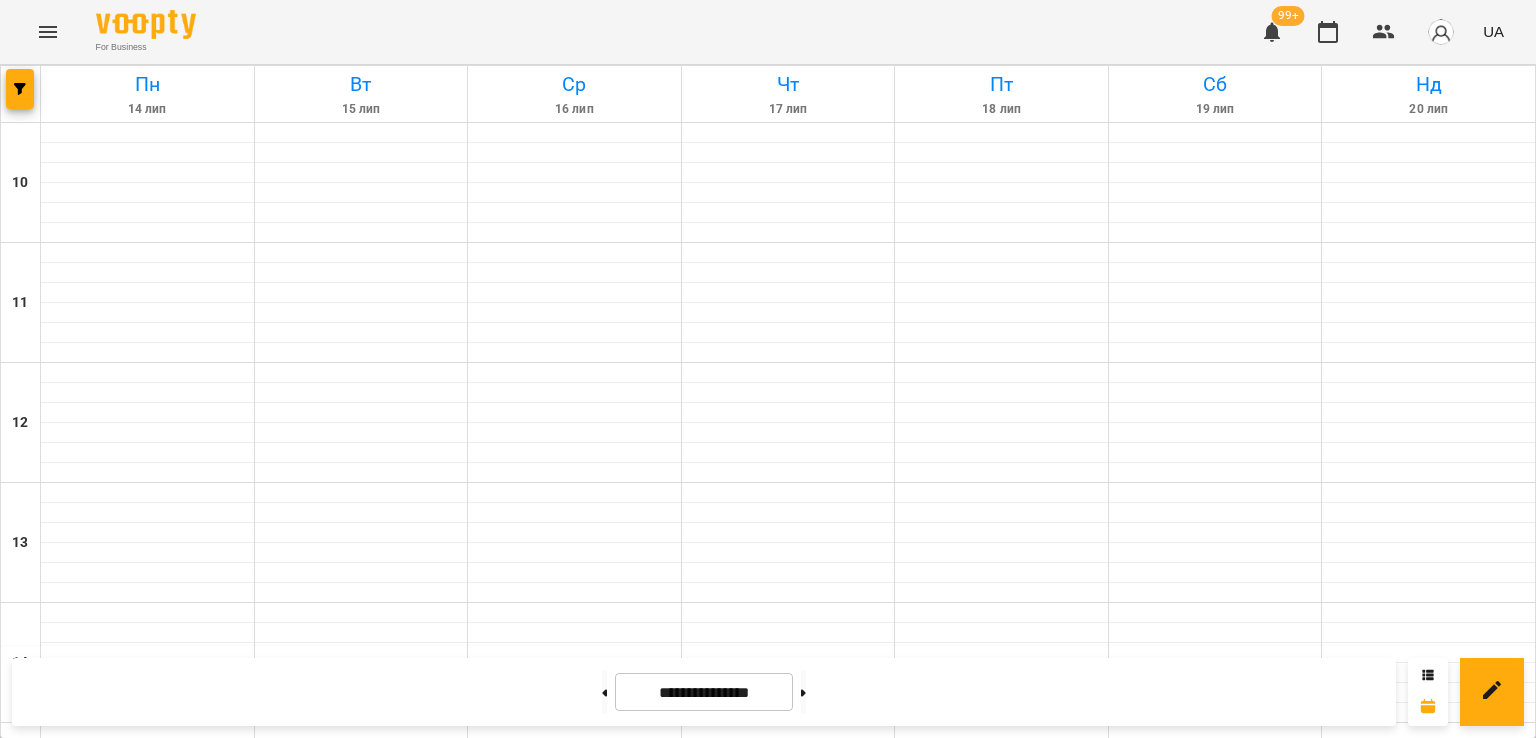 click on "14" at bounding box center (357, 1223) 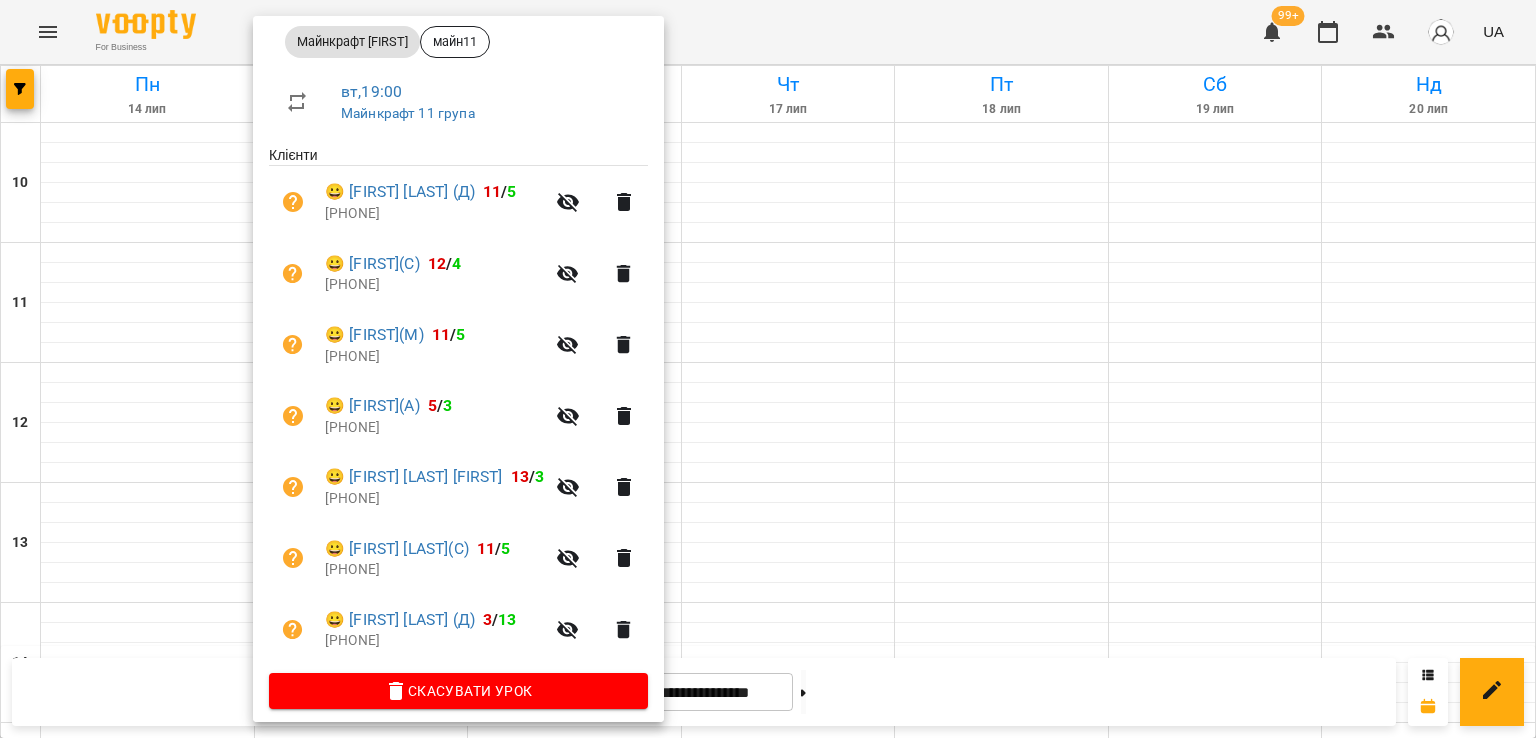 scroll, scrollTop: 314, scrollLeft: 0, axis: vertical 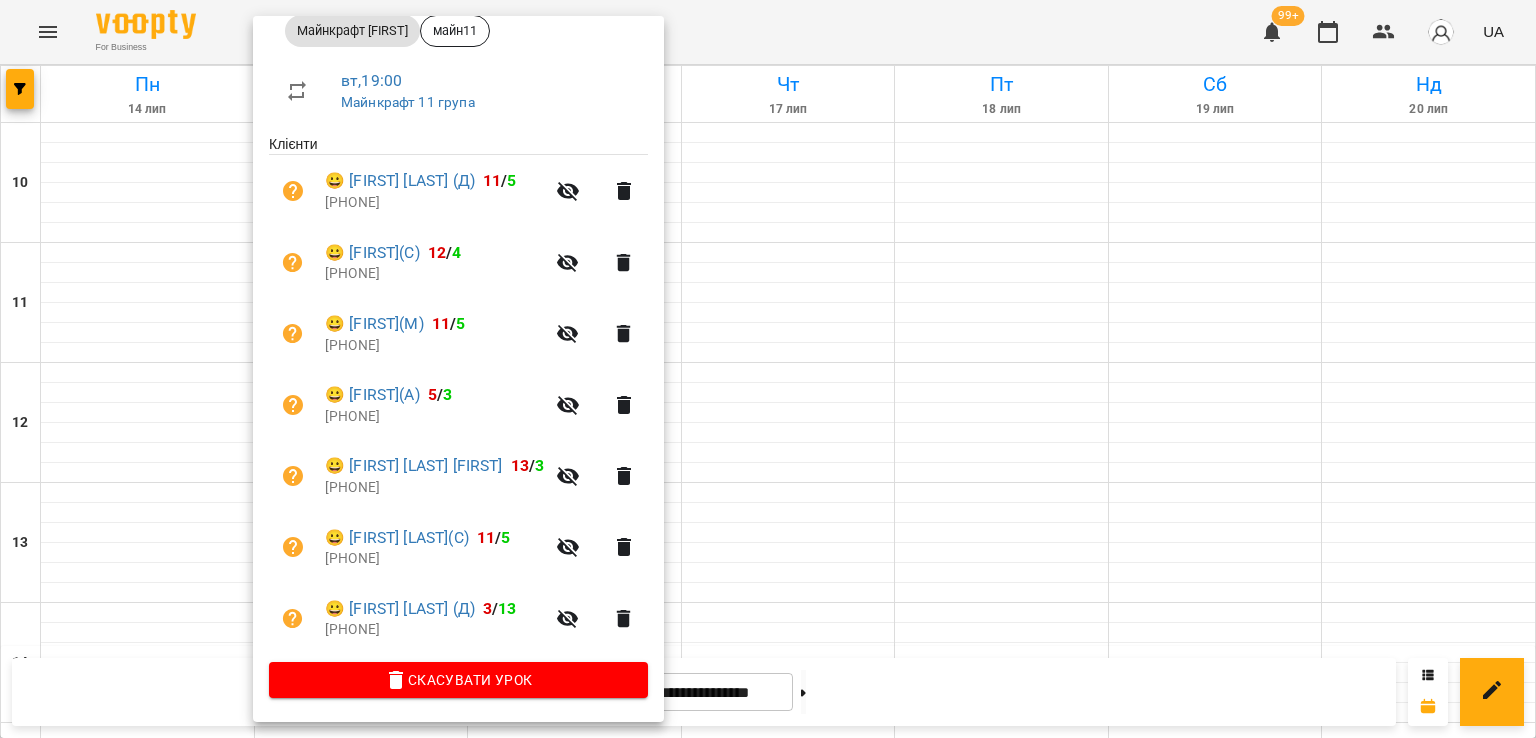 click at bounding box center (768, 369) 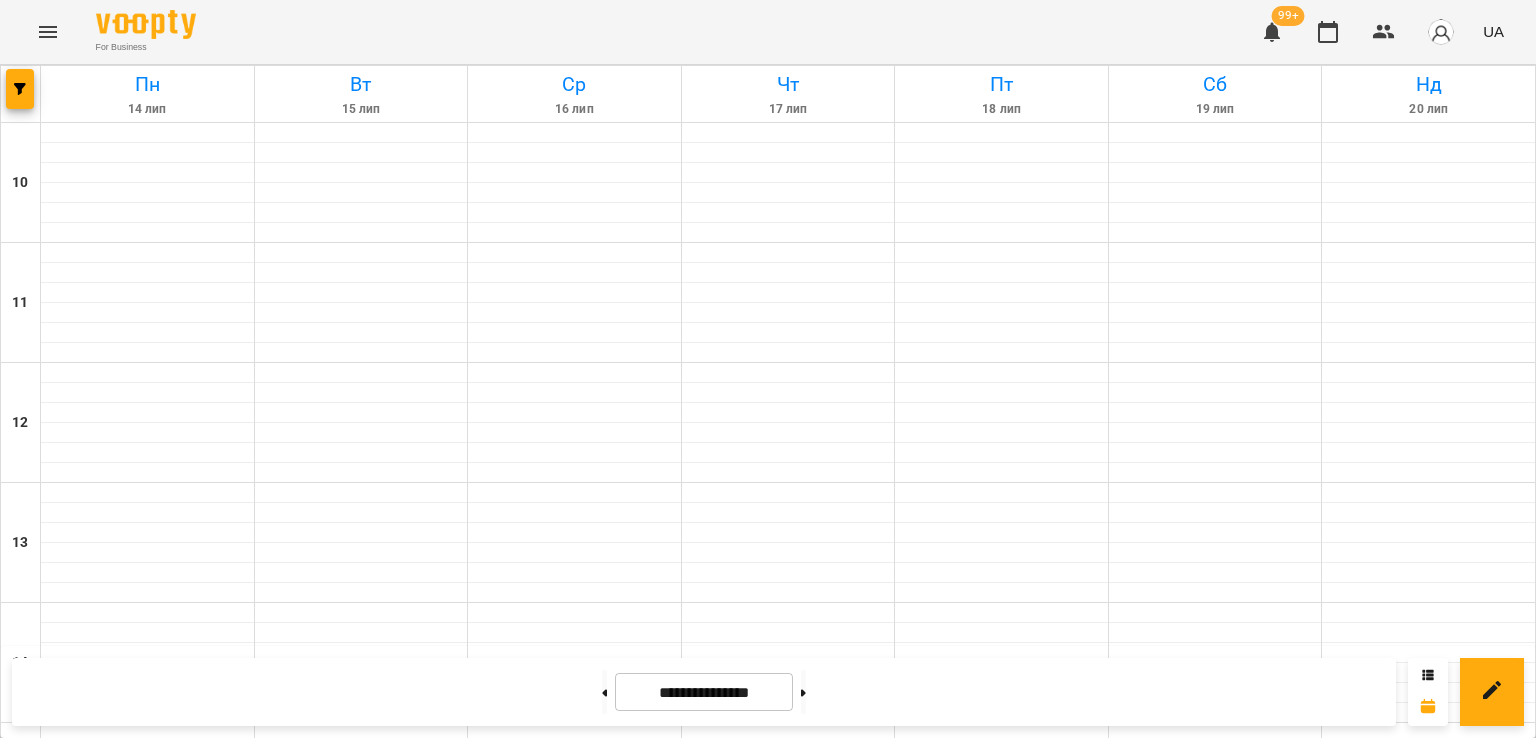 click on "9" at bounding box center (362, 1146) 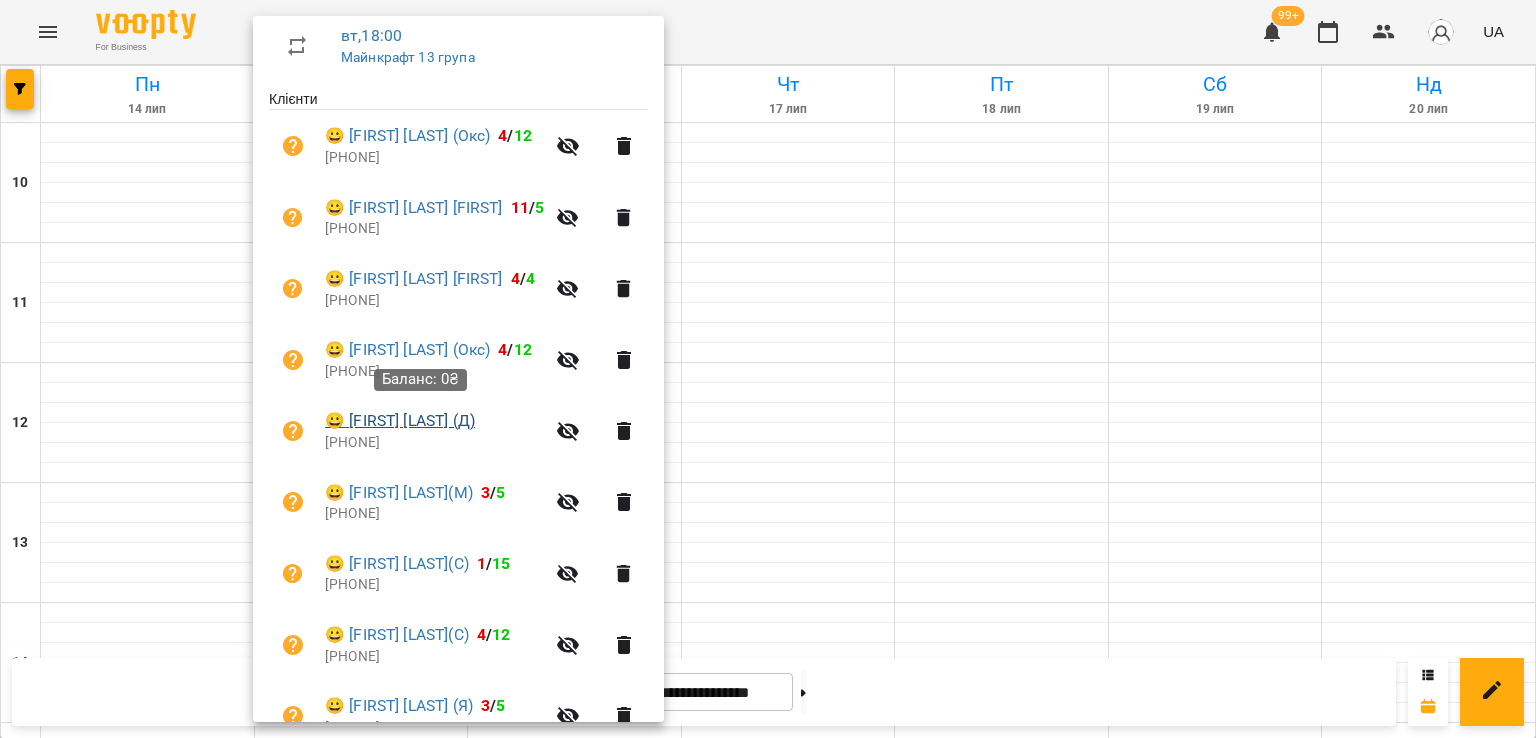 scroll, scrollTop: 456, scrollLeft: 0, axis: vertical 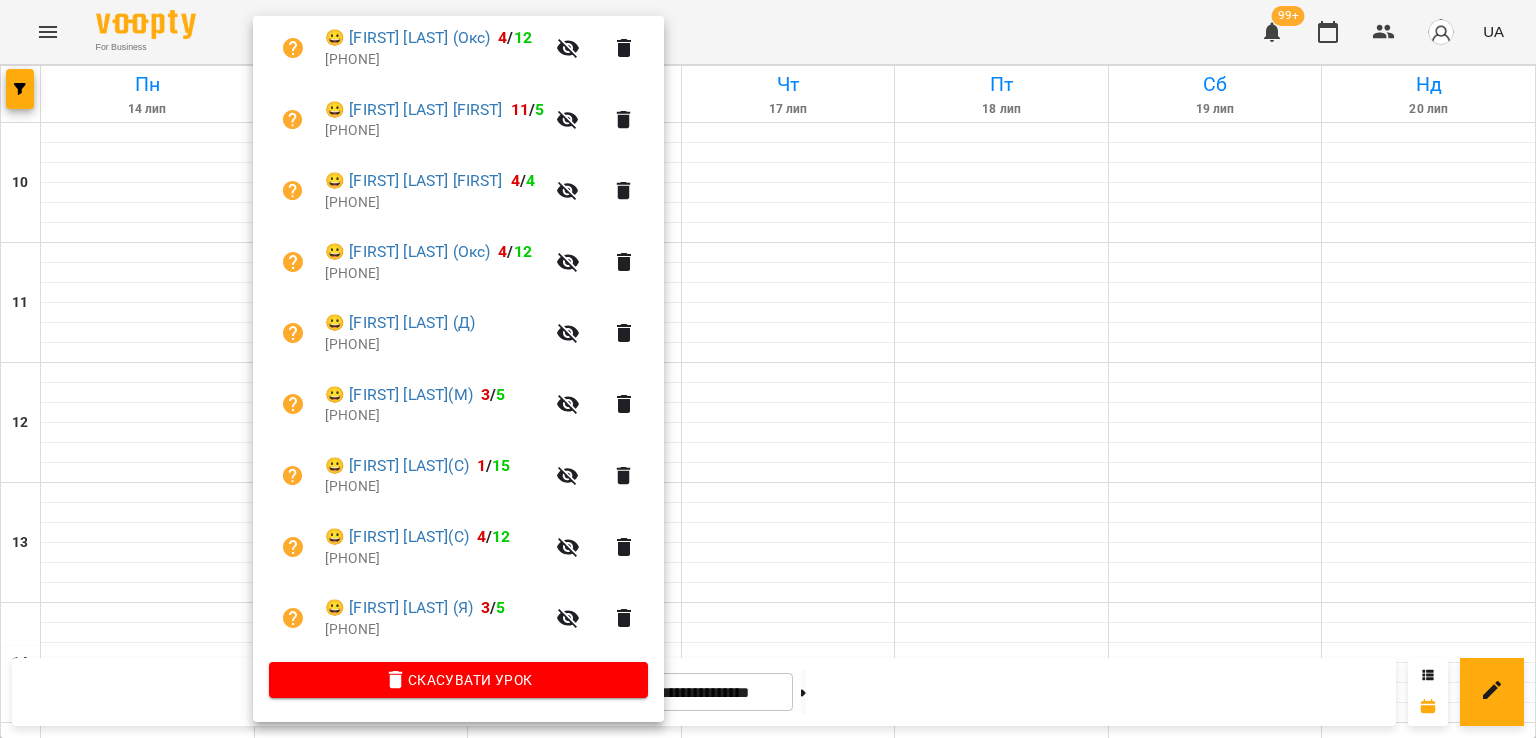 click at bounding box center [768, 369] 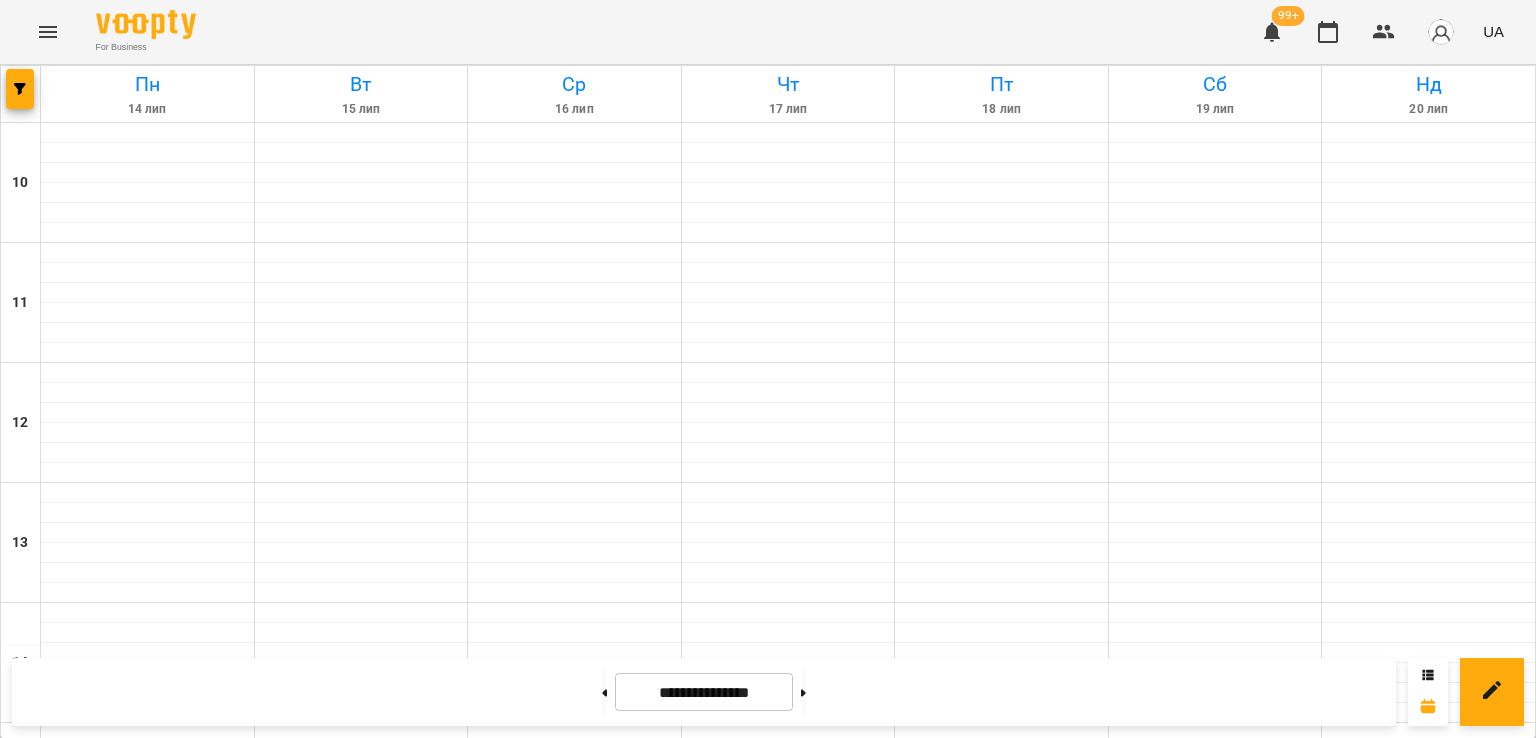 click on "20:00 12 [FIRST] [LAST]" at bounding box center [362, 1351] 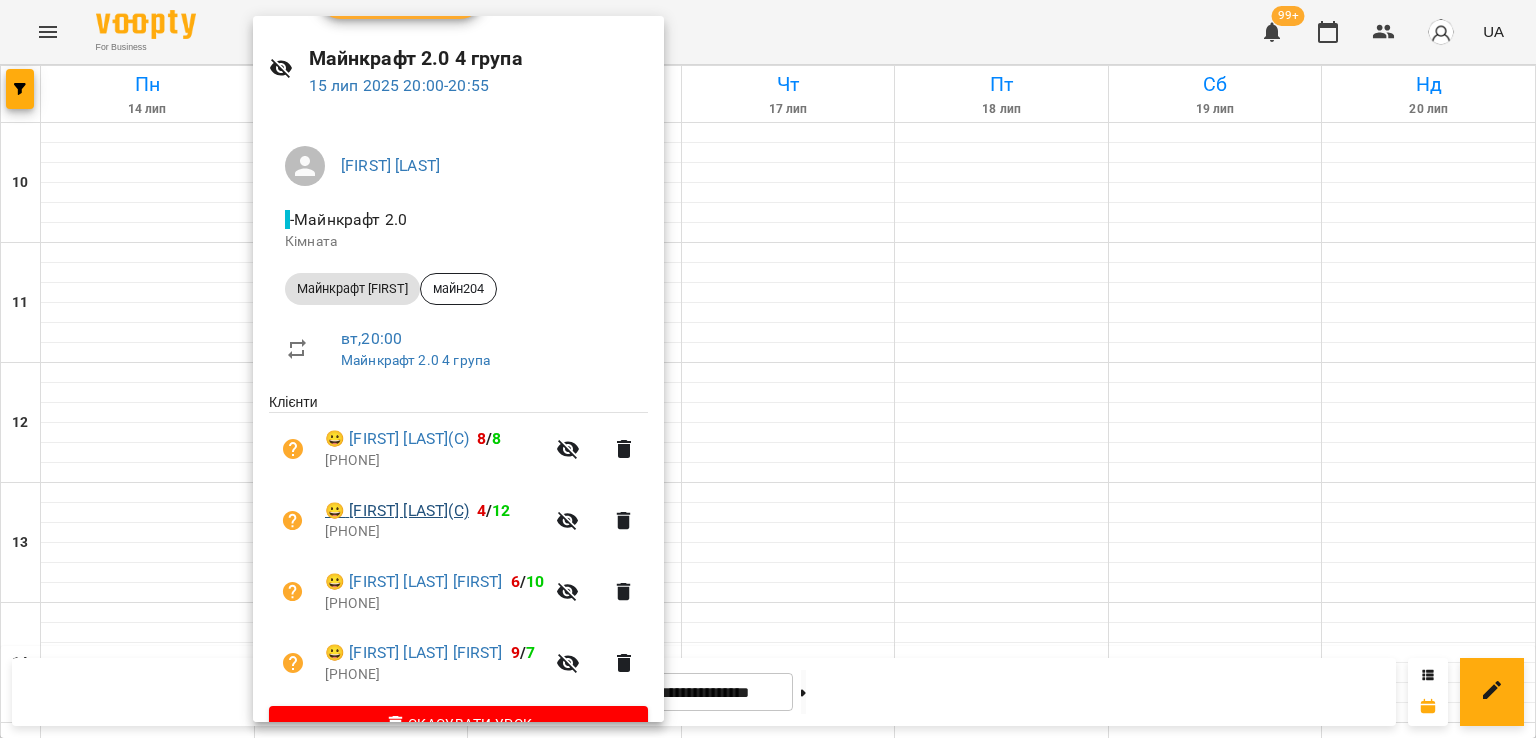 scroll, scrollTop: 100, scrollLeft: 0, axis: vertical 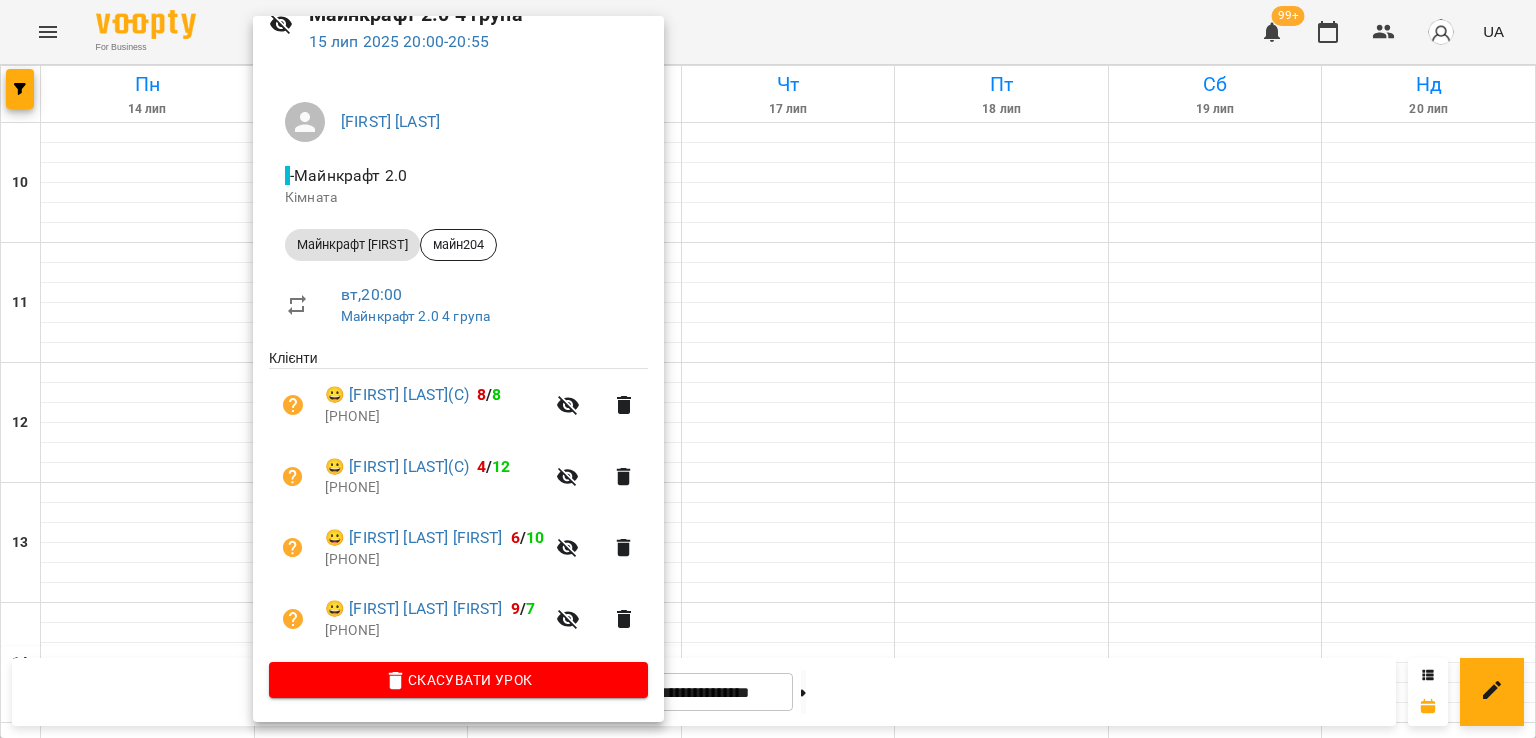 click at bounding box center (768, 369) 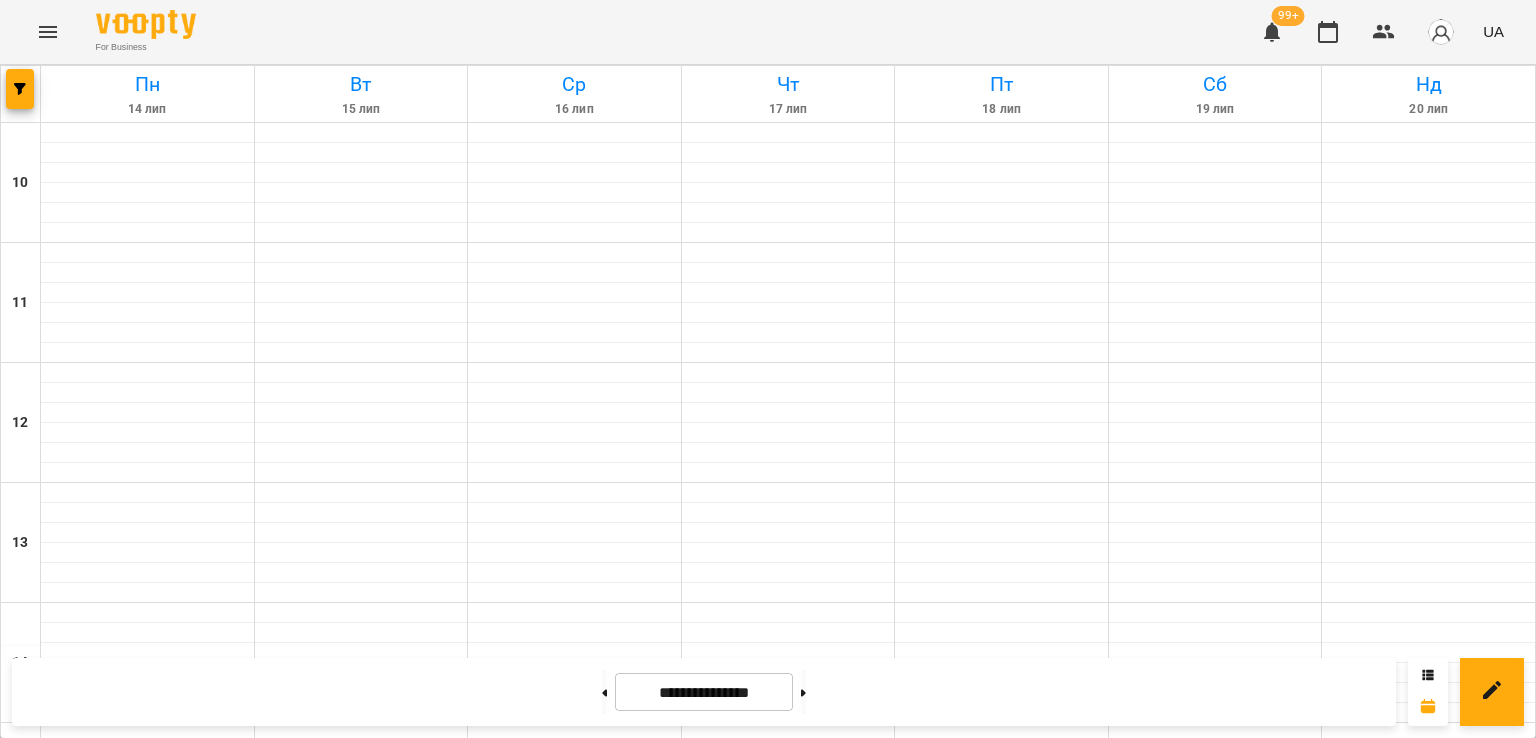 scroll, scrollTop: 835, scrollLeft: 0, axis: vertical 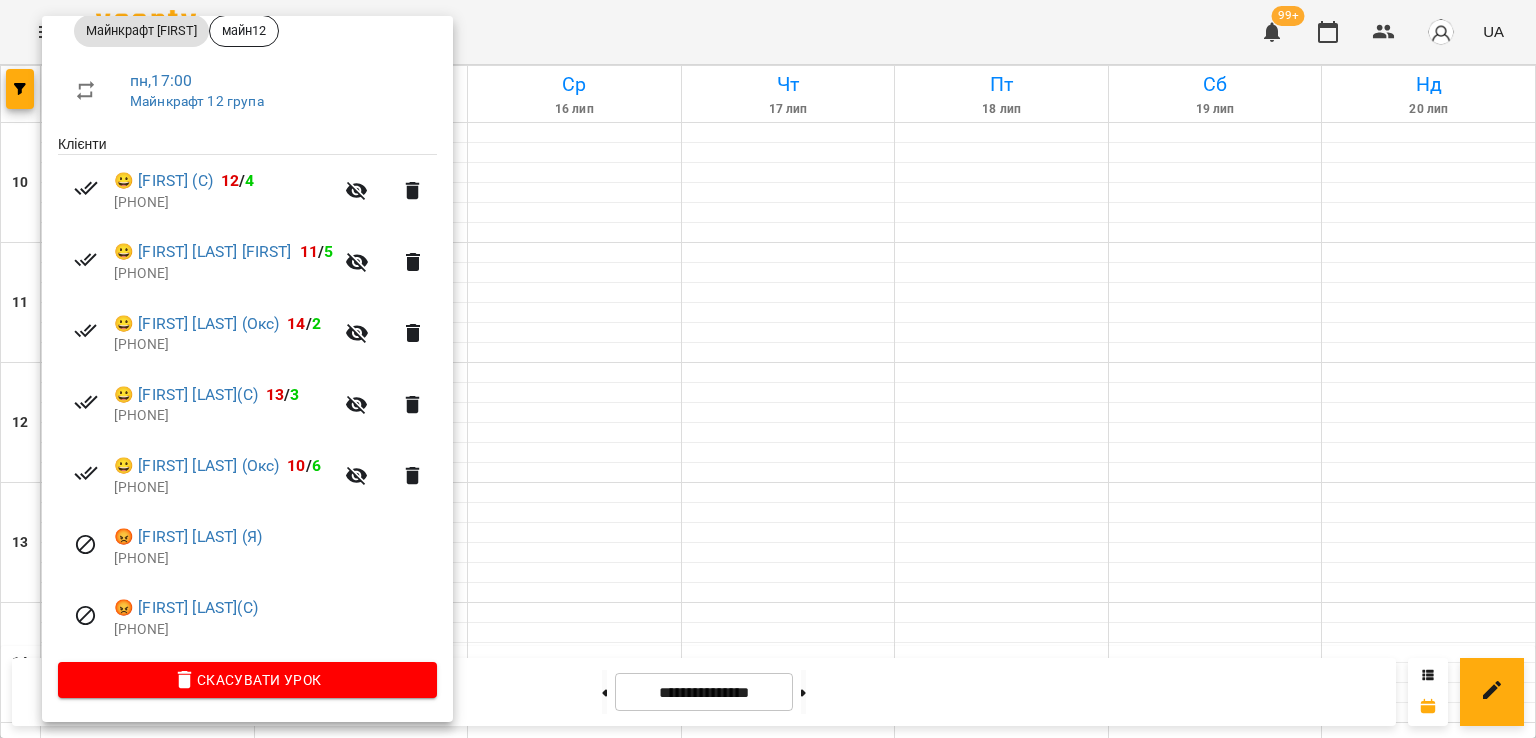 click at bounding box center [768, 369] 